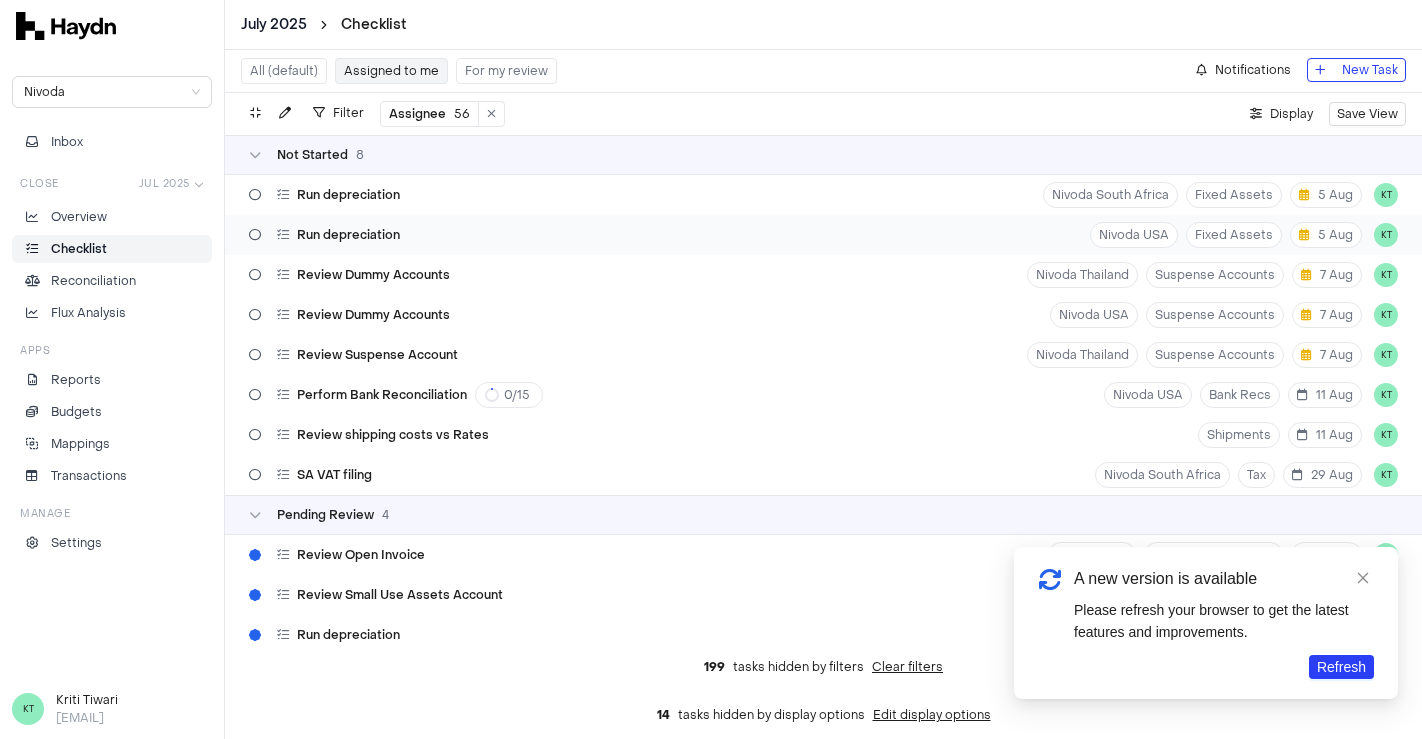 scroll, scrollTop: 0, scrollLeft: 0, axis: both 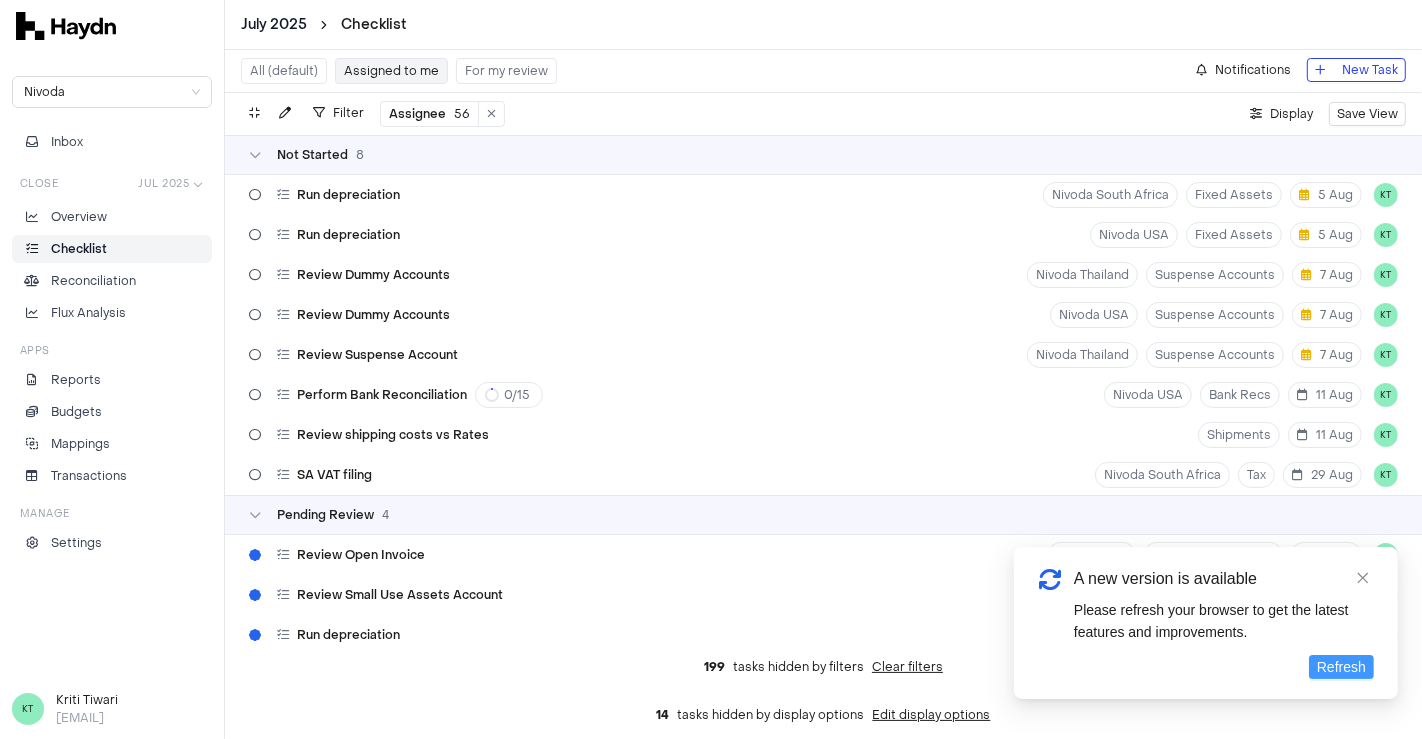 click on "Refresh" at bounding box center [1341, 667] 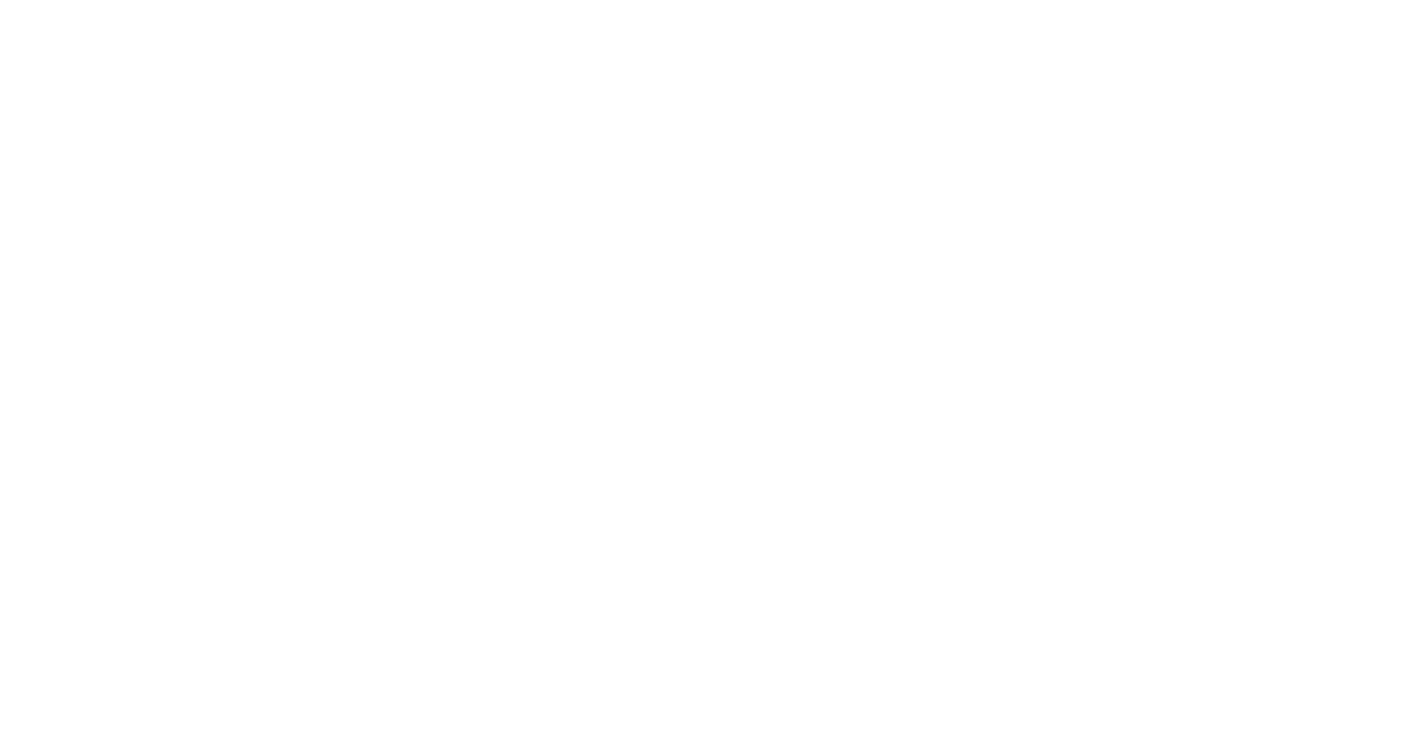 scroll, scrollTop: 0, scrollLeft: 0, axis: both 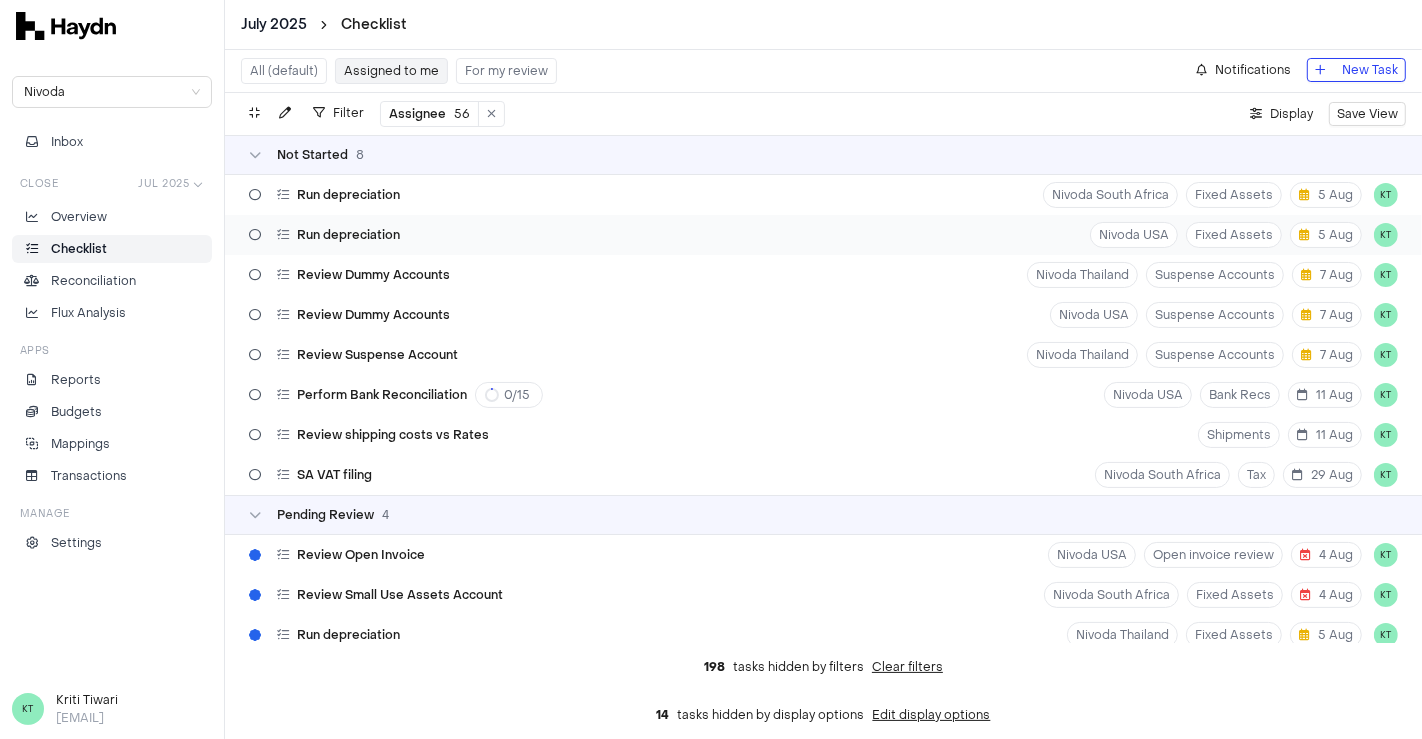 click on "Run depreciation Nivoda USA Fixed Assets [DATE] KT" at bounding box center [823, 235] 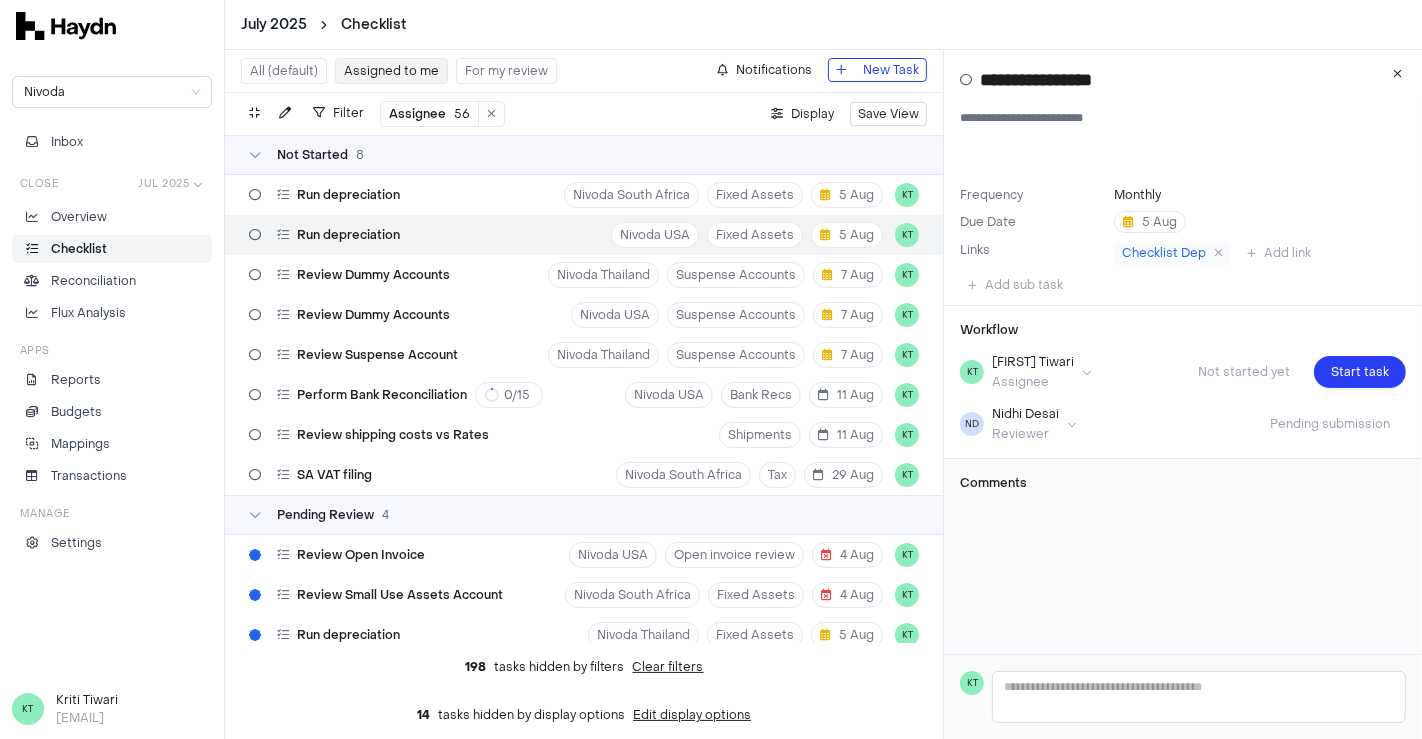 type 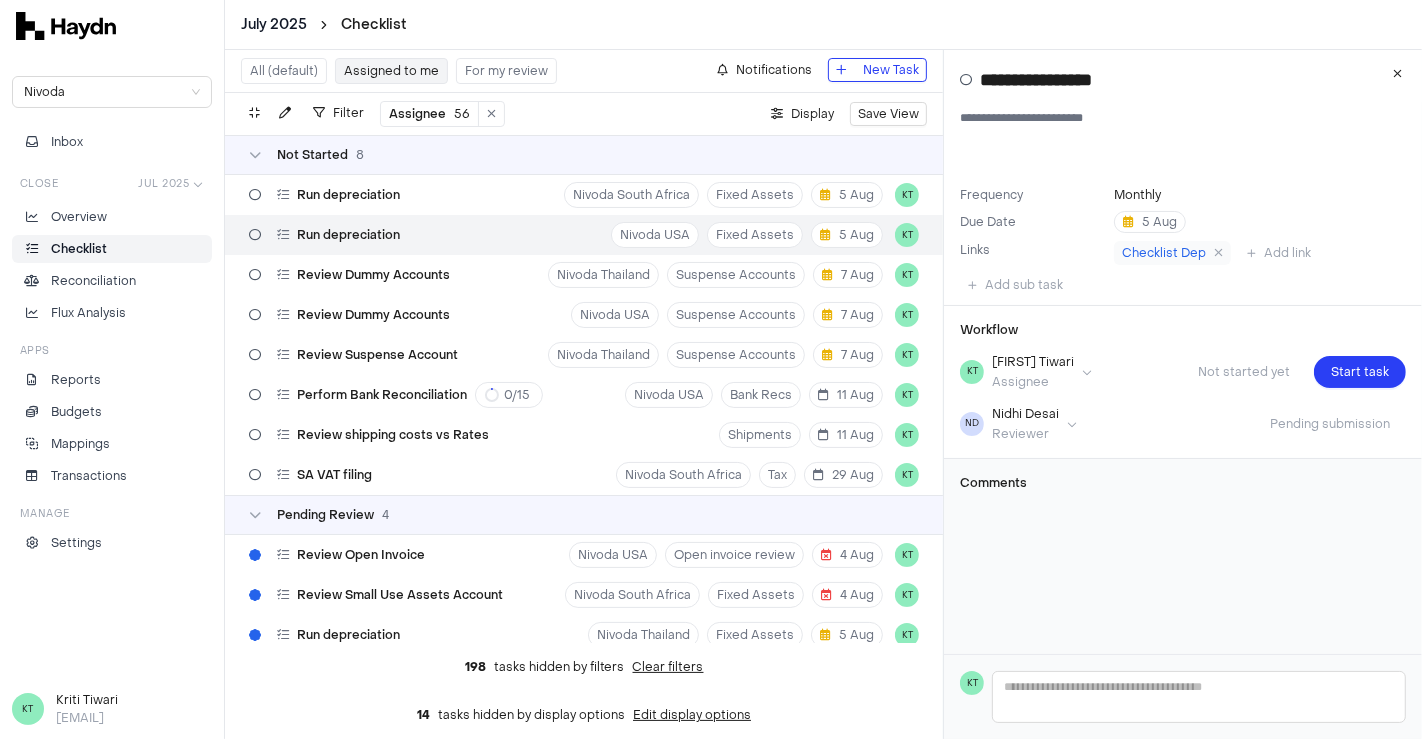 click on "Start task" at bounding box center (1360, 372) 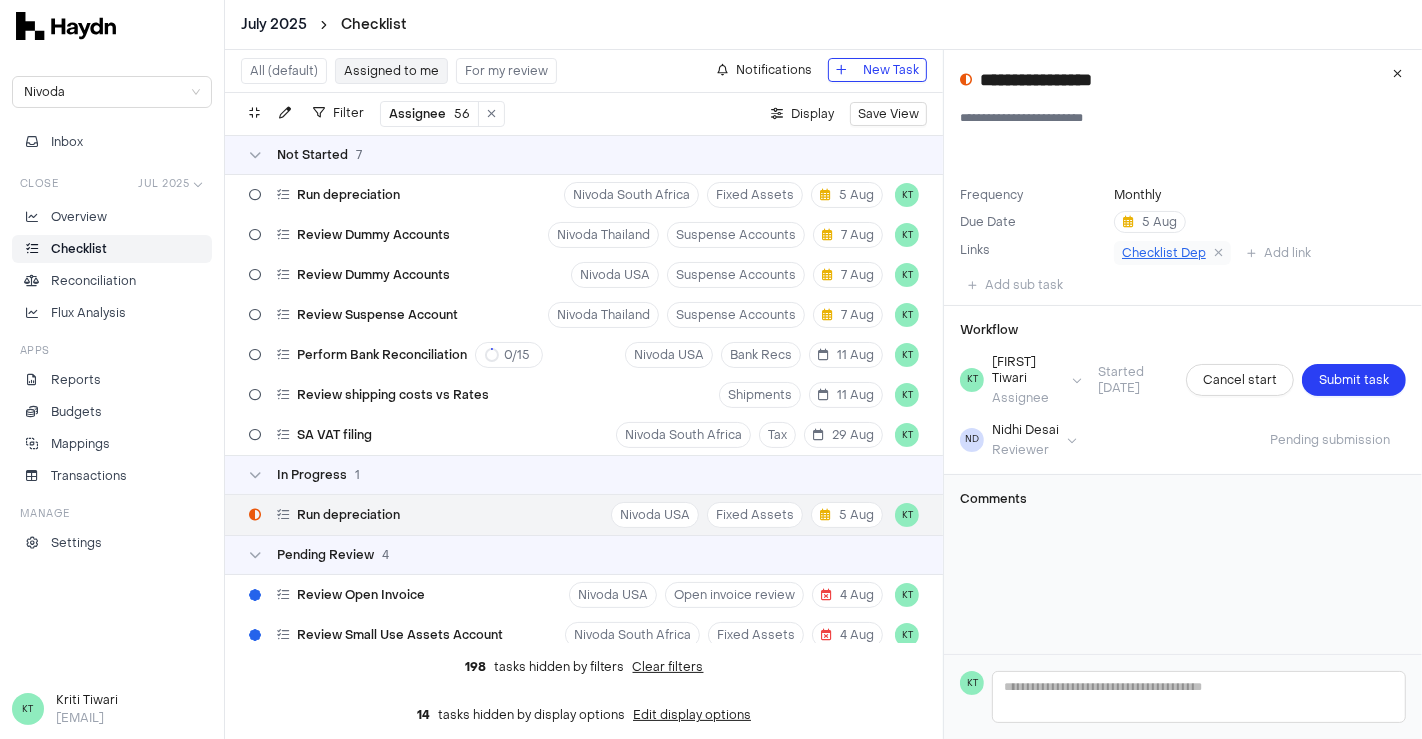 click on "Checklist Dep" at bounding box center [1164, 253] 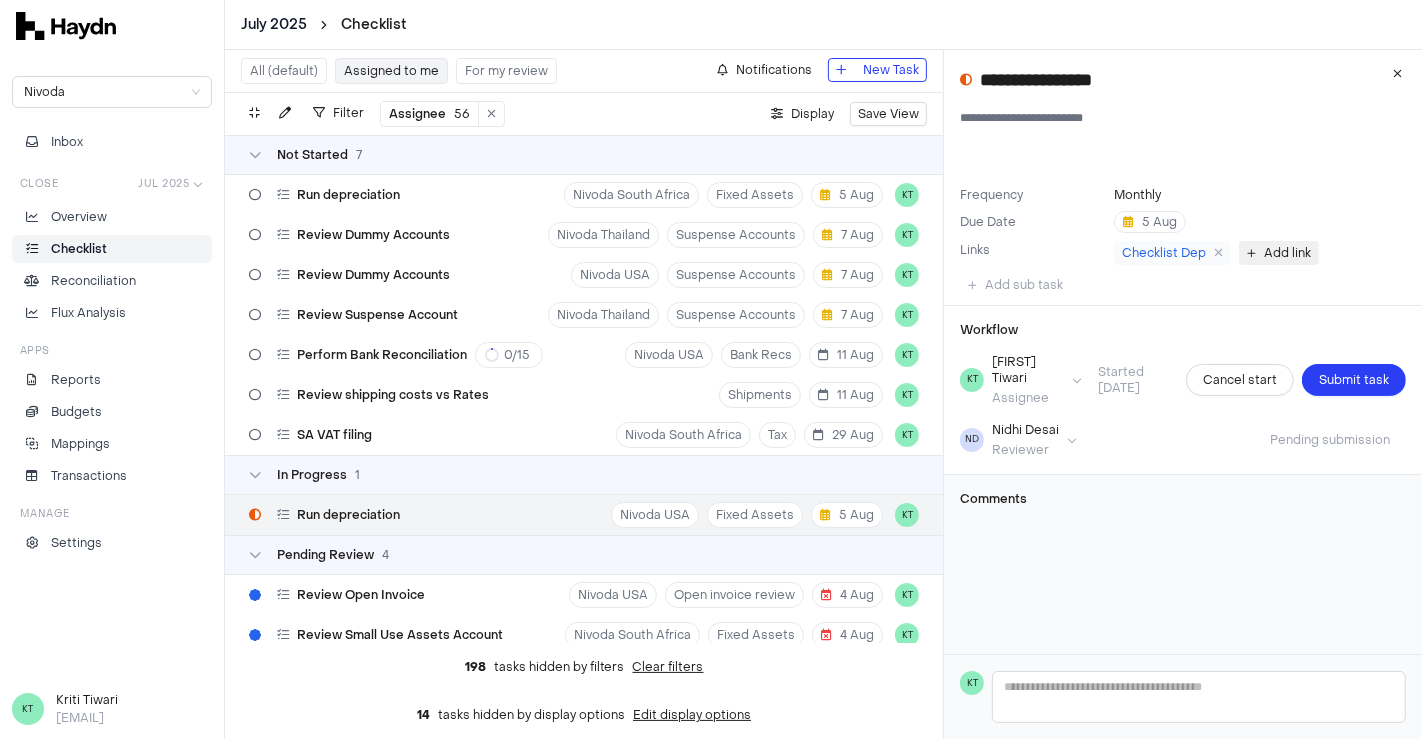 click on "Add link" at bounding box center (1287, 253) 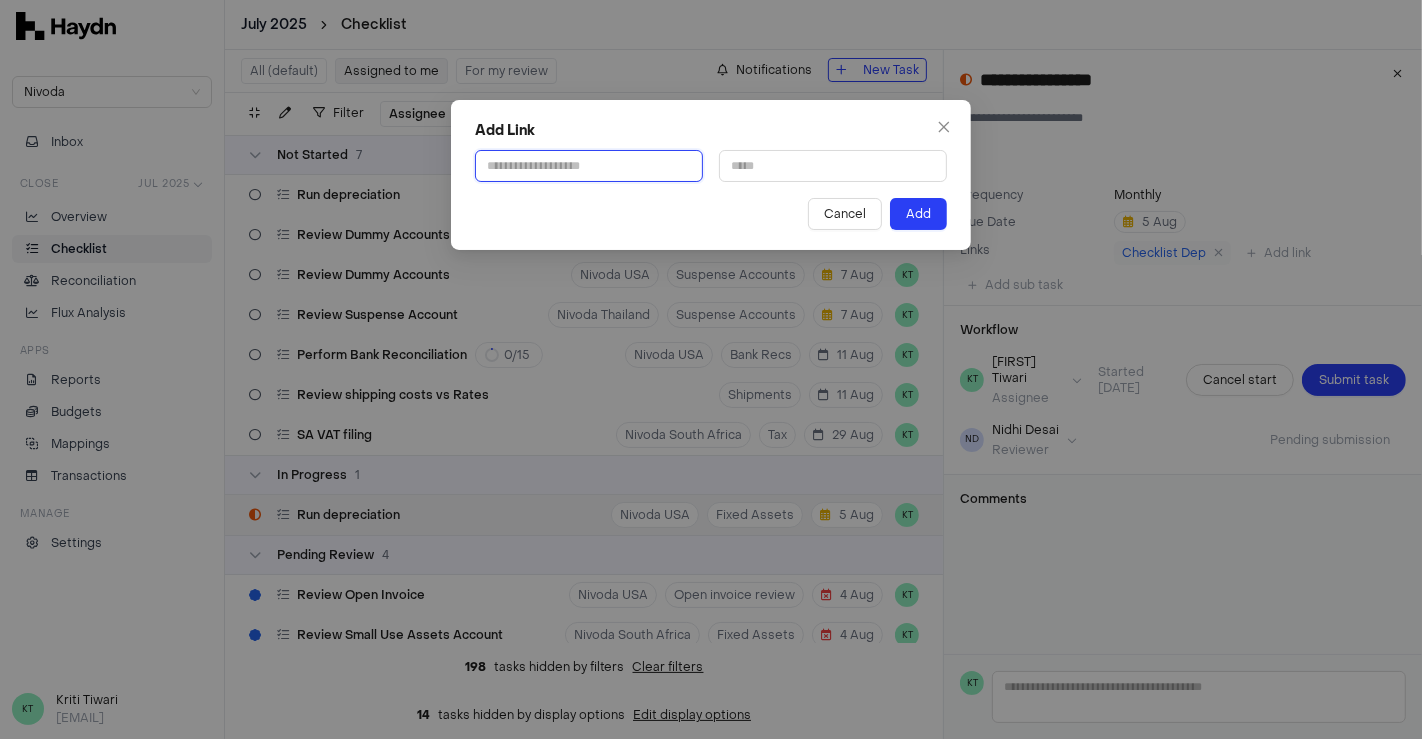 click at bounding box center (589, 166) 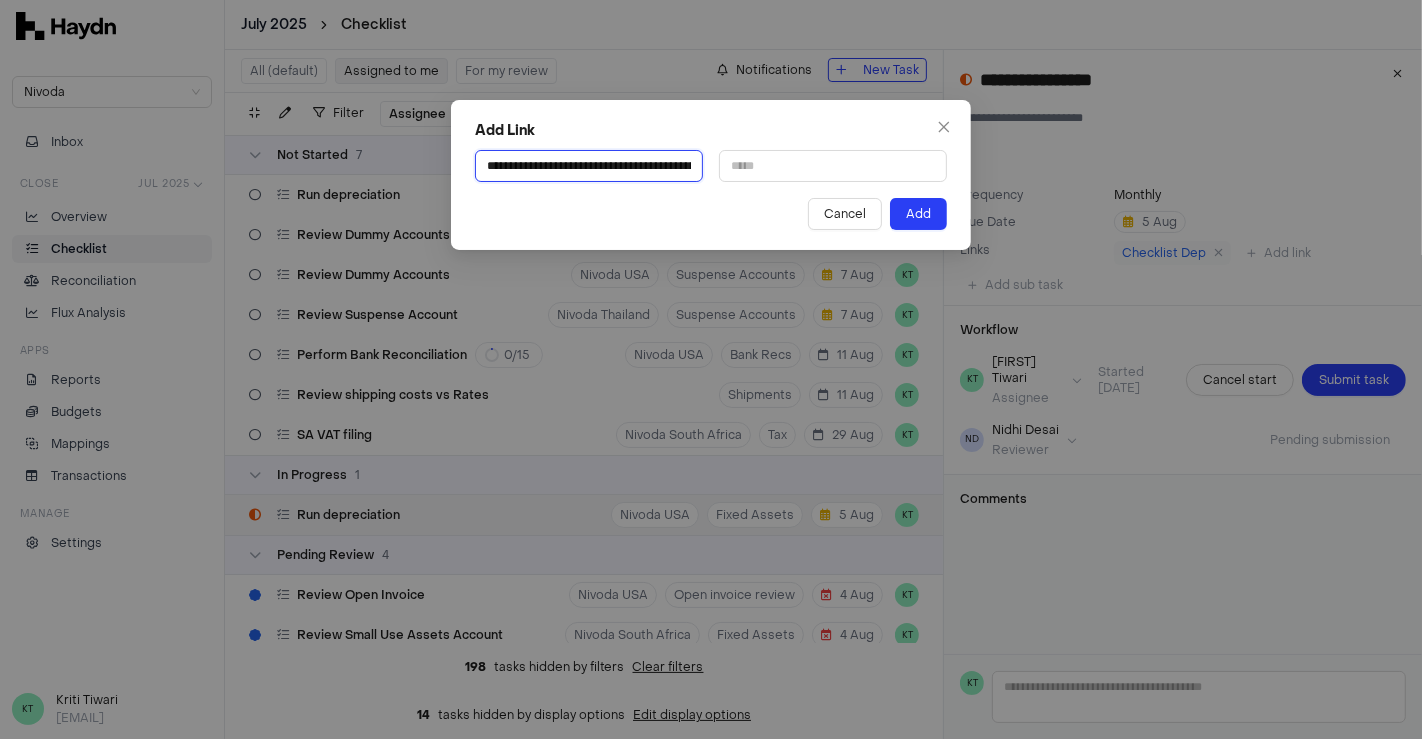 scroll, scrollTop: 0, scrollLeft: 592, axis: horizontal 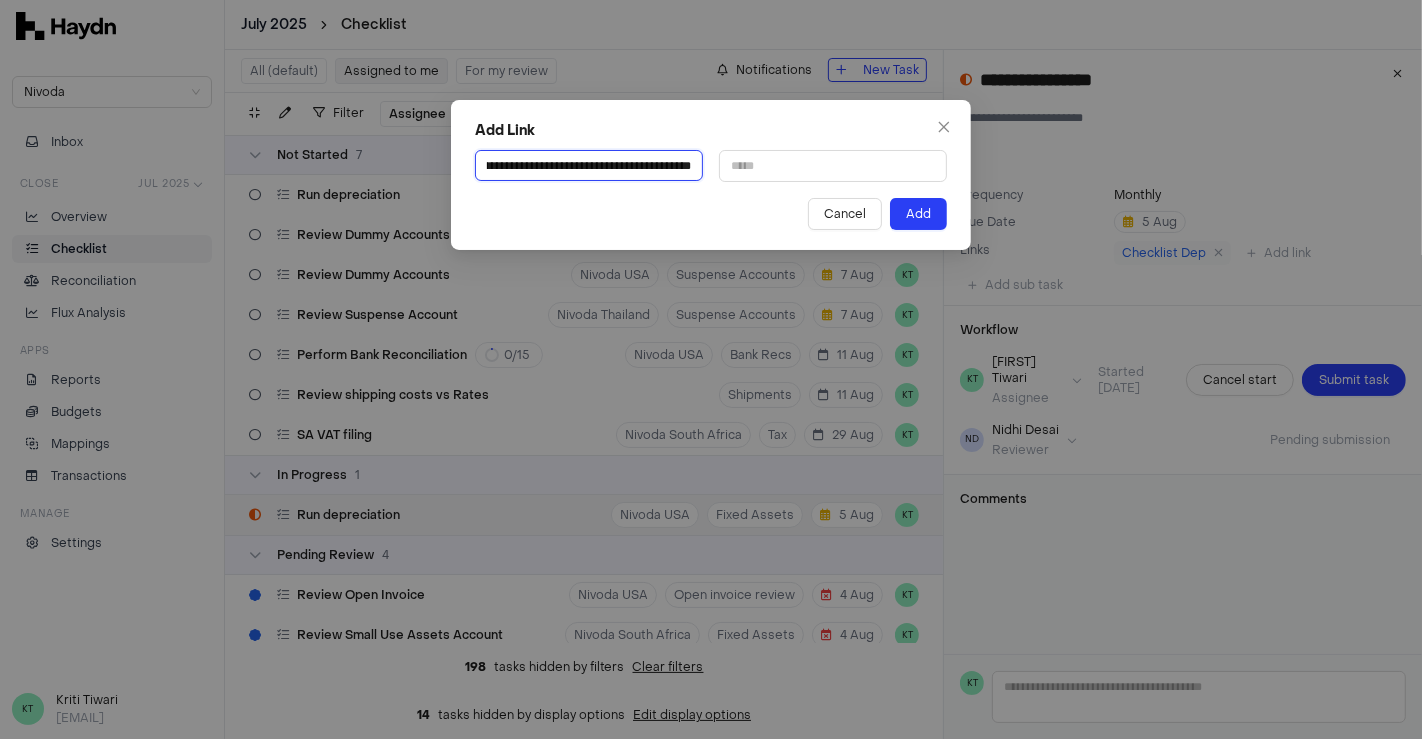 type on "**********" 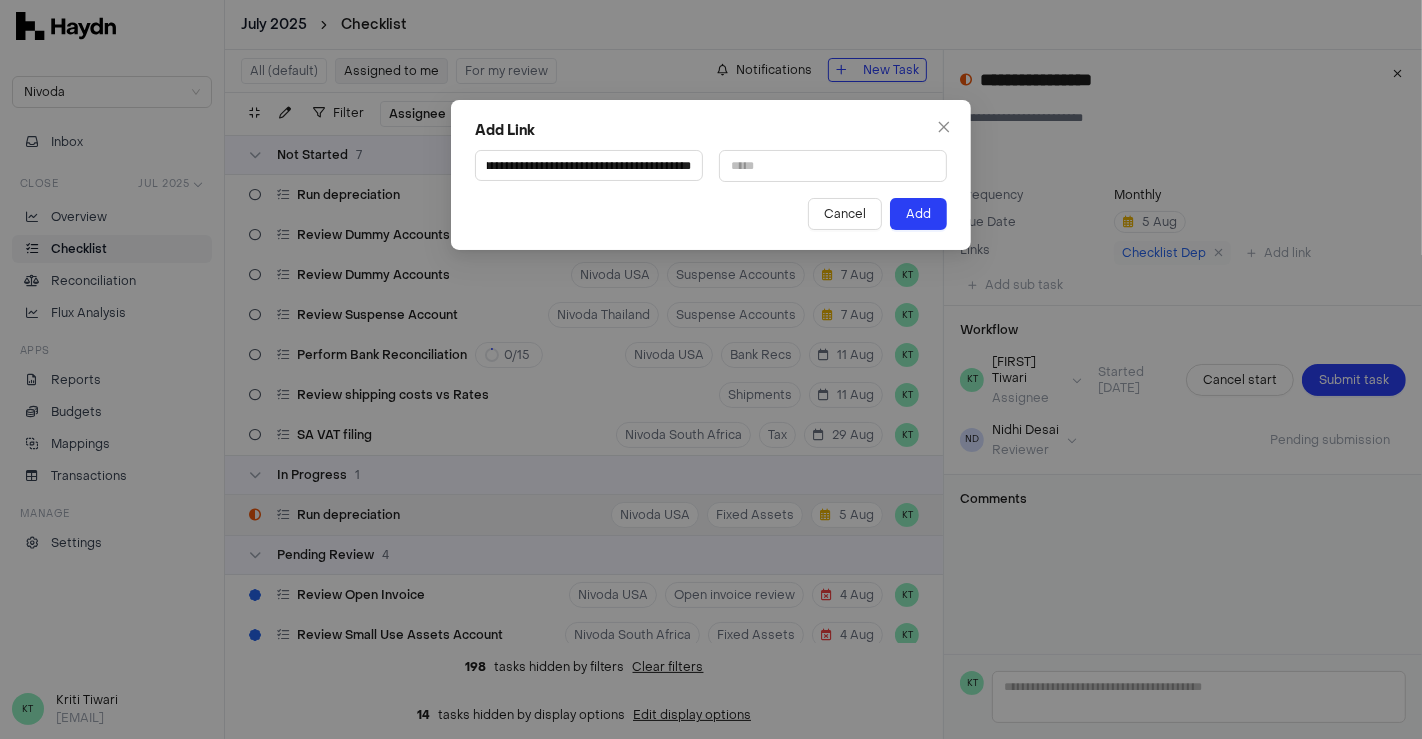 scroll, scrollTop: 0, scrollLeft: 0, axis: both 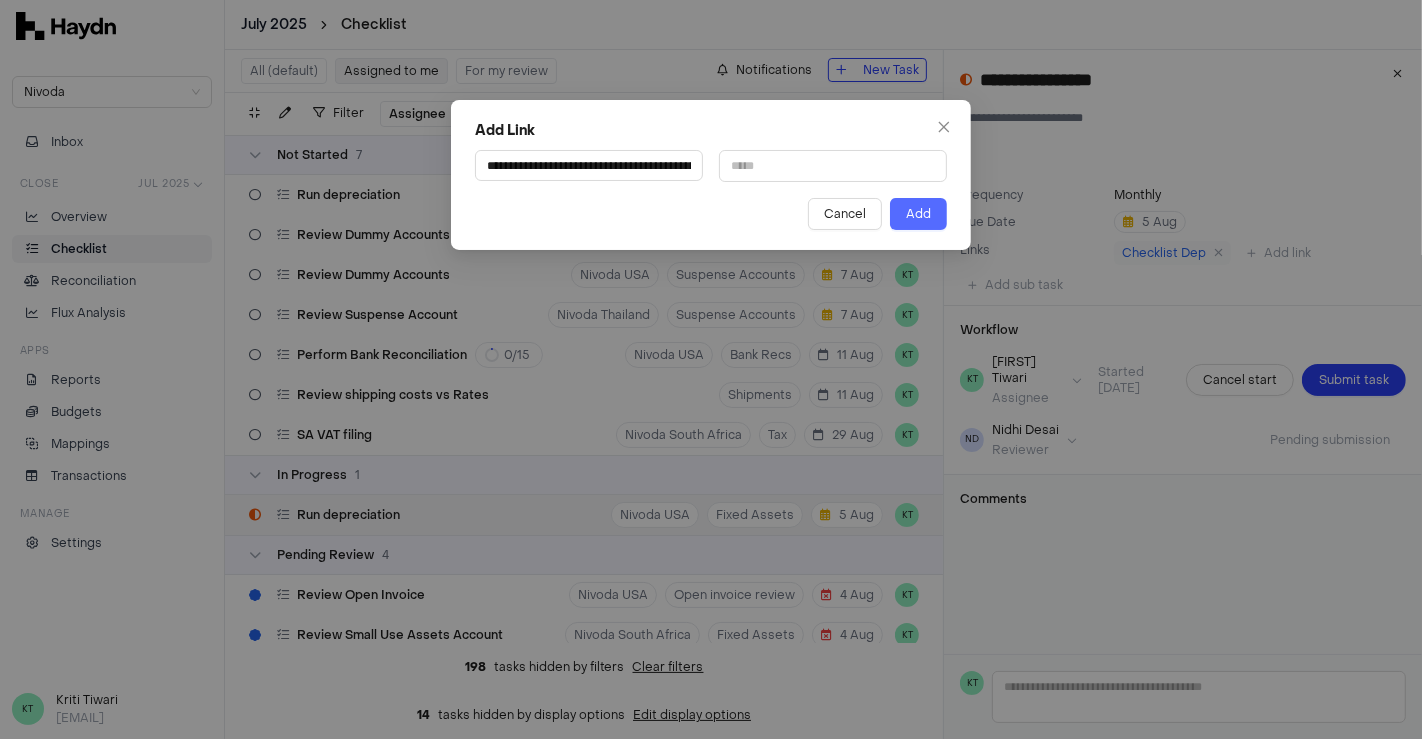 click on "**********" at bounding box center [711, 175] 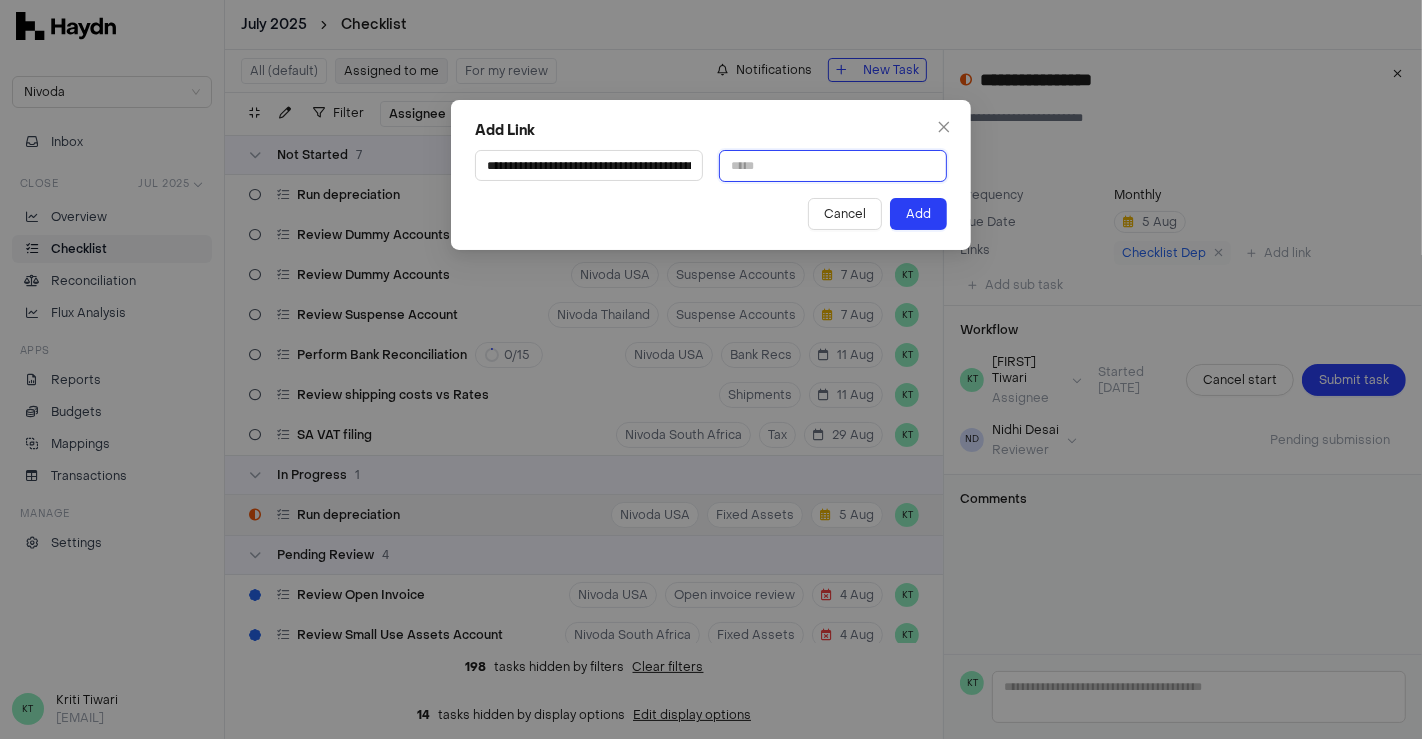 click at bounding box center (833, 166) 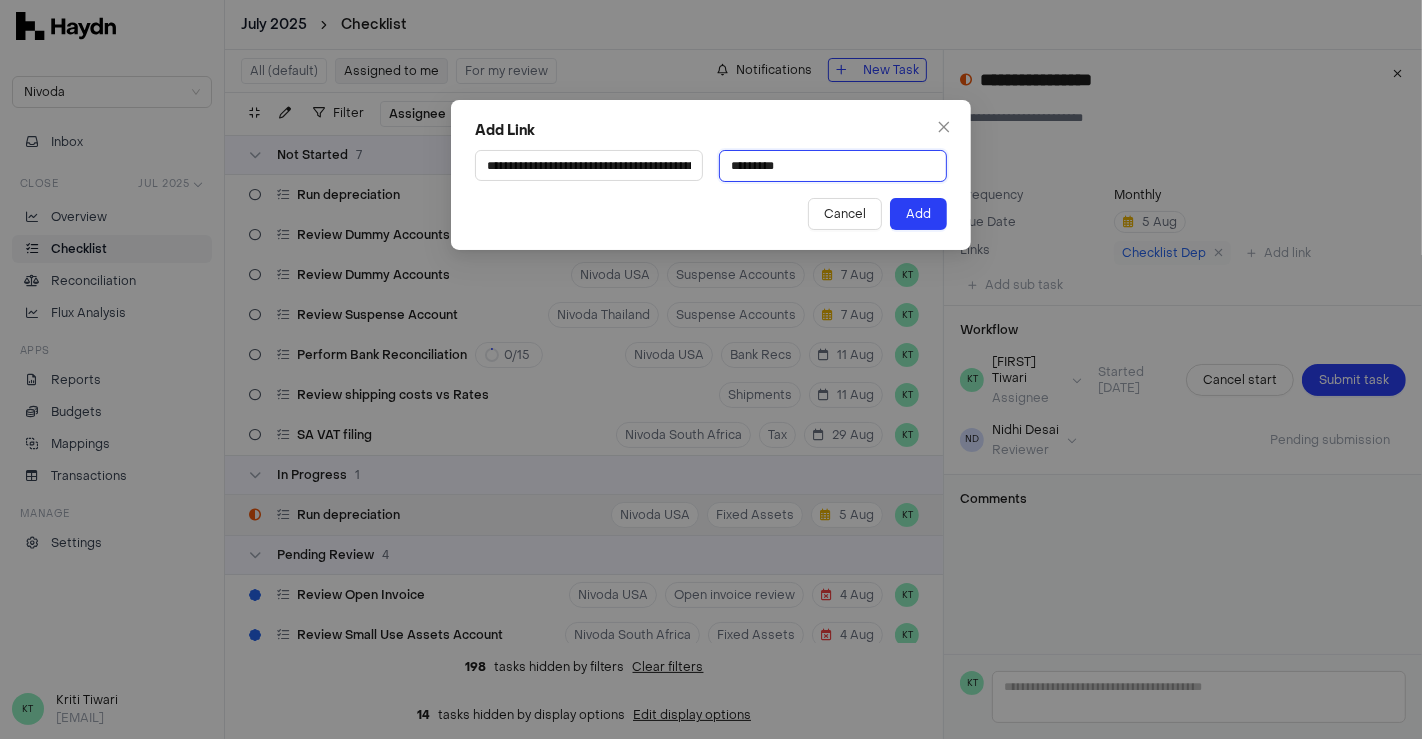 type on "**********" 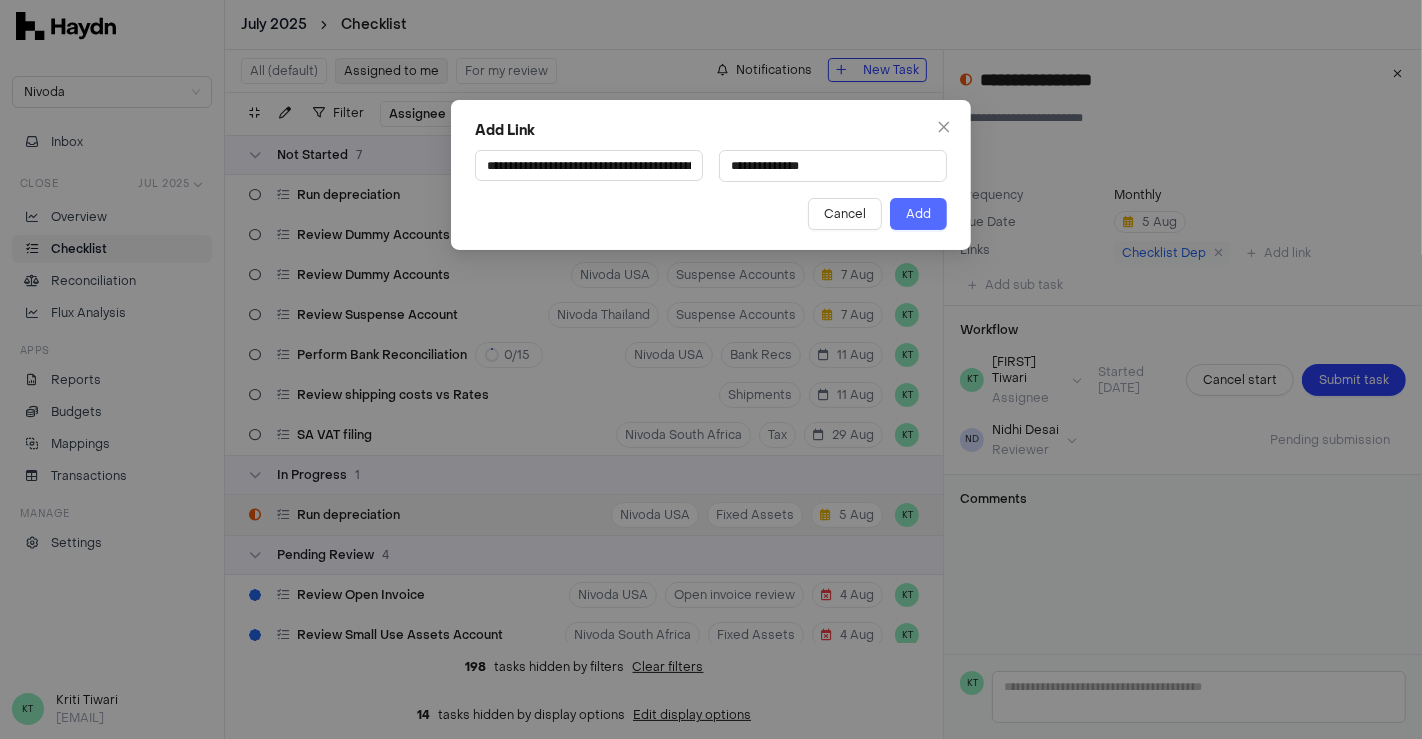 click on "Add" at bounding box center [918, 214] 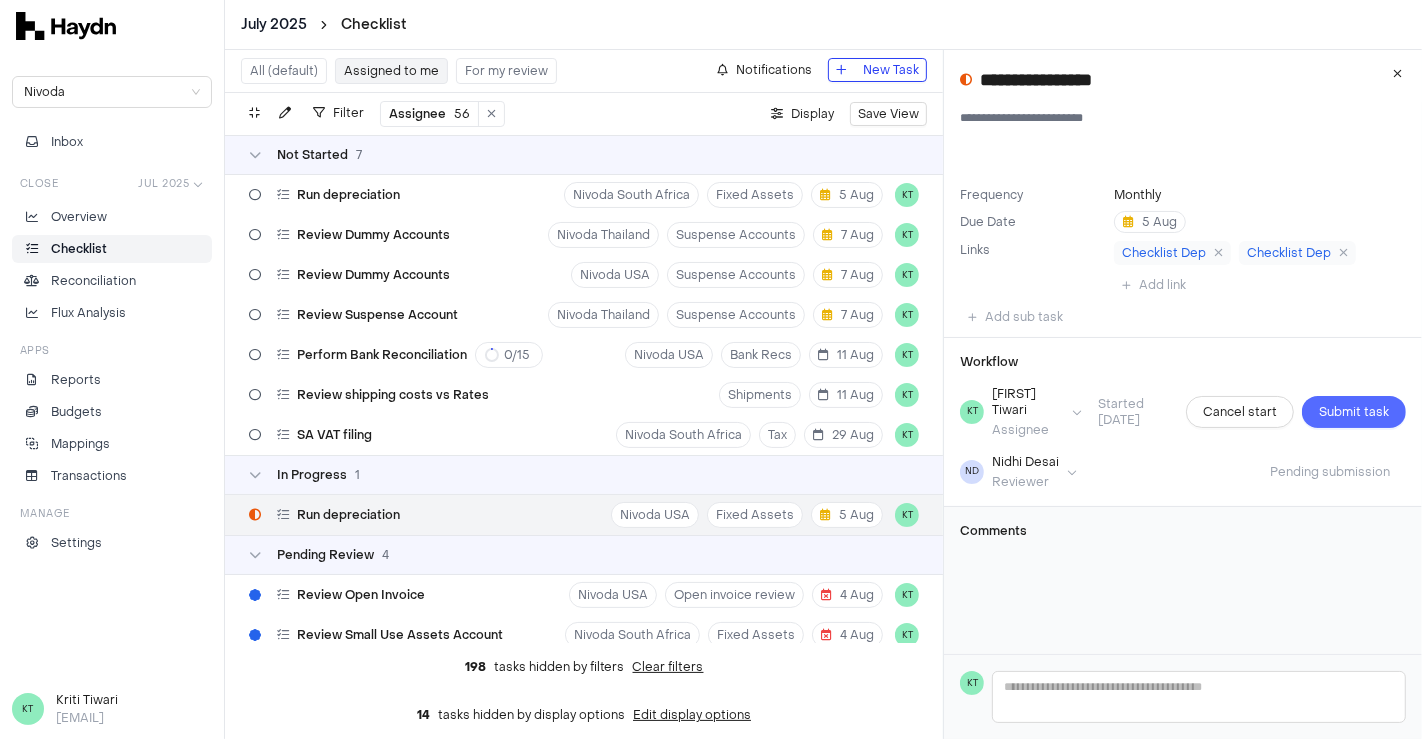 click on "Submit task" at bounding box center (1354, 412) 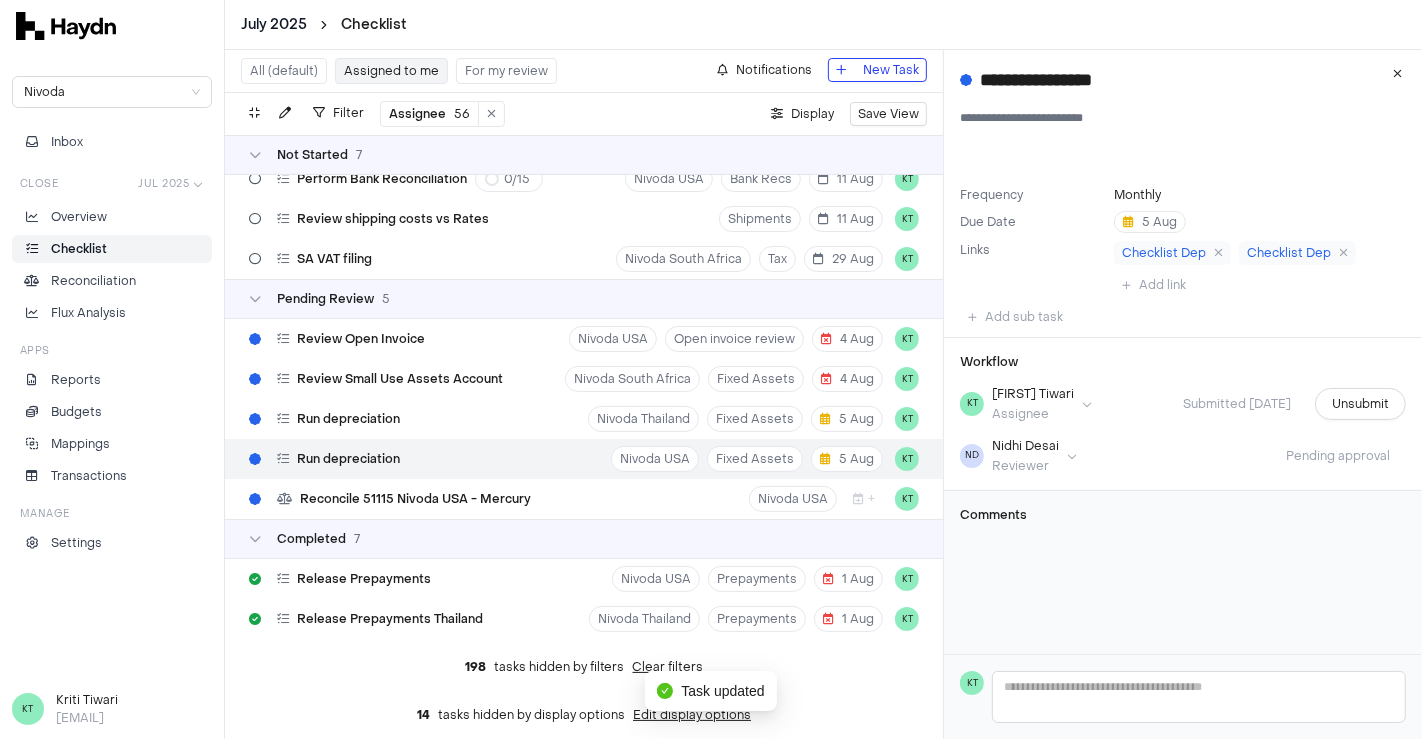 scroll, scrollTop: 245, scrollLeft: 0, axis: vertical 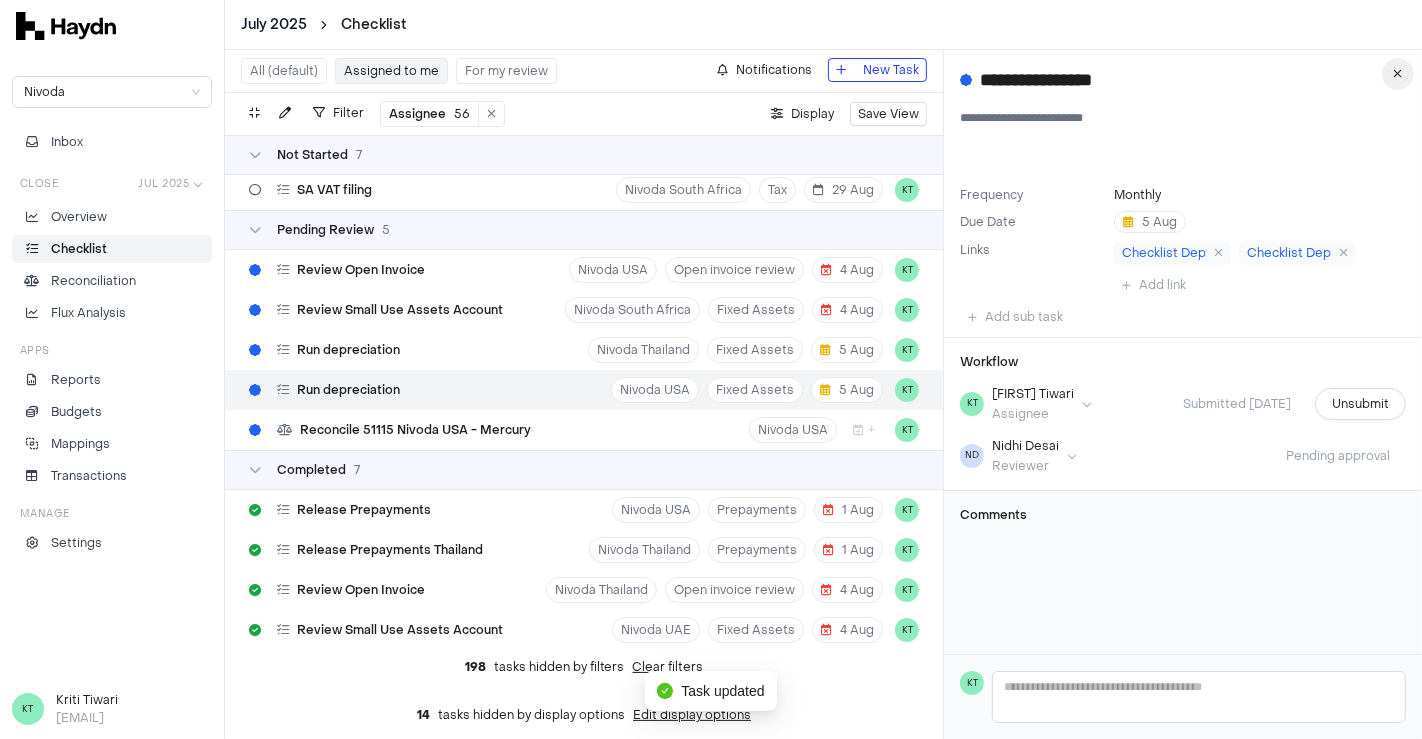 click at bounding box center [1398, 74] 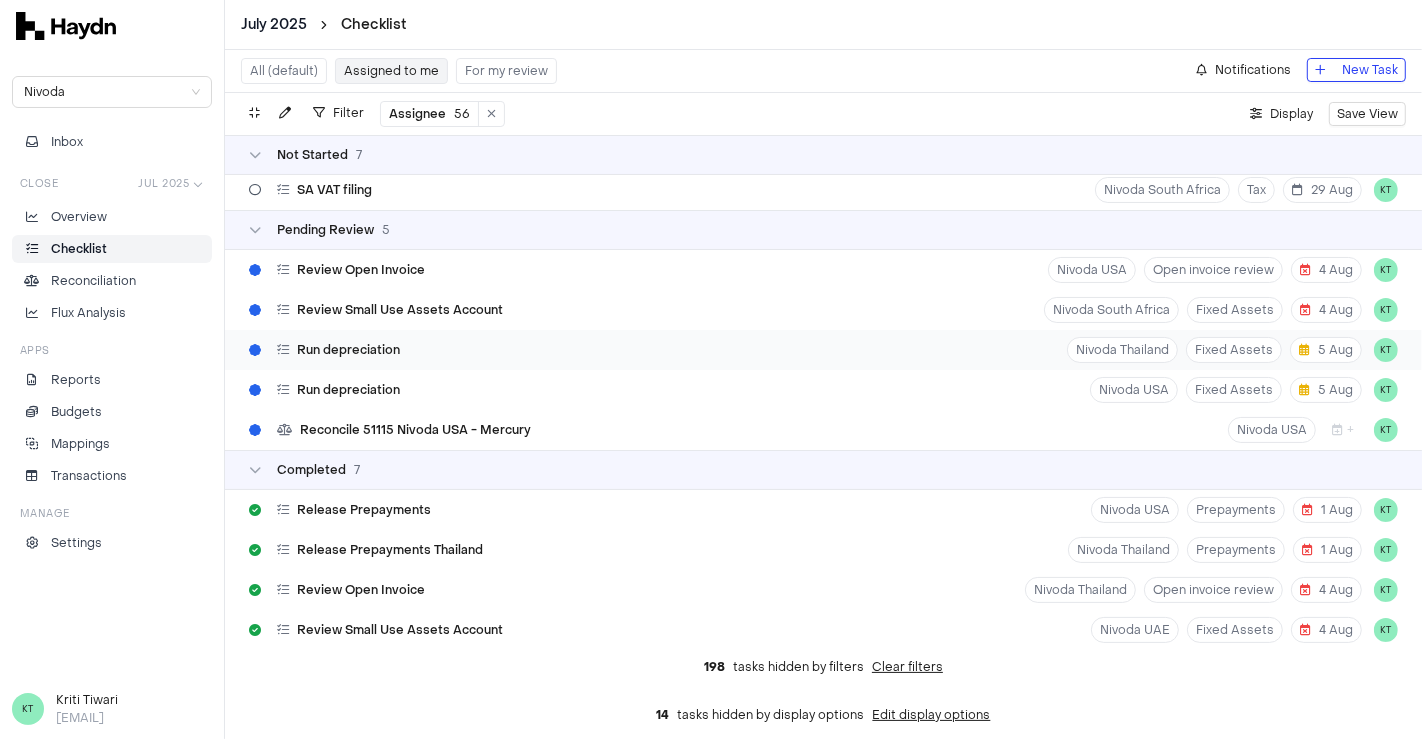 scroll, scrollTop: 0, scrollLeft: 0, axis: both 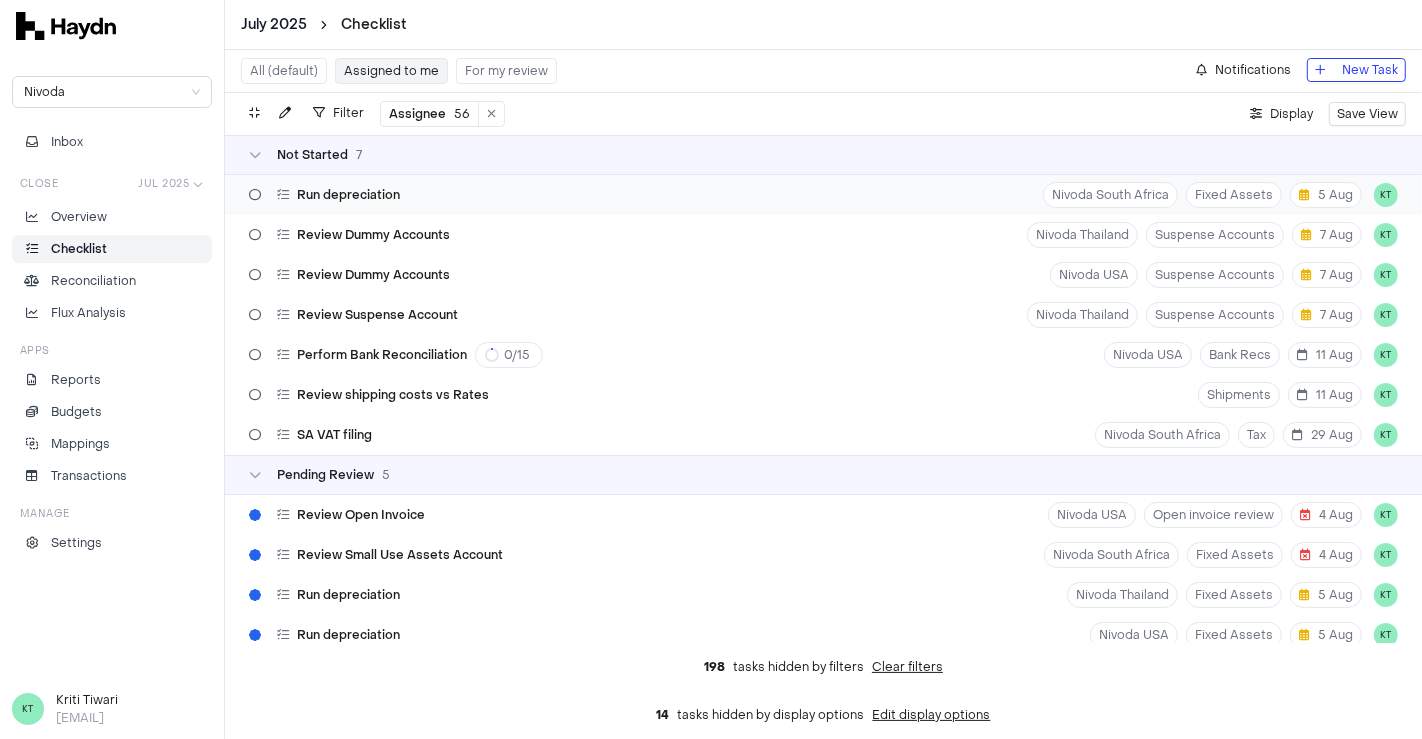 click on "Run depreciation Nivoda South Africa Fixed Assets 5 Aug KT" at bounding box center (823, 195) 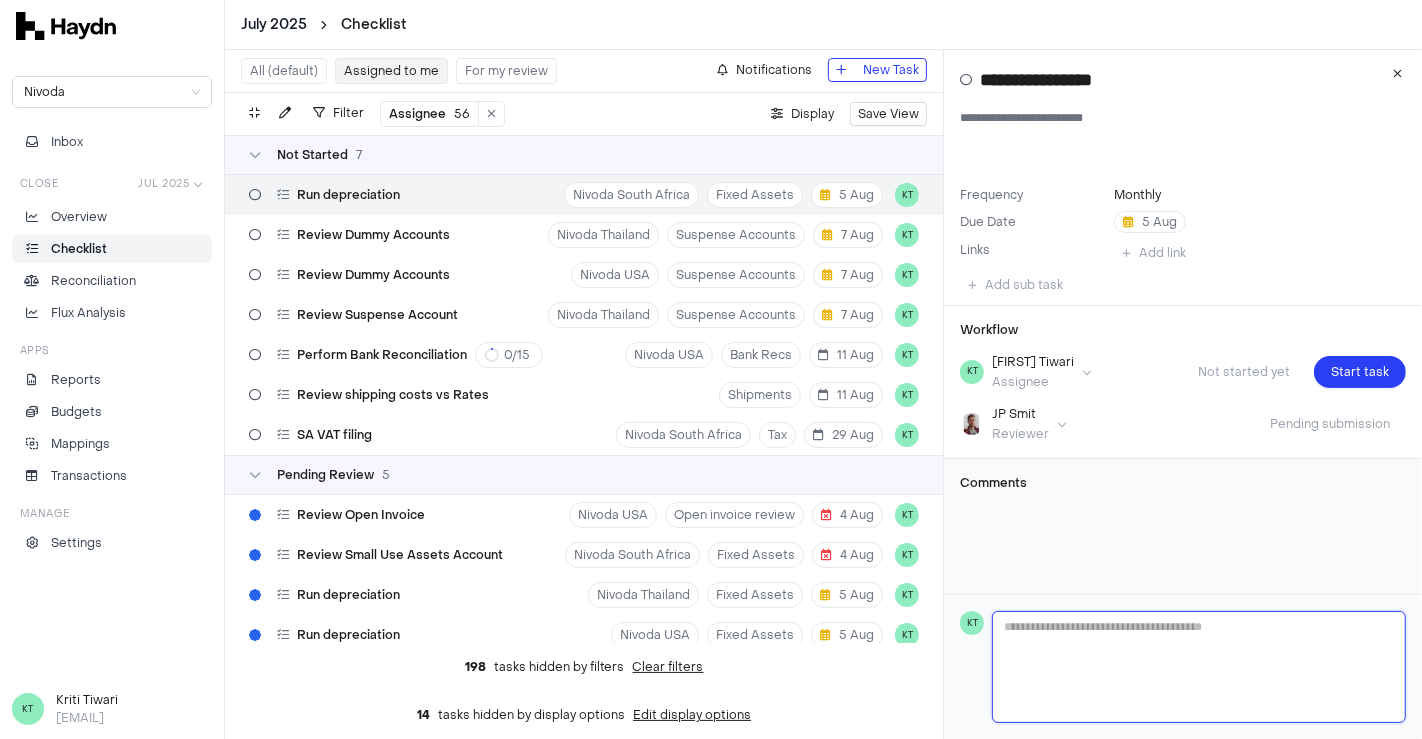 click at bounding box center (1199, 667) 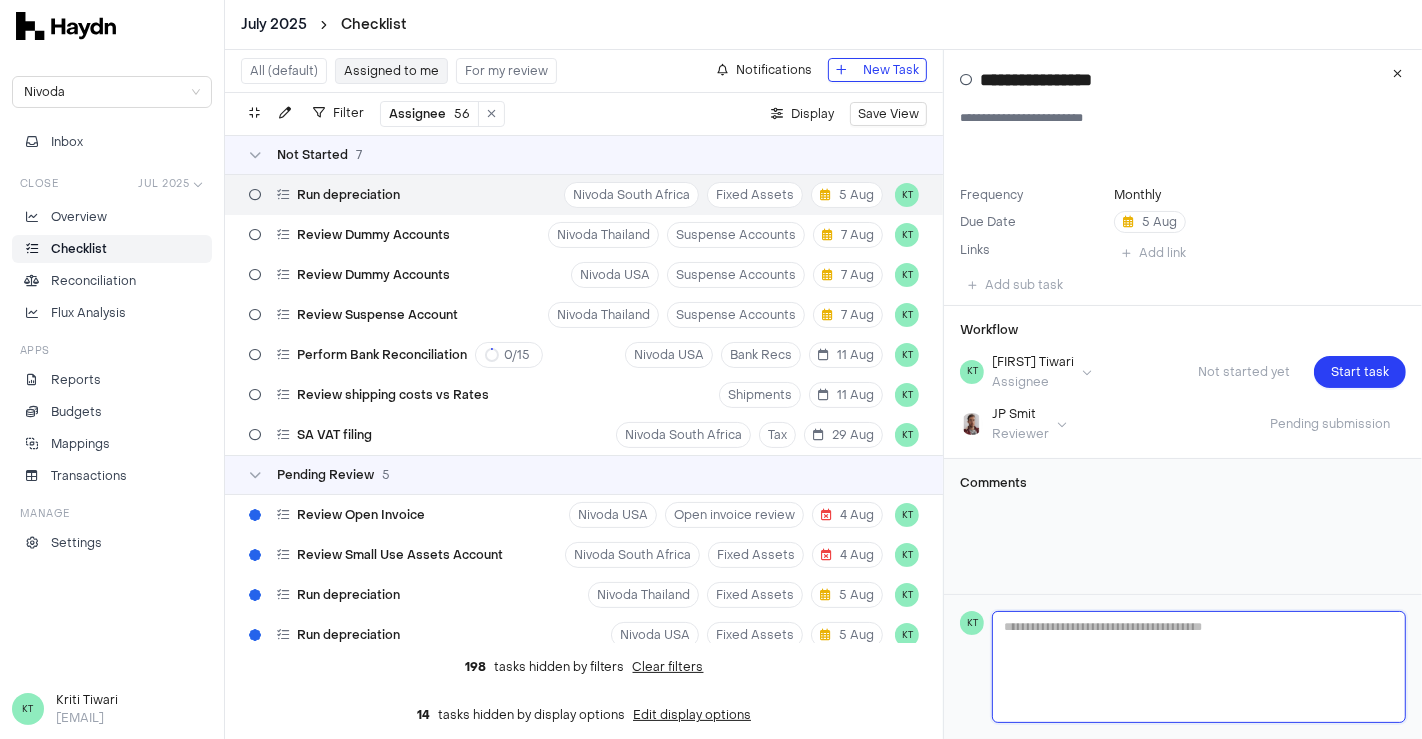 type 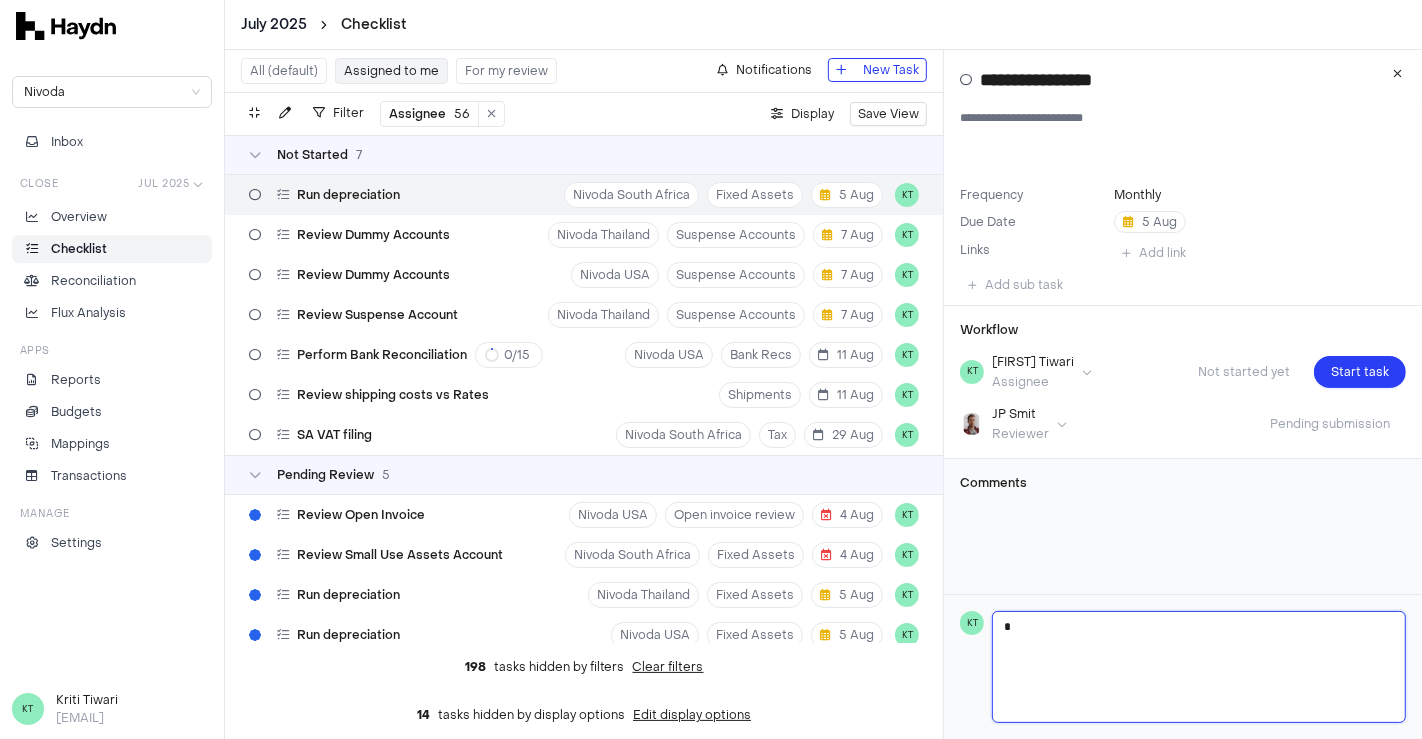 type 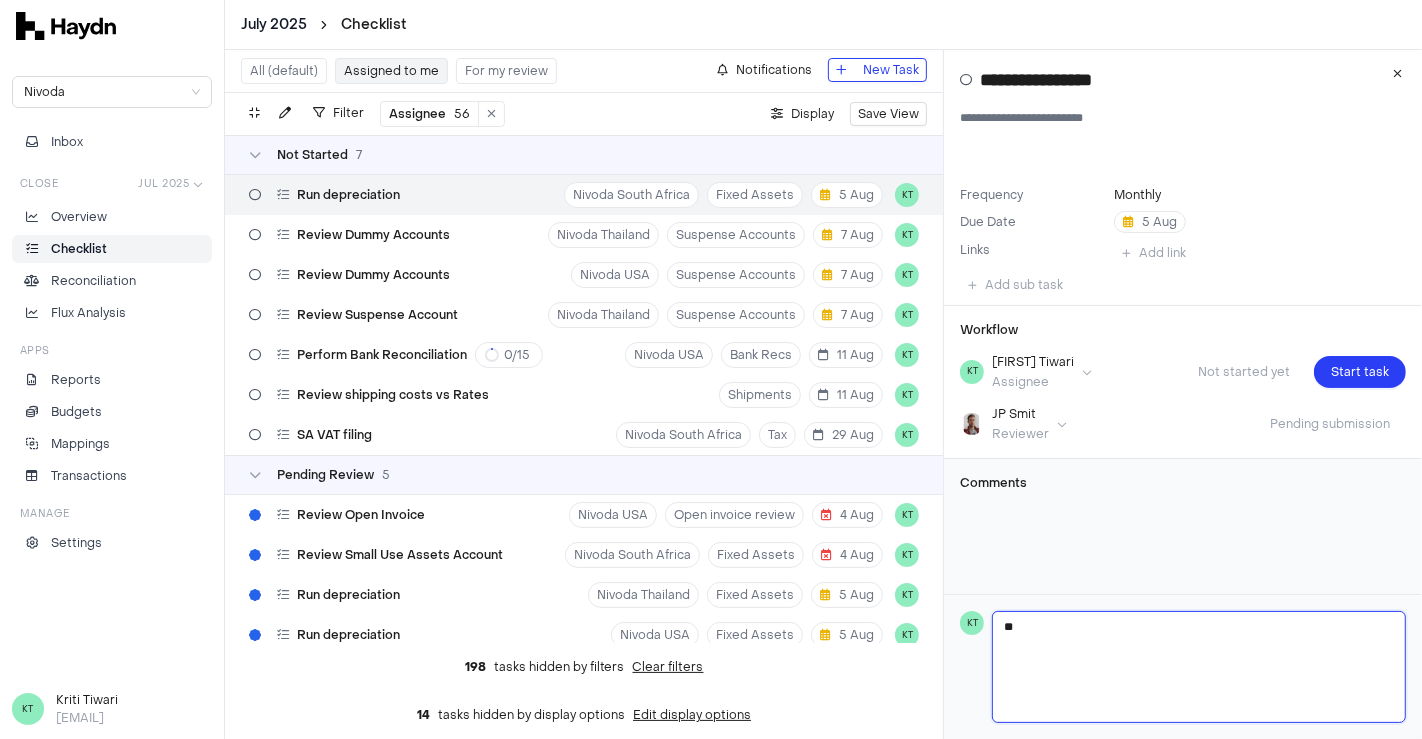type 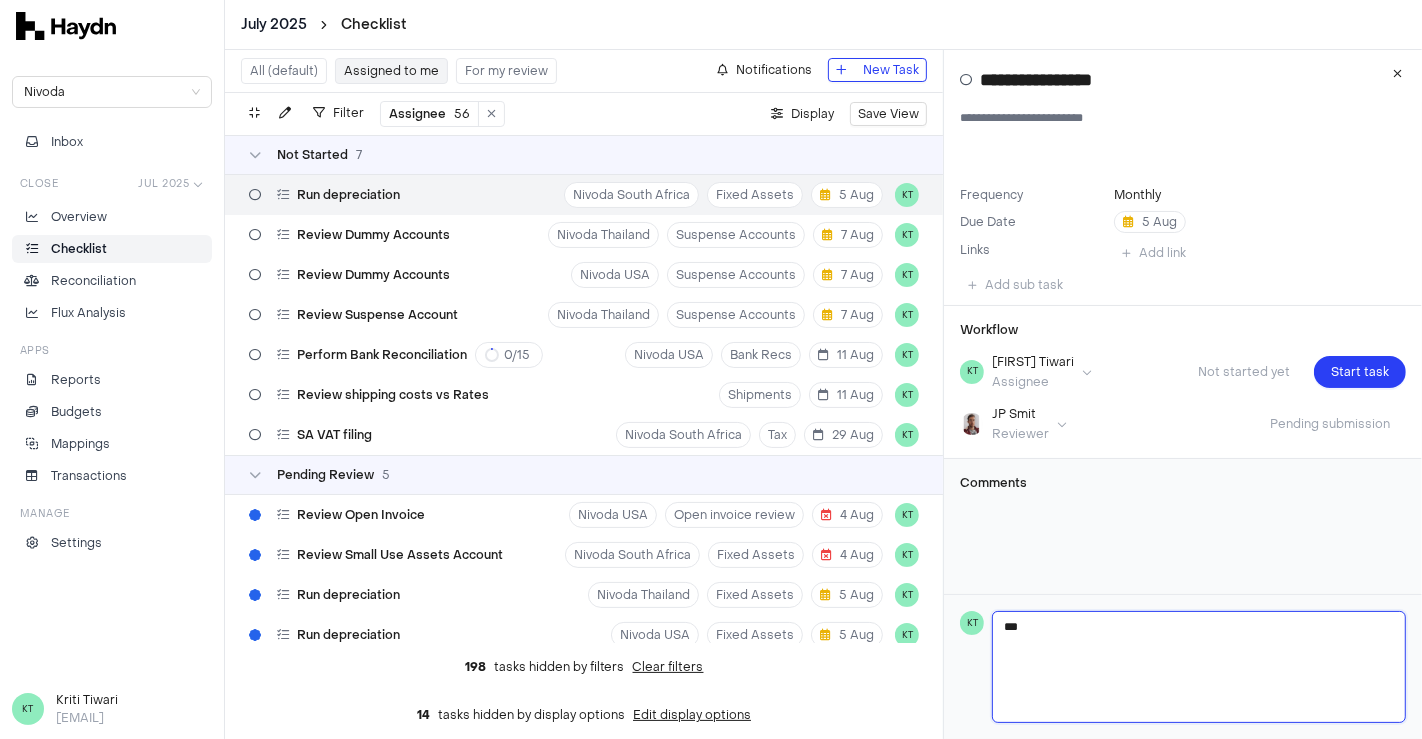 type 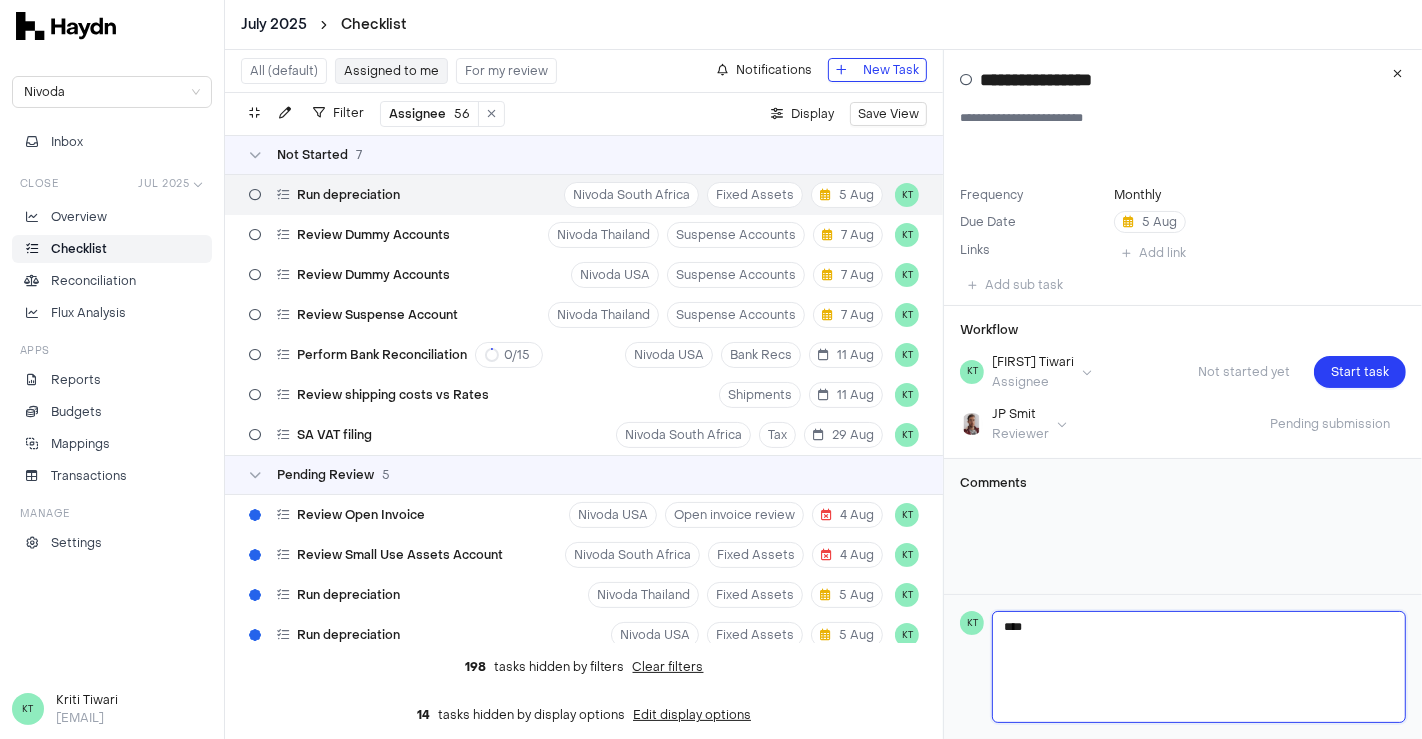 type 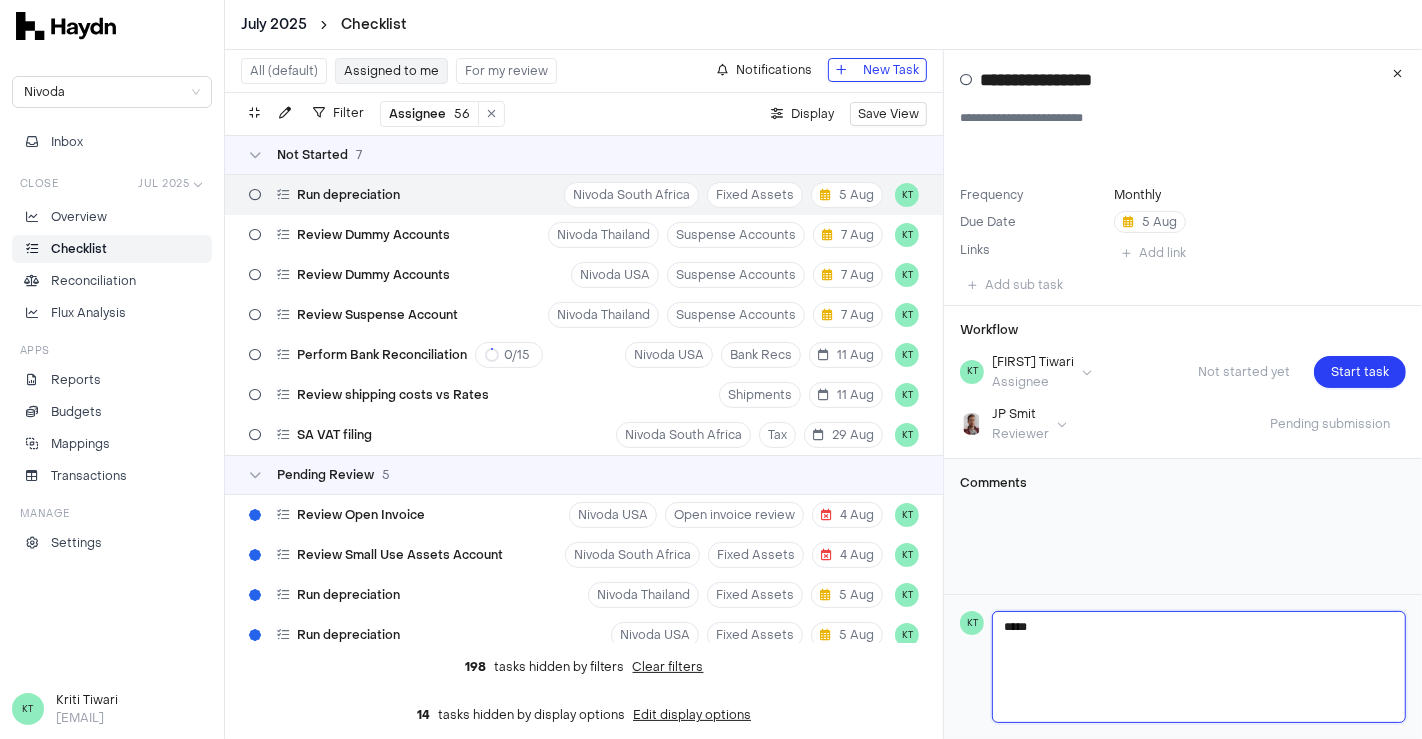 type 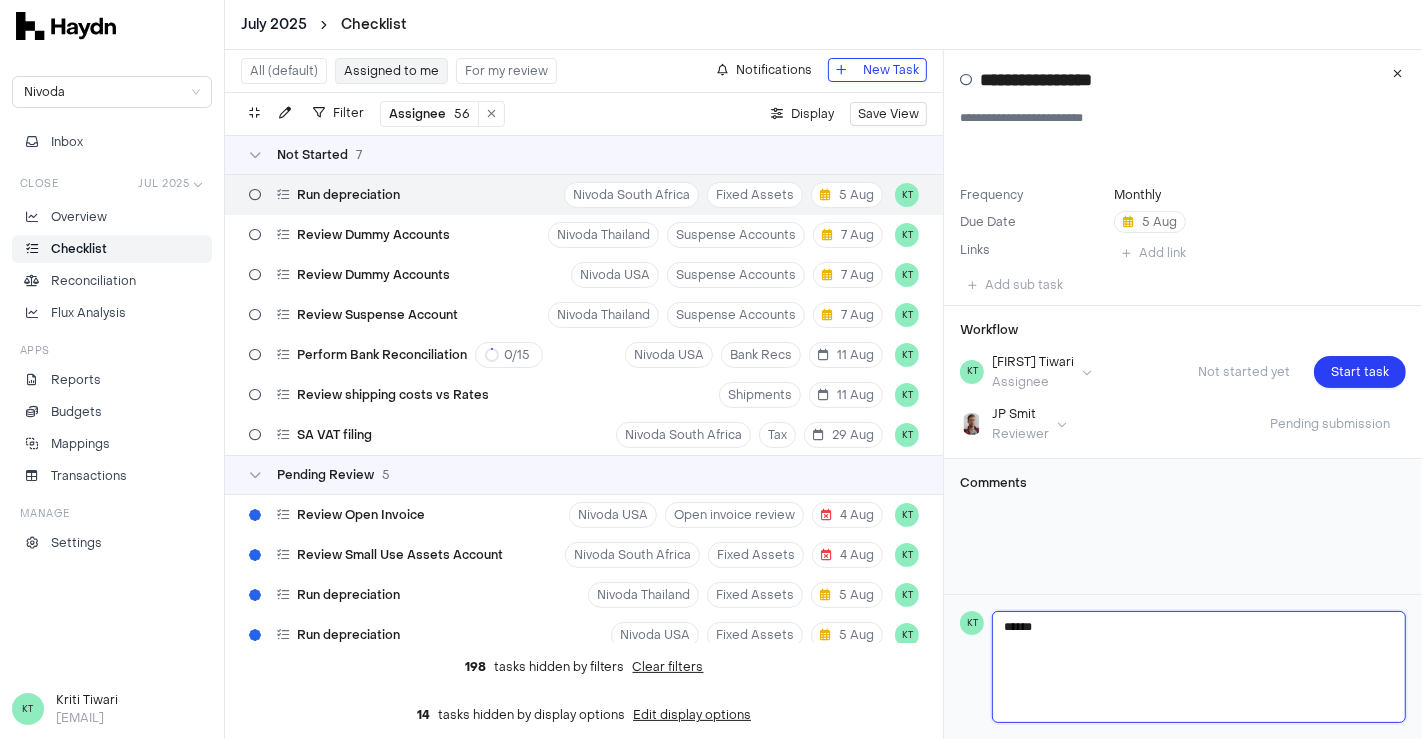 type 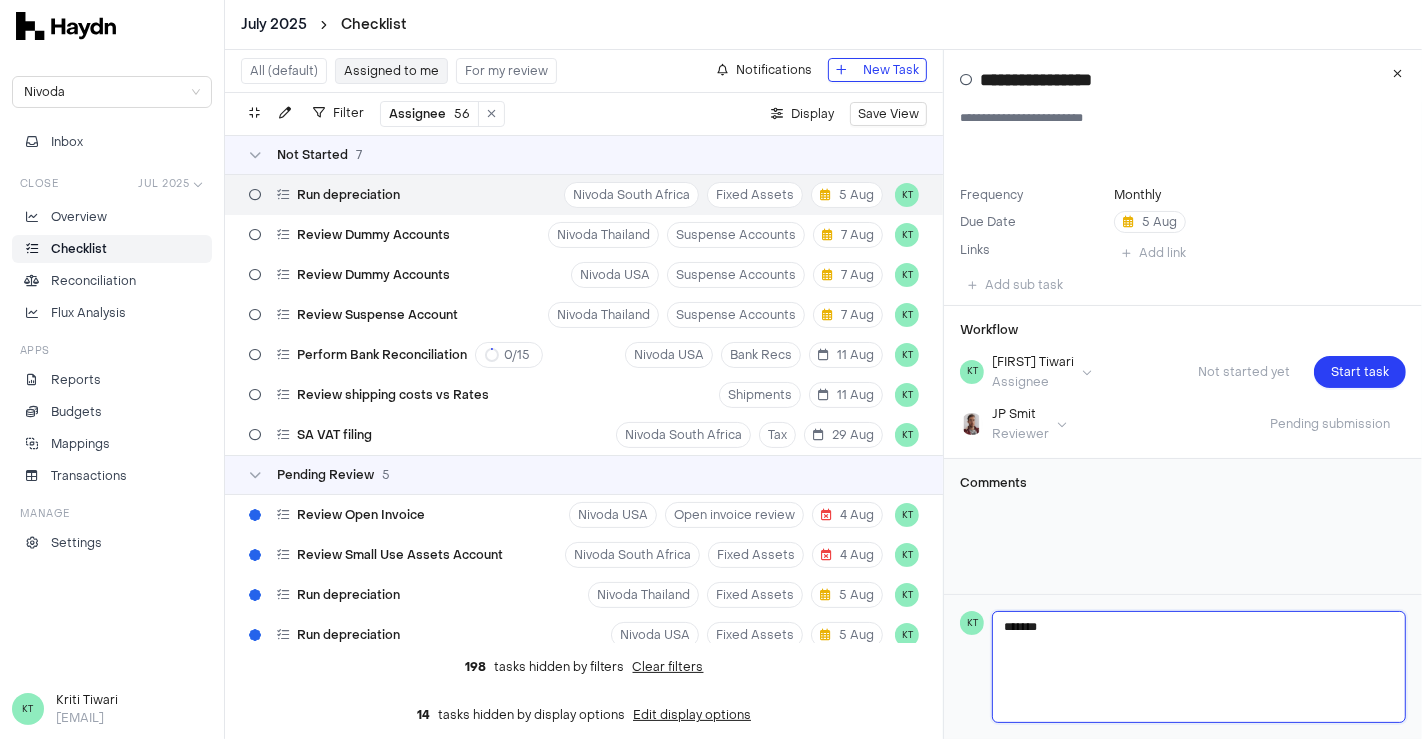 type 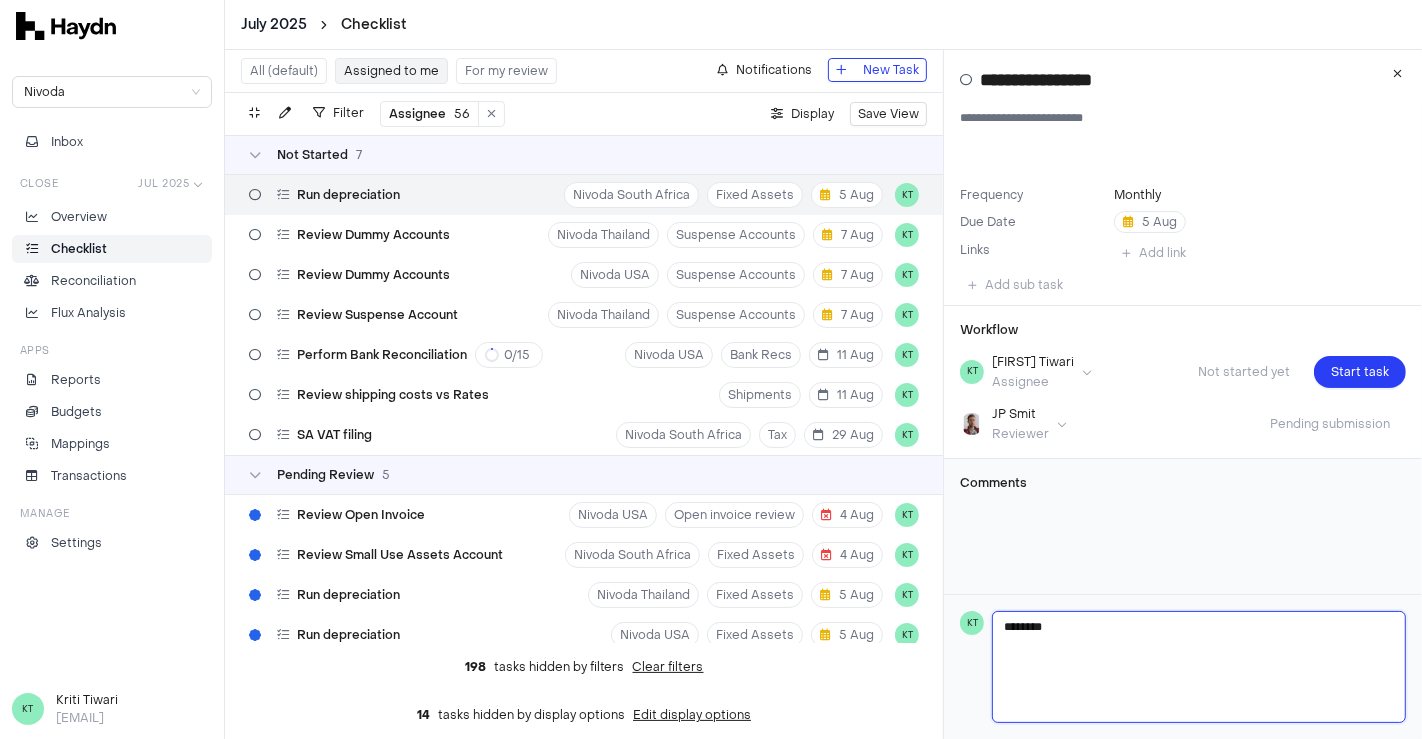 type 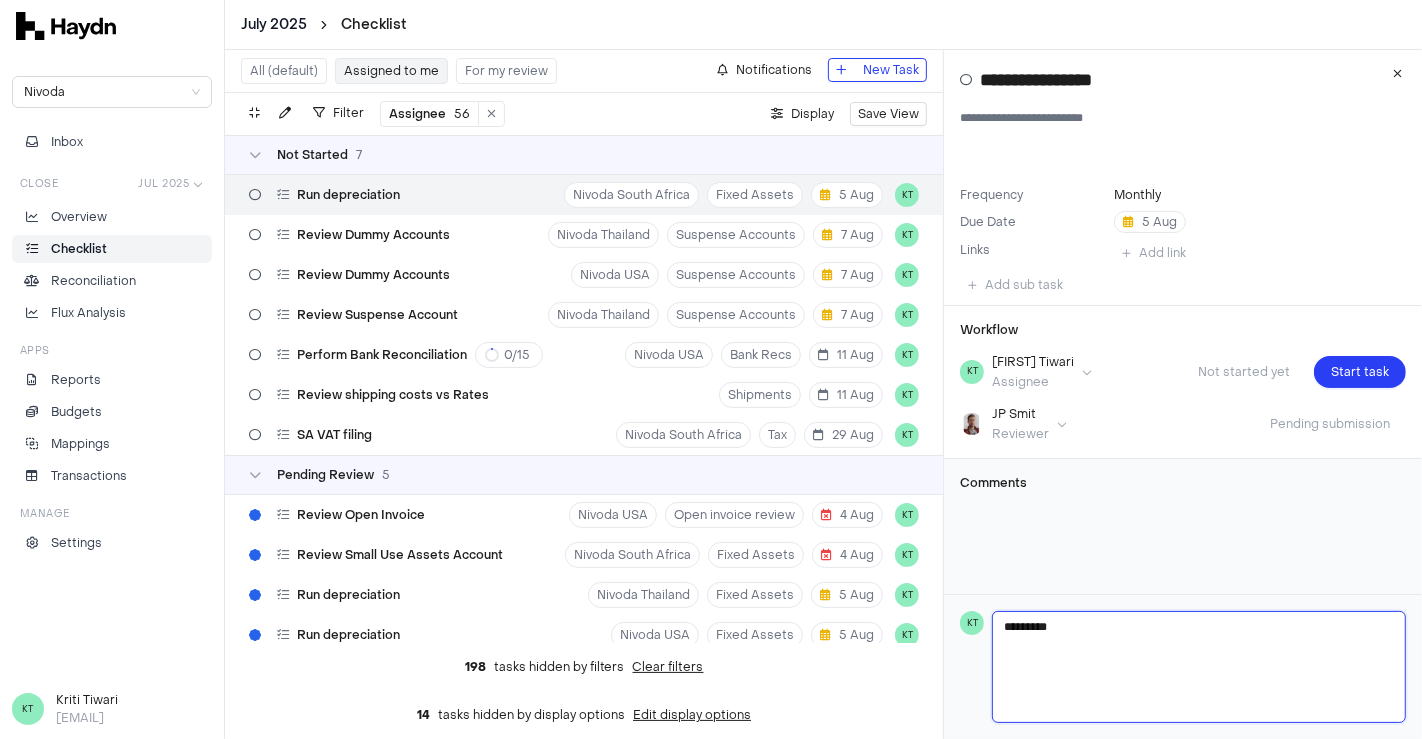 type 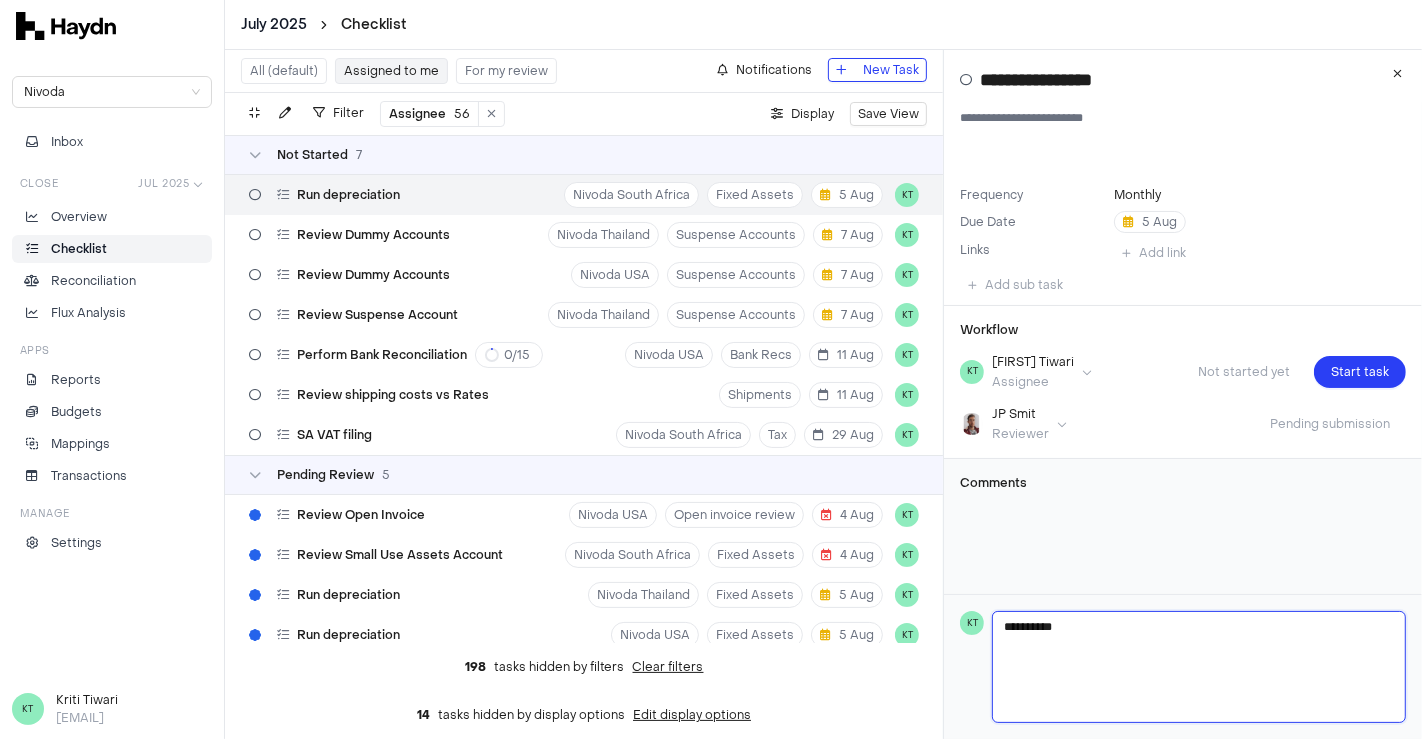 type 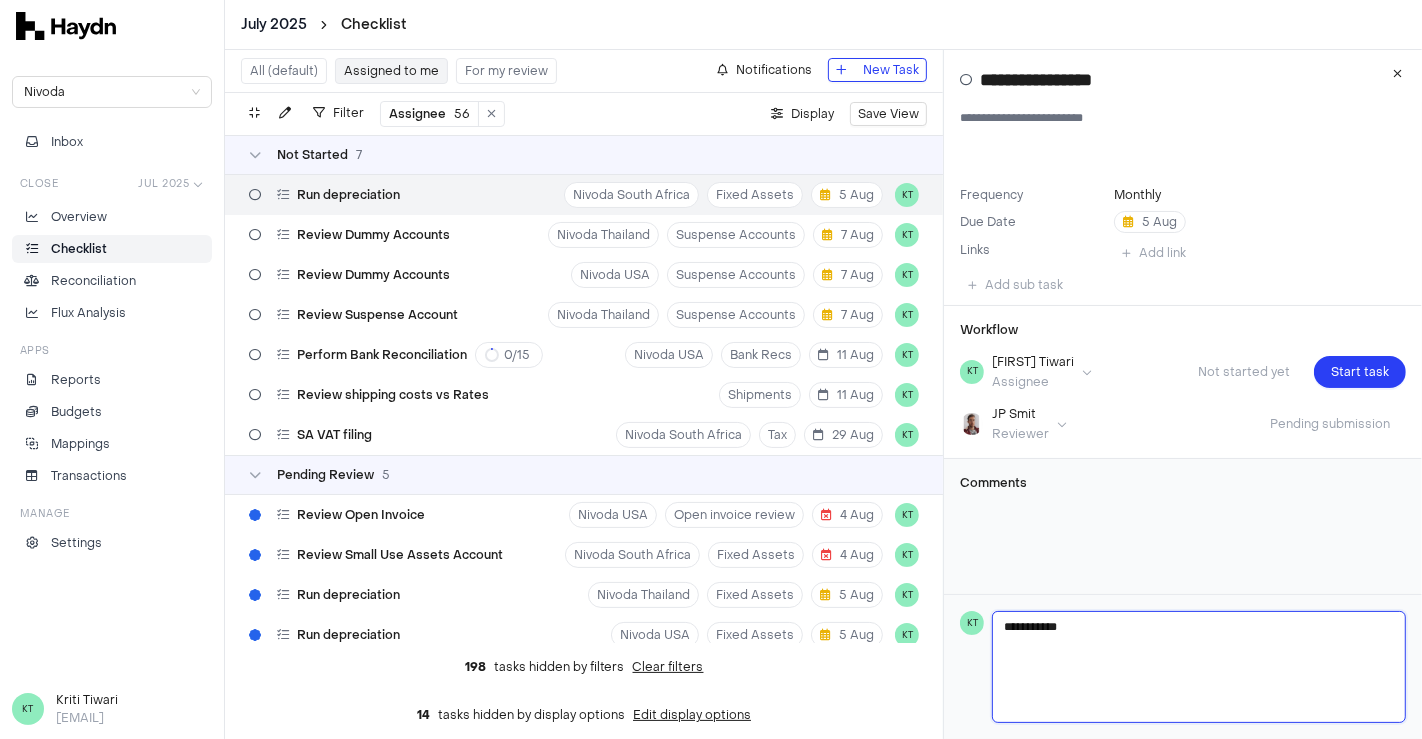 type 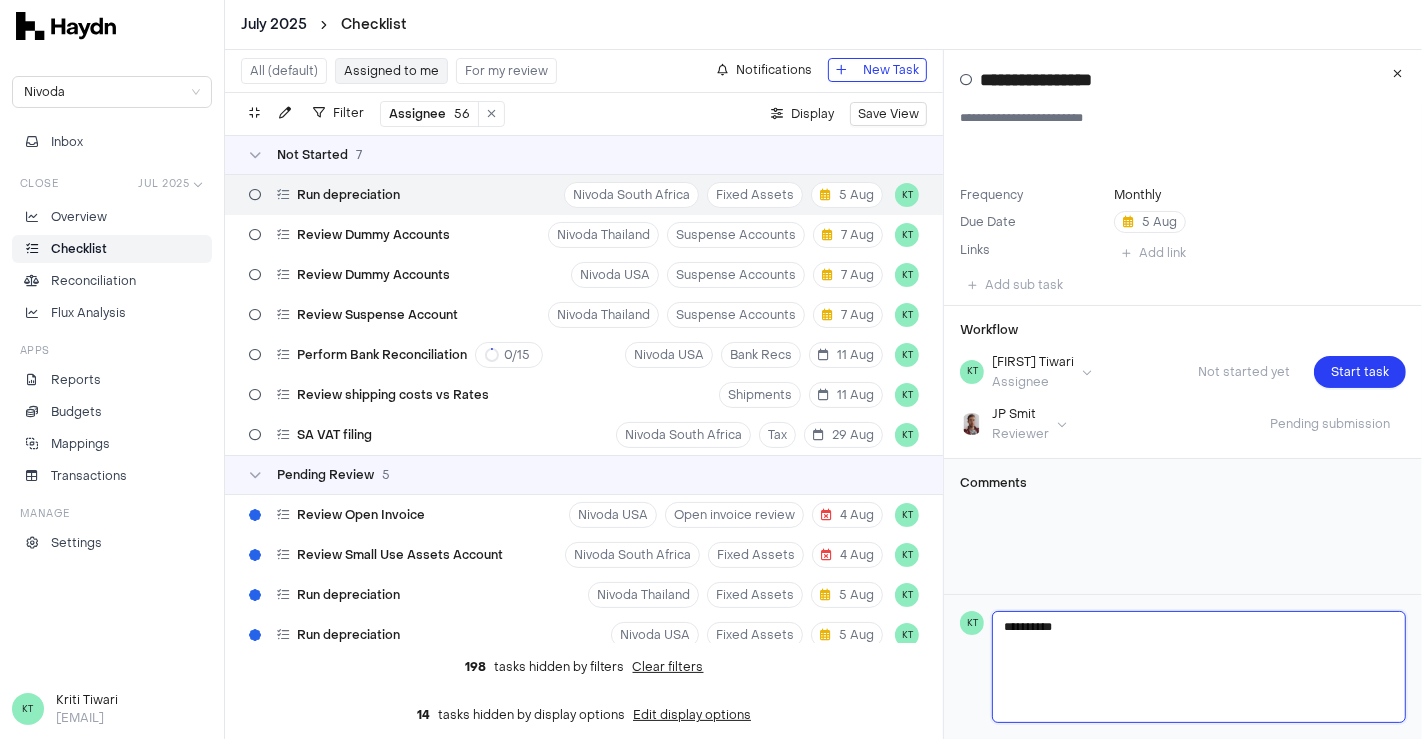 type 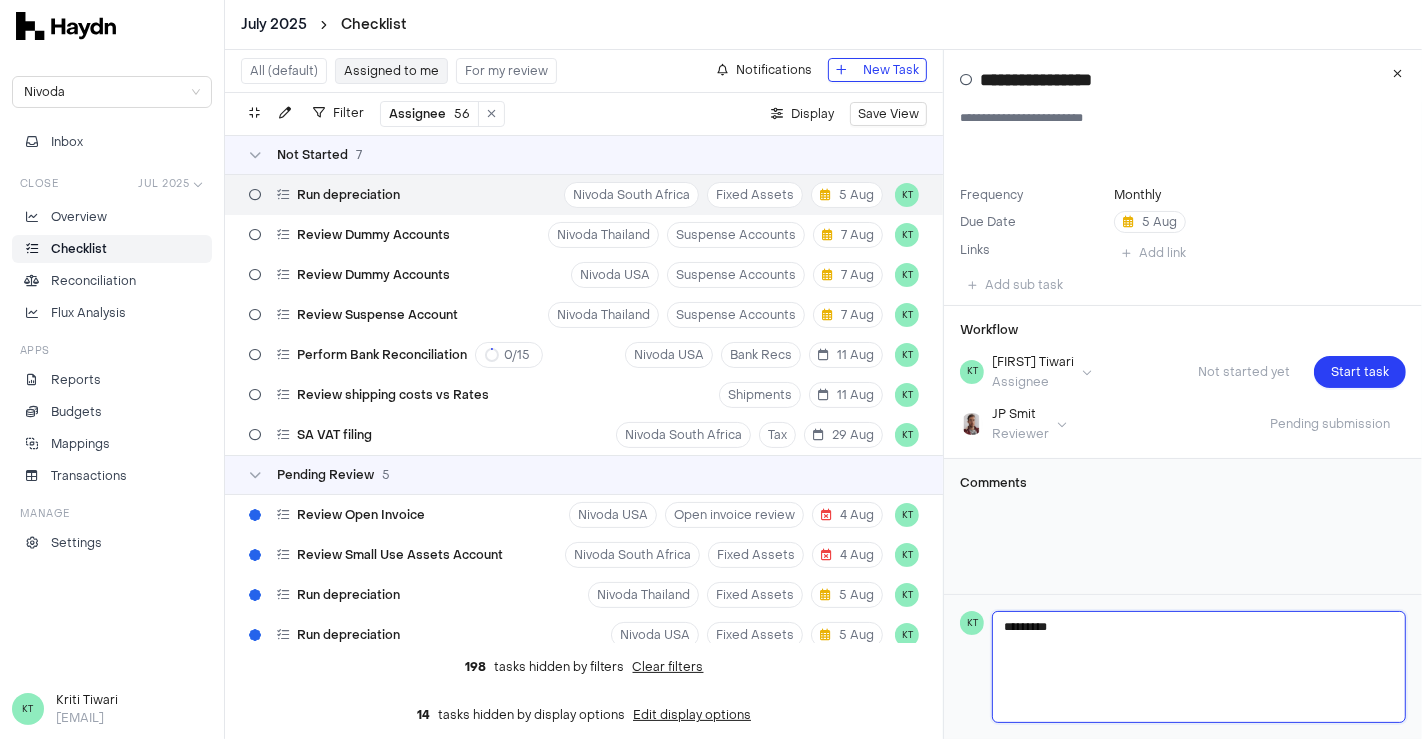 type 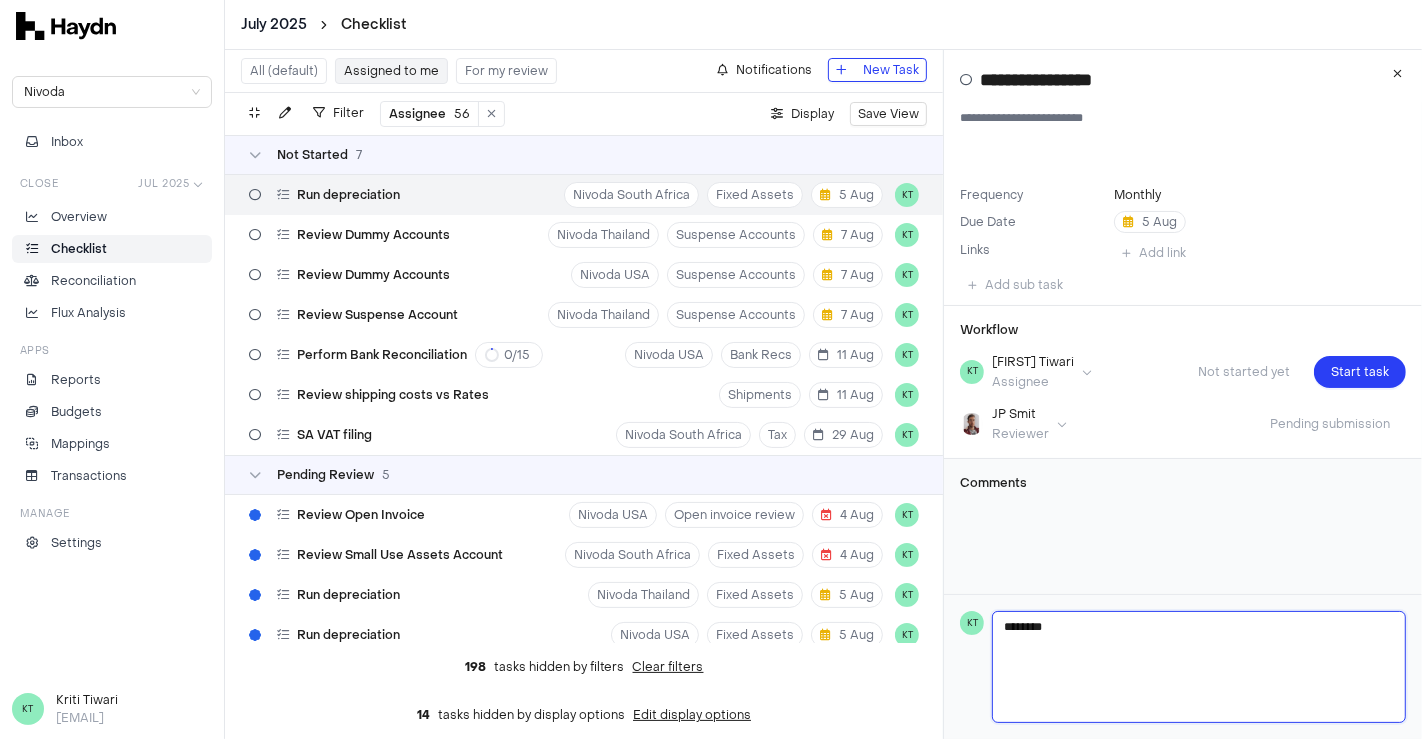 type 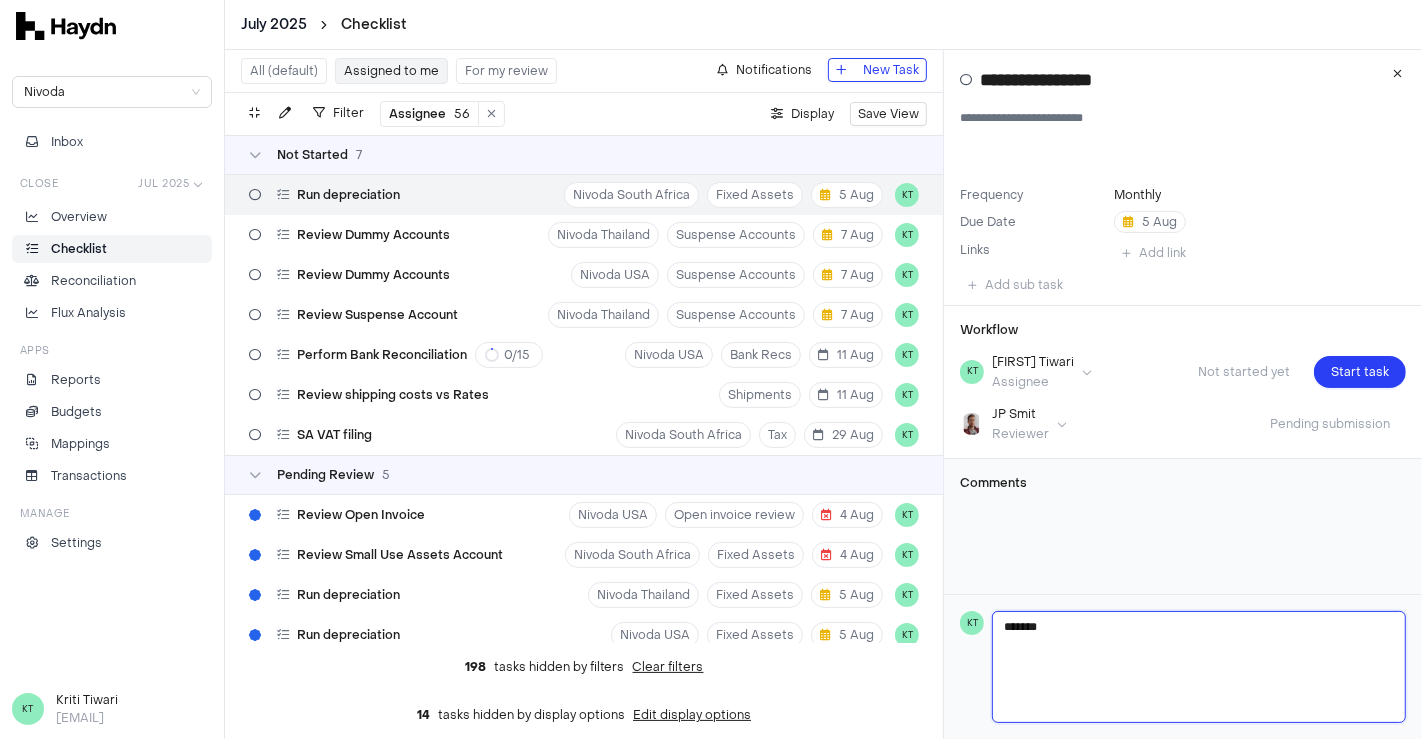 type 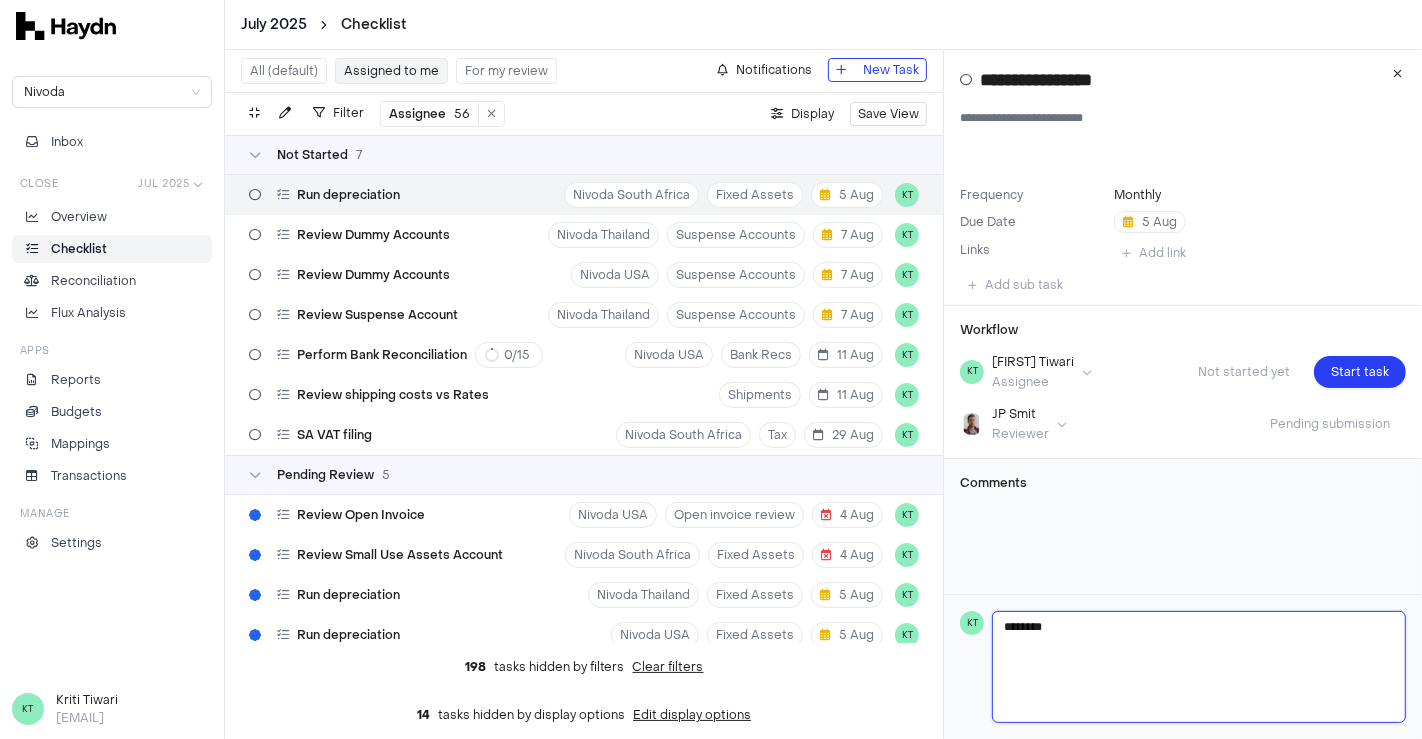 type 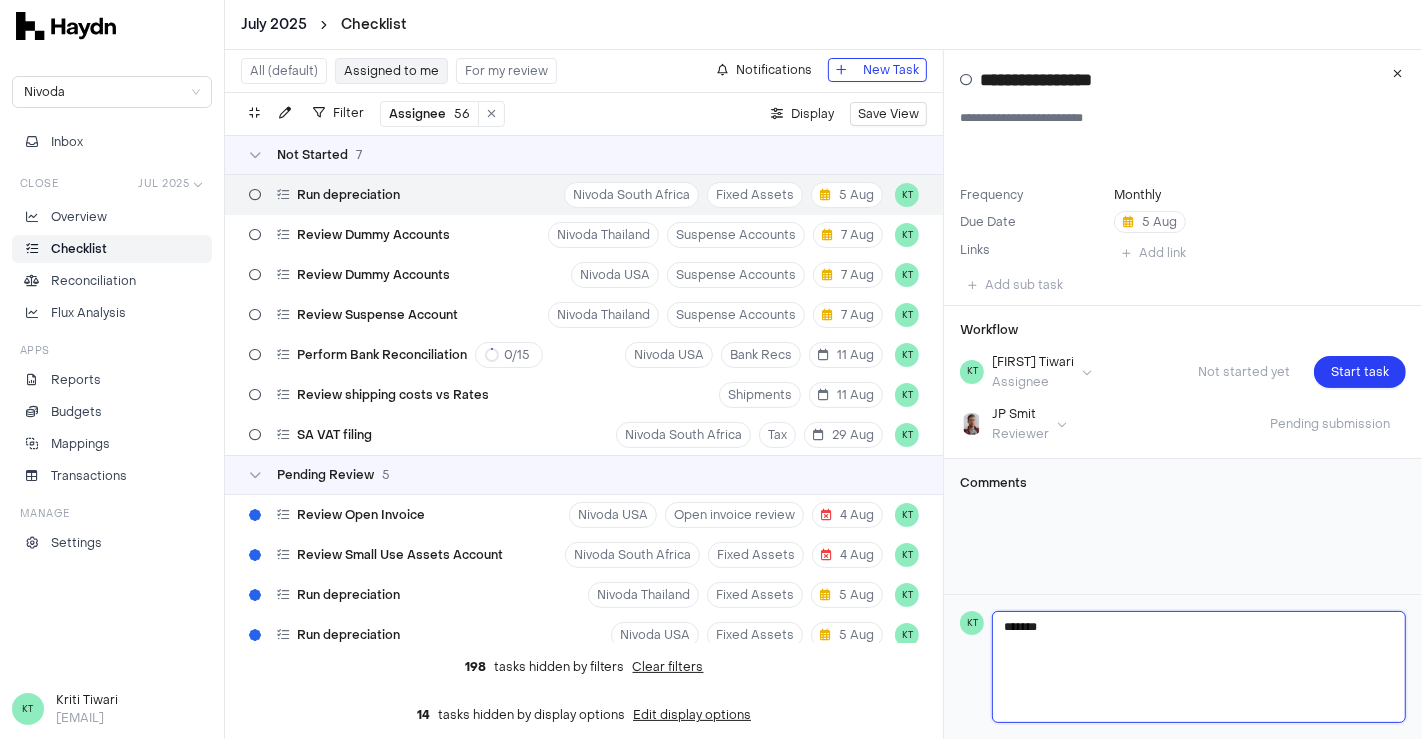 type 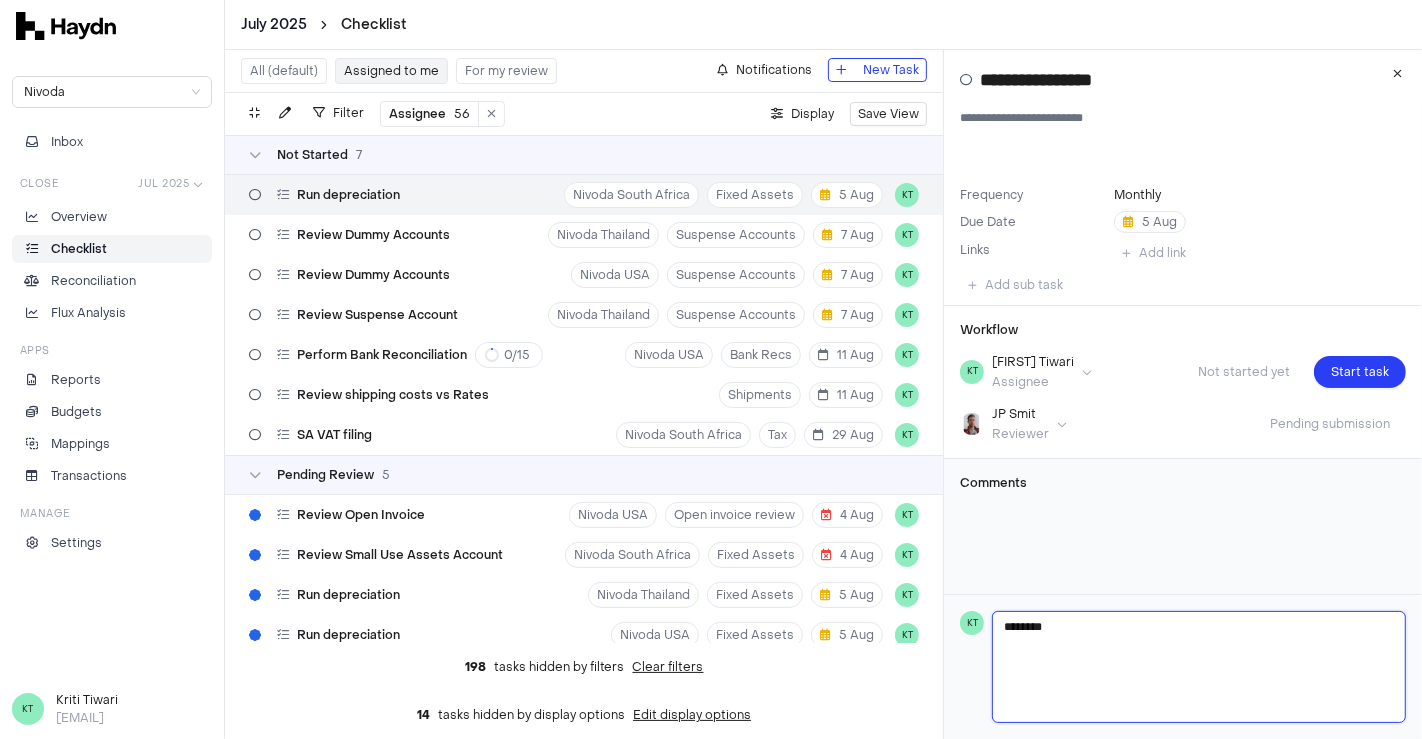 type 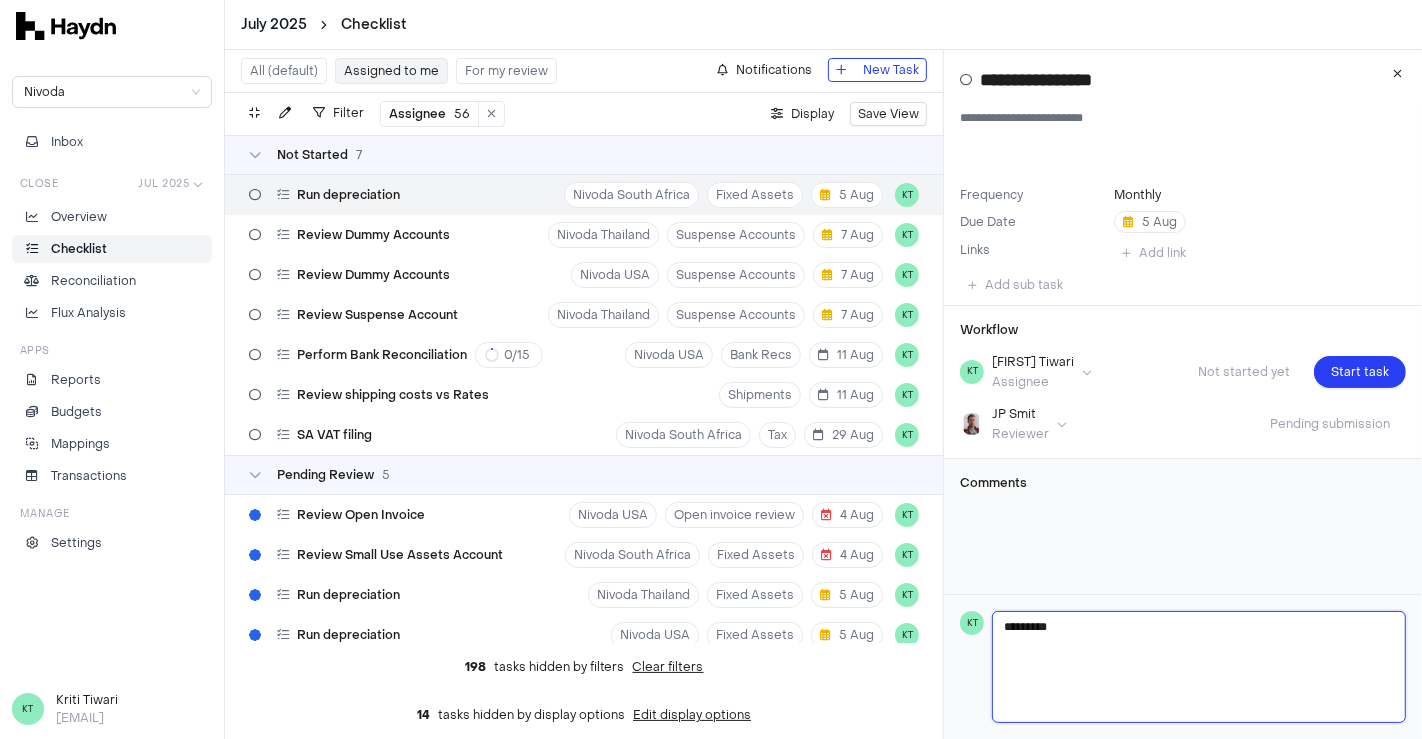 type 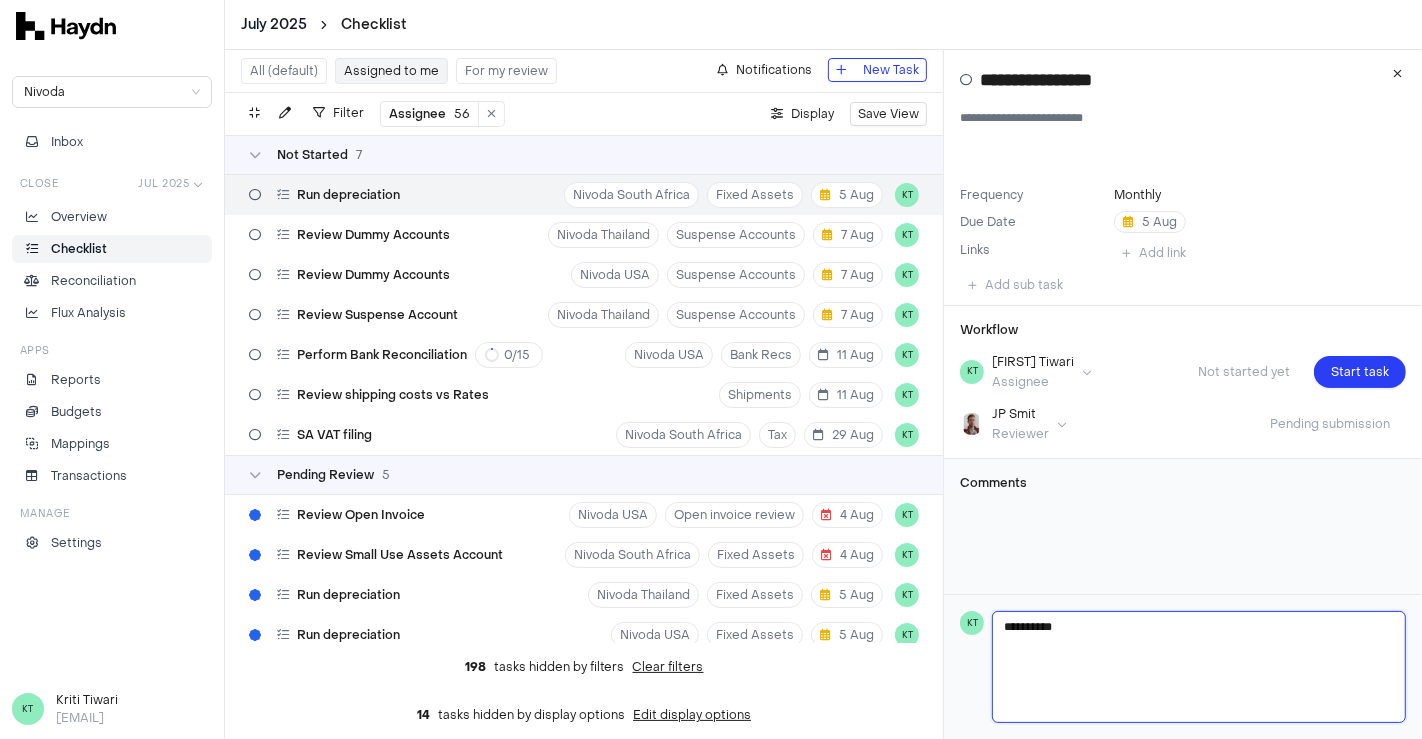 type 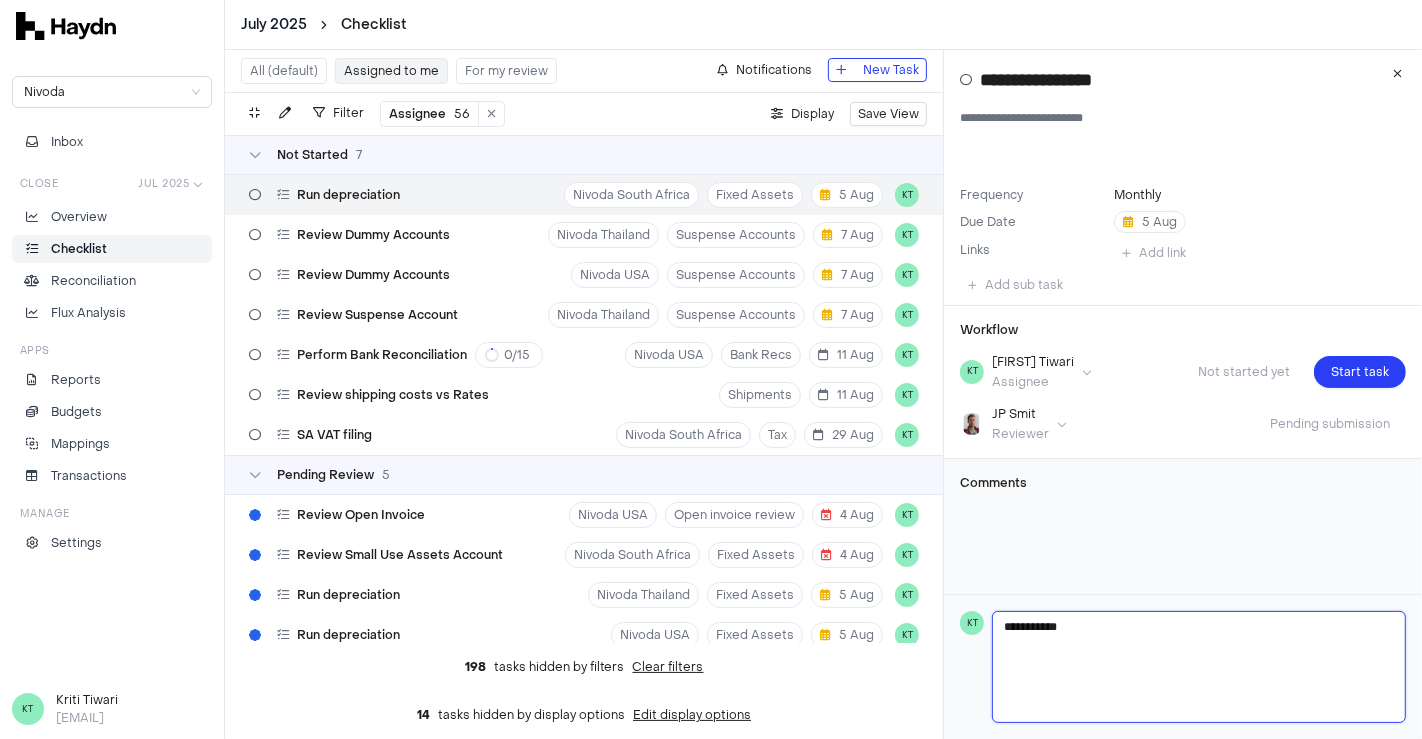 type 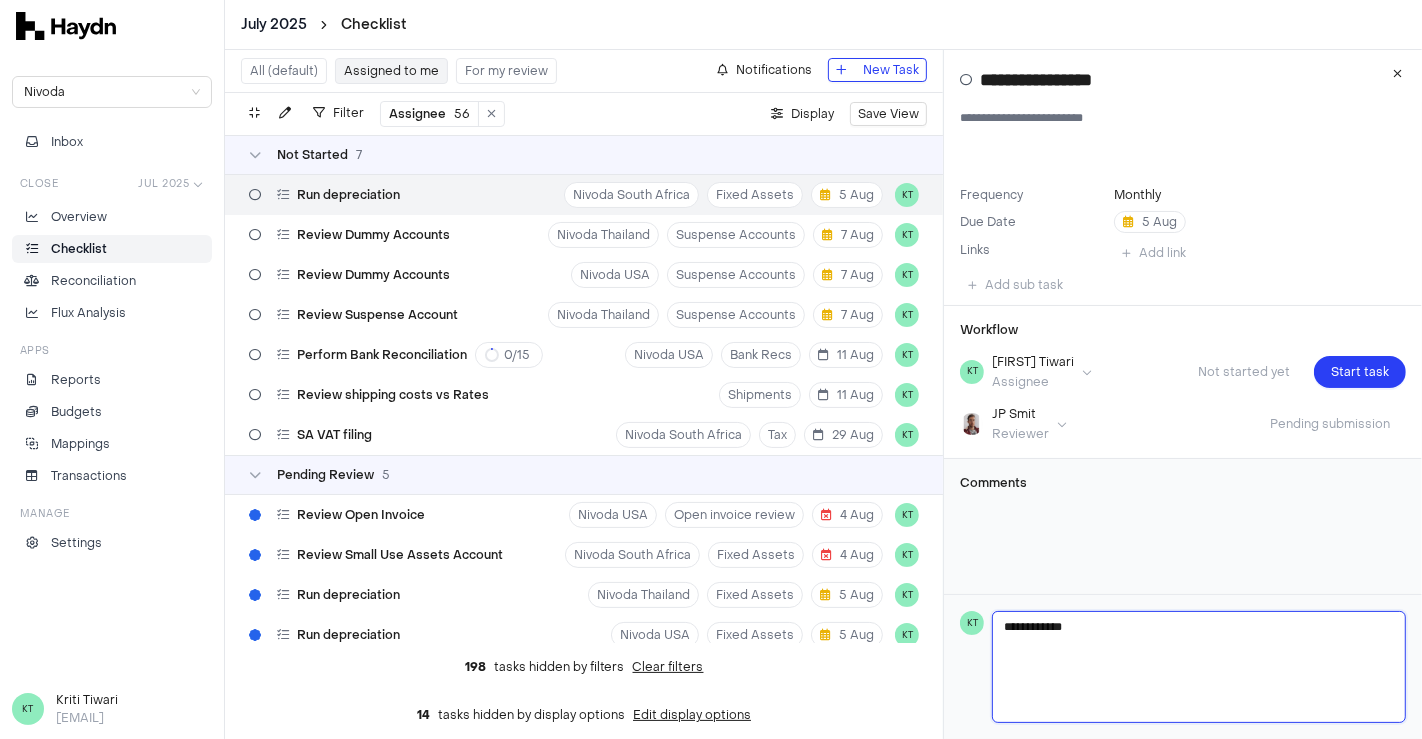 type 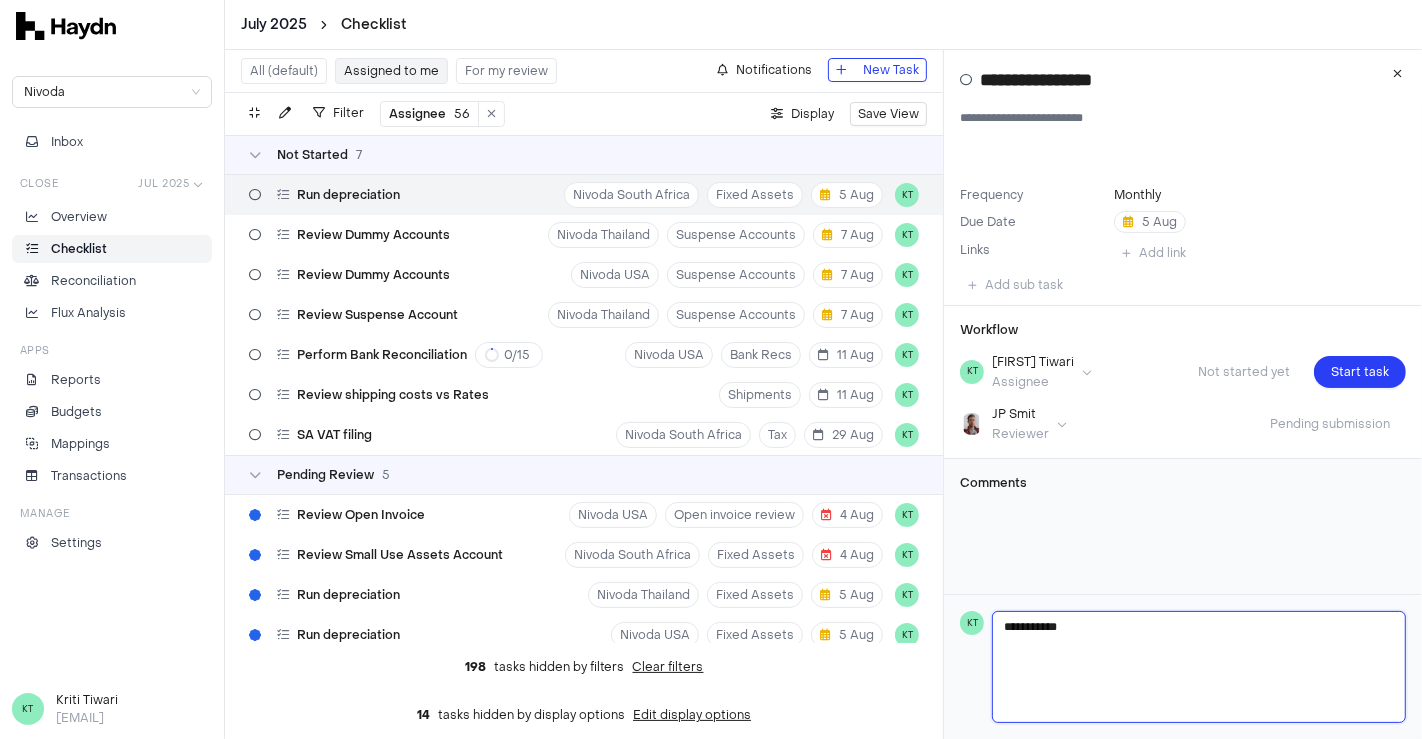 type 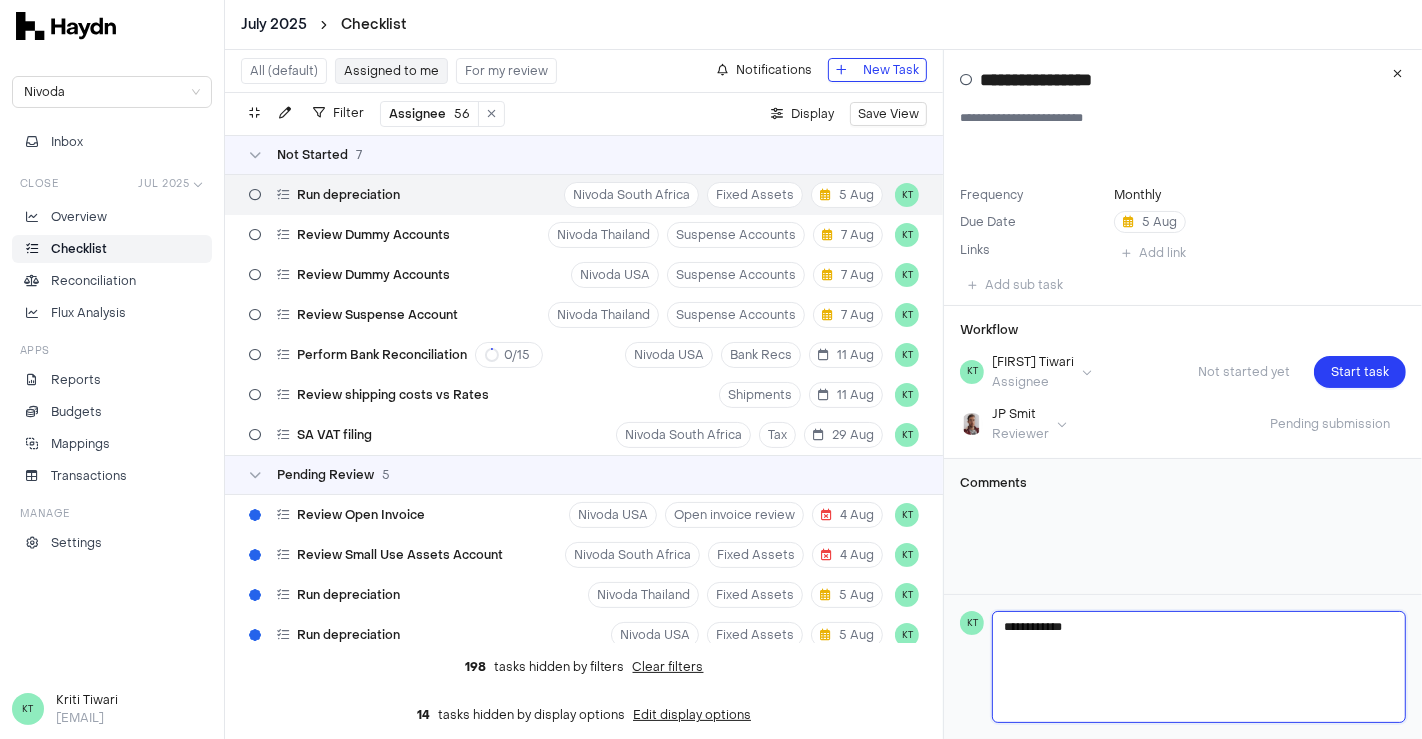type 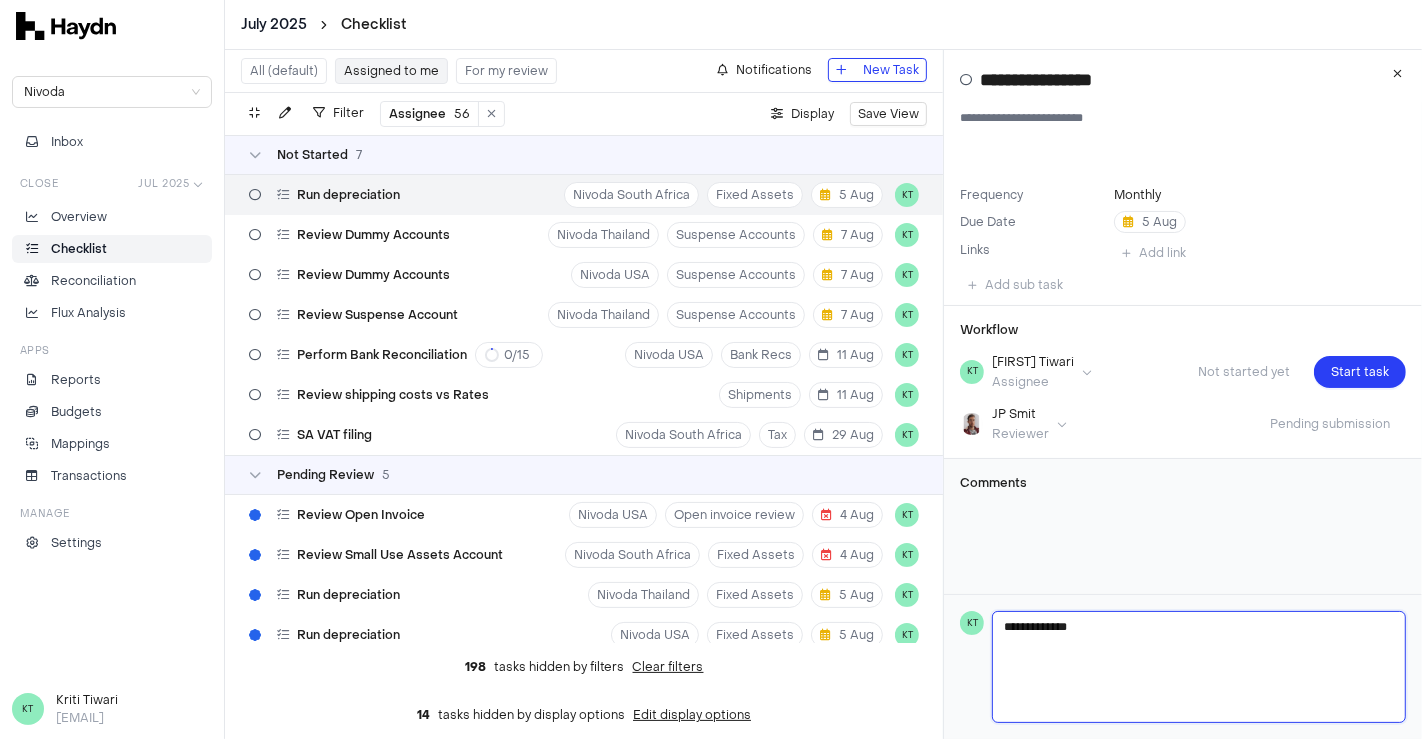 type 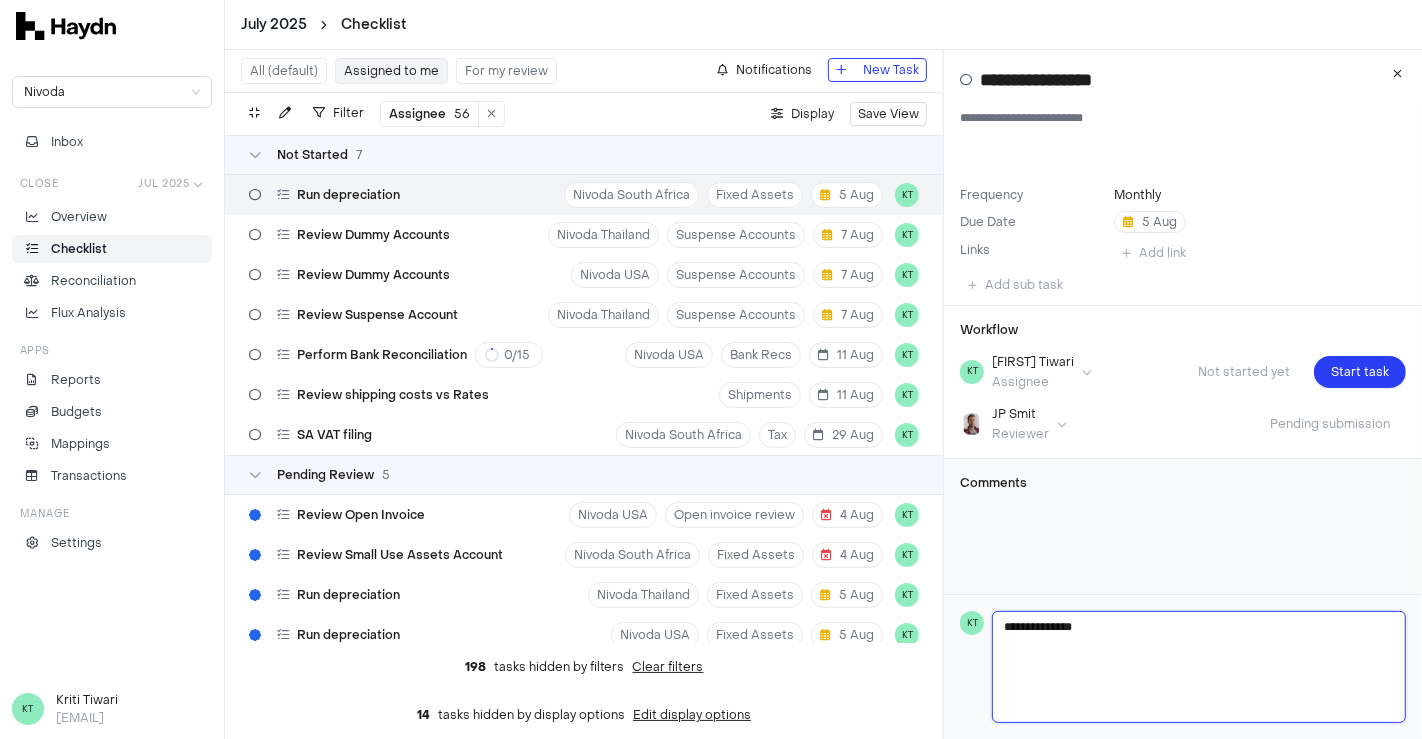 type 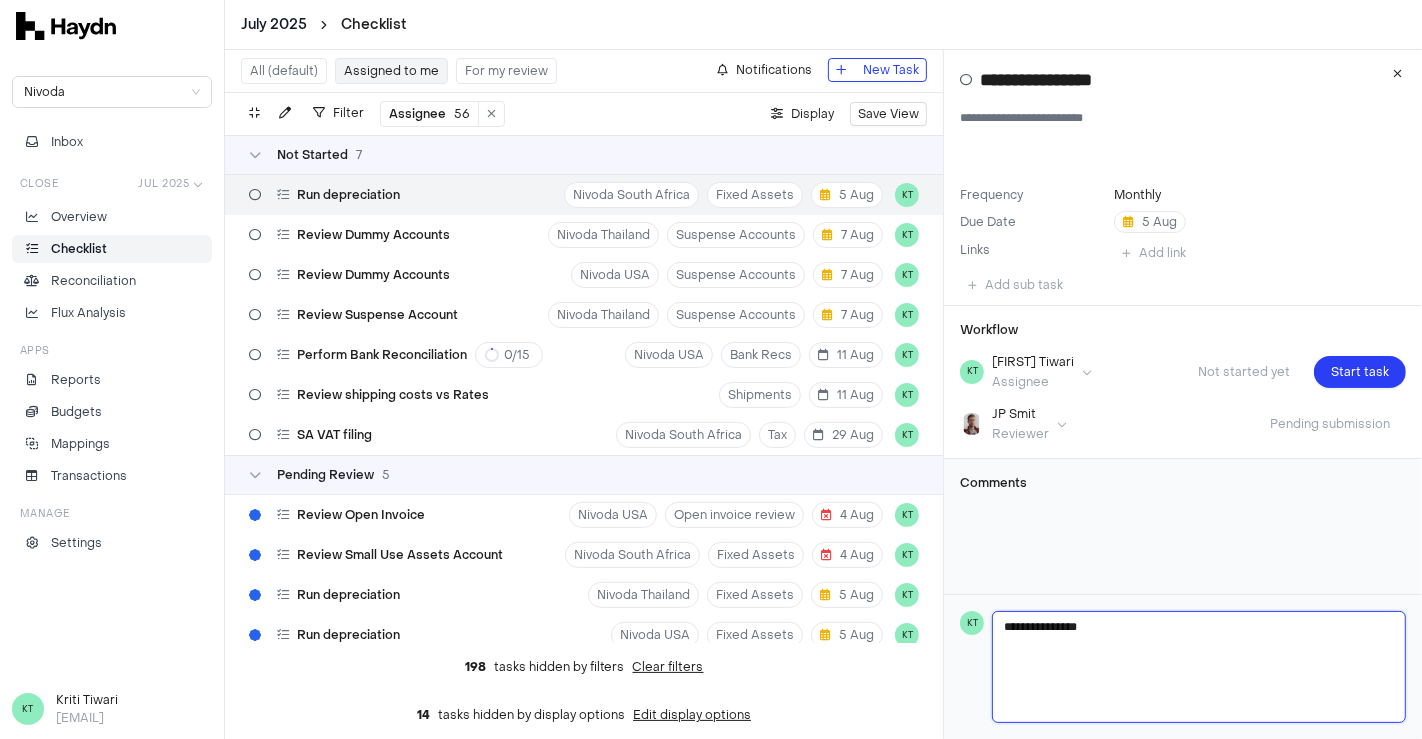 type 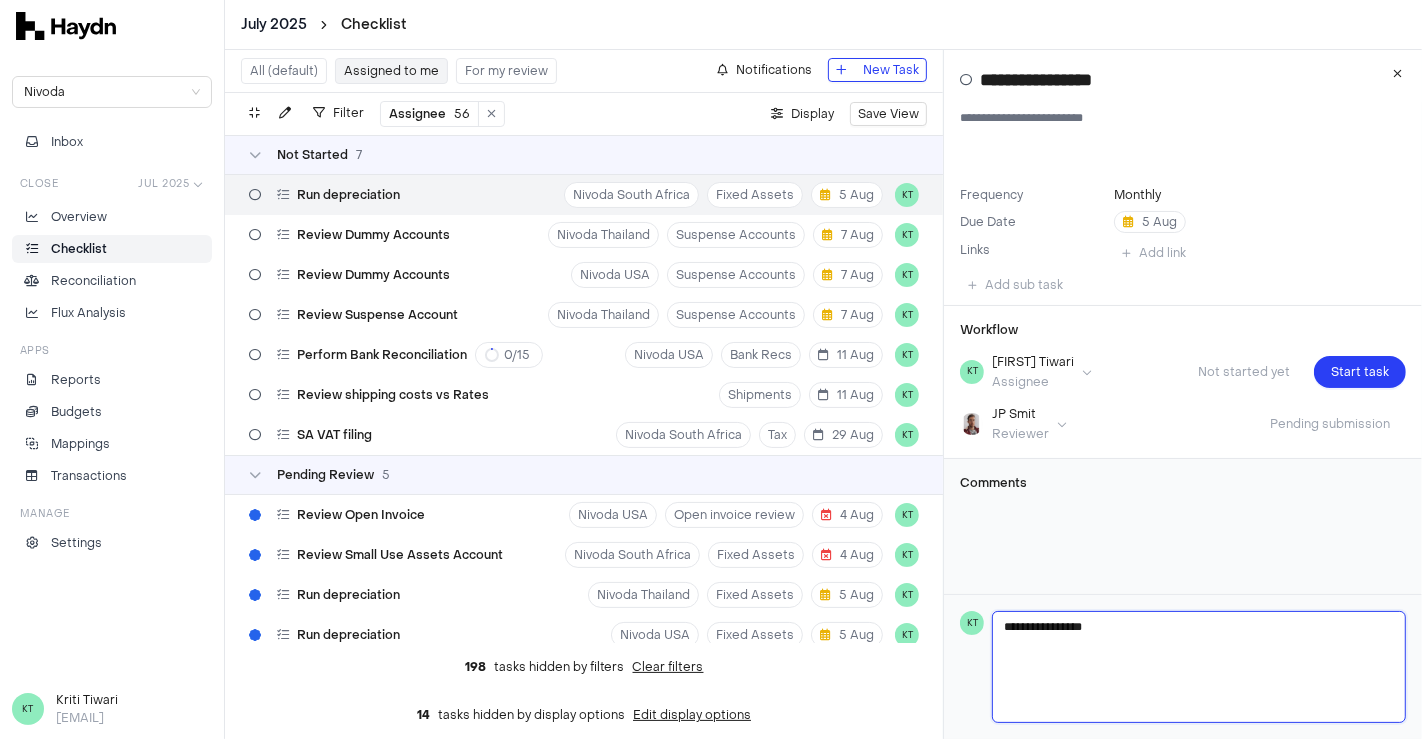 type 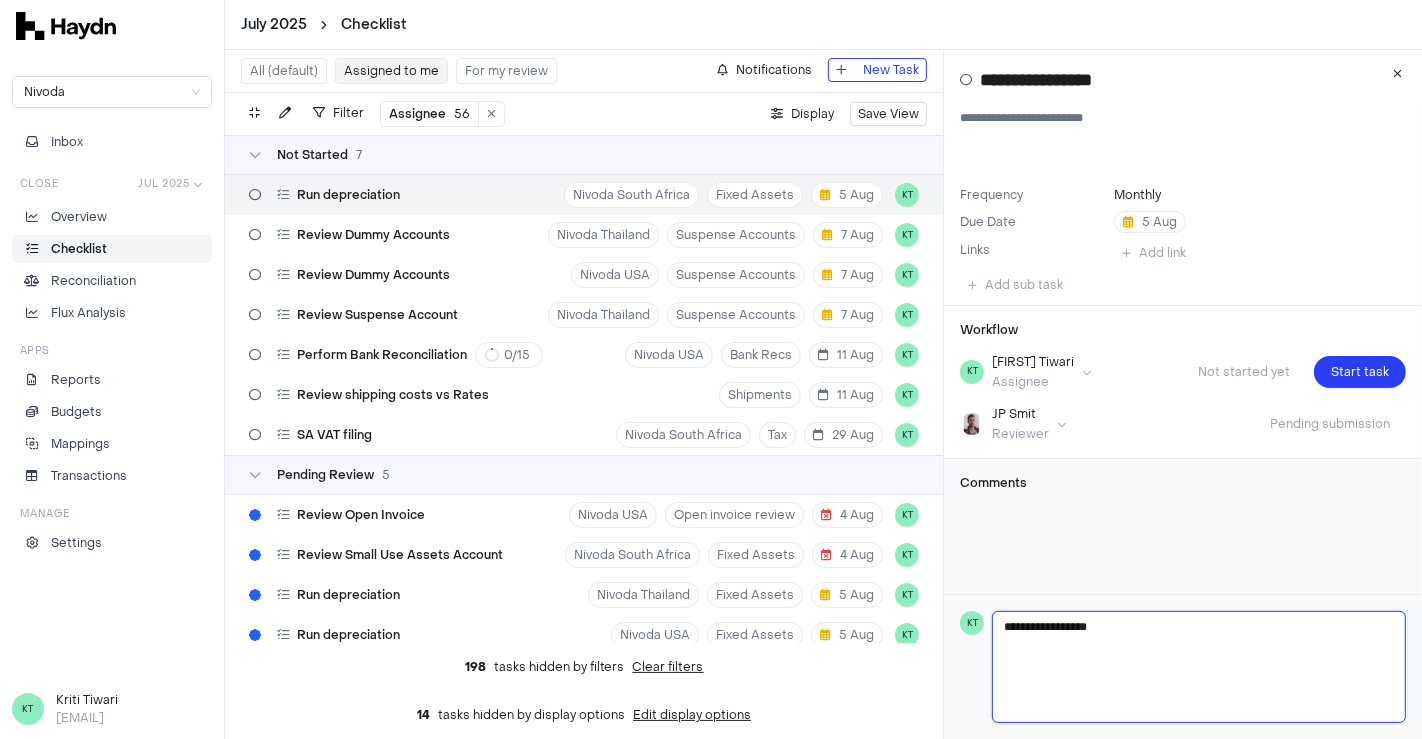 type 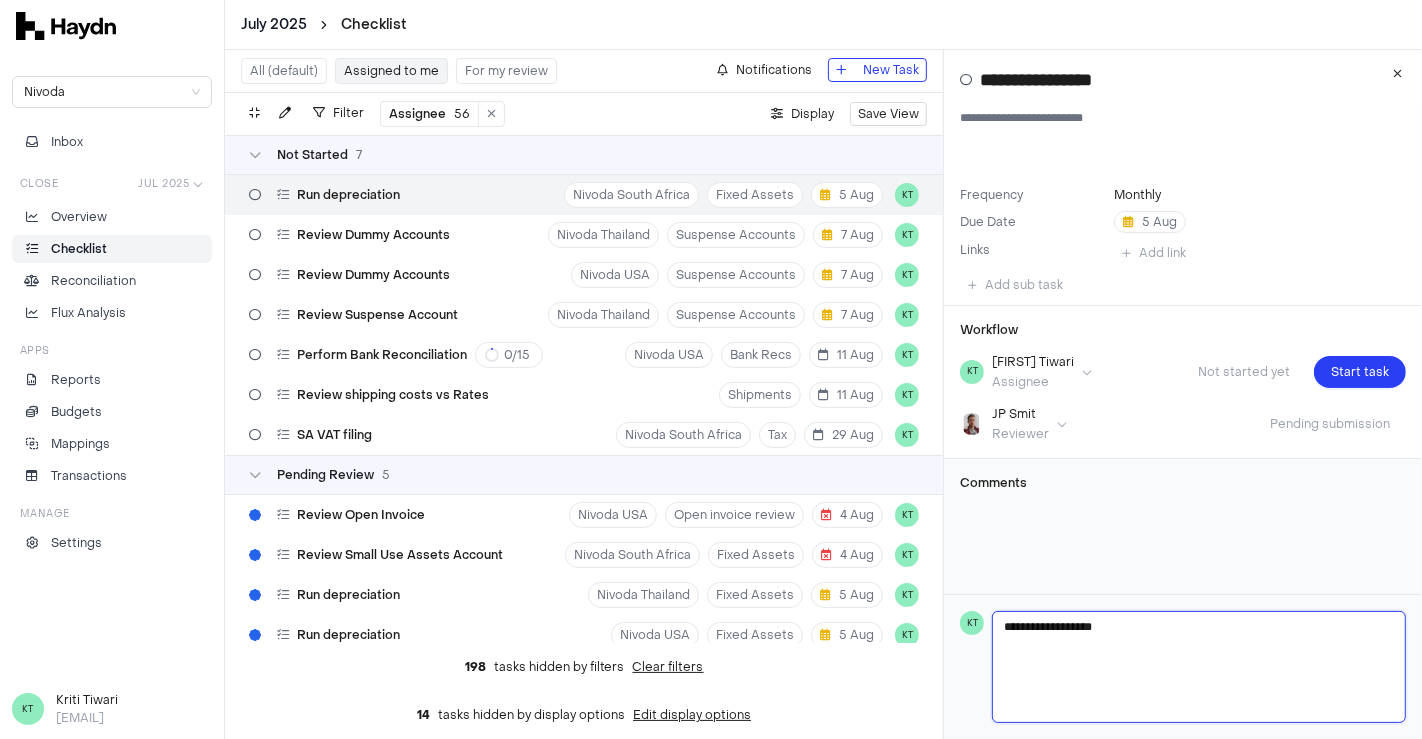 type 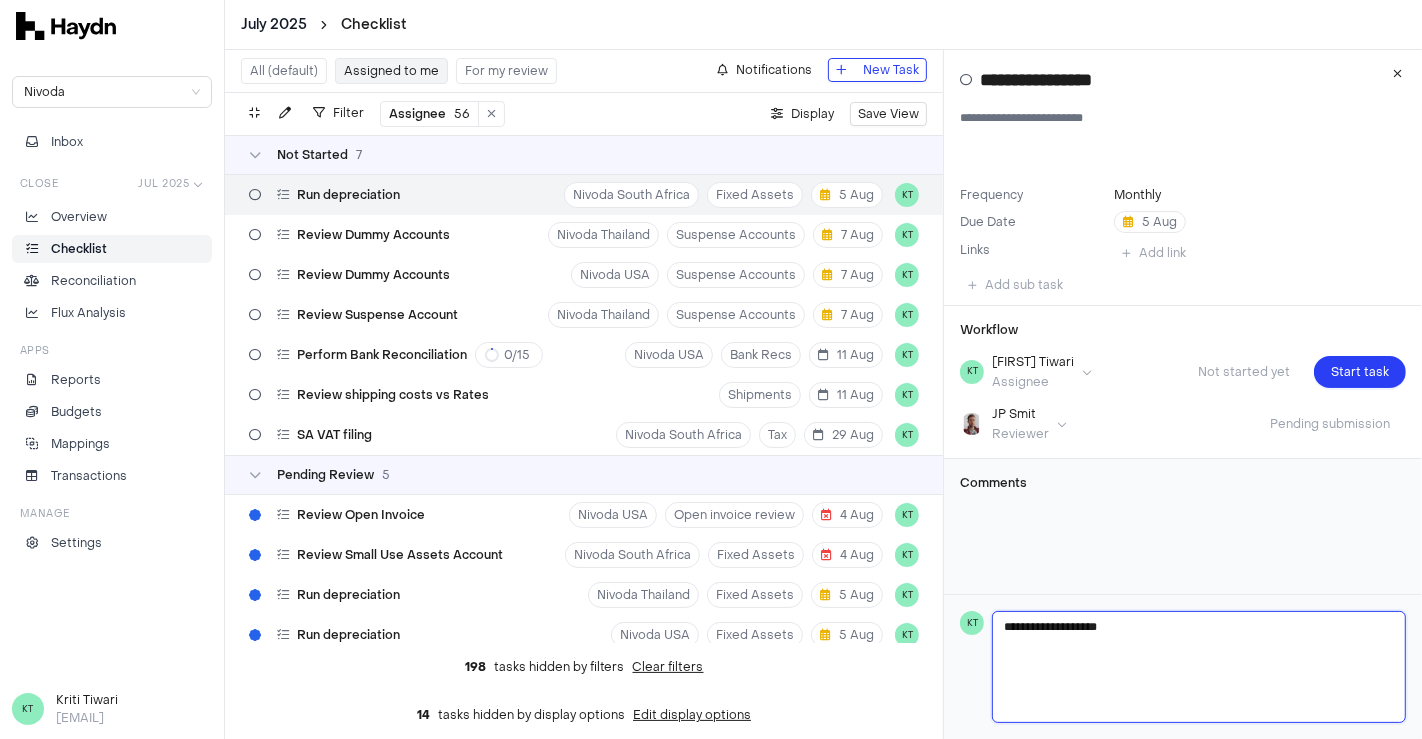 type 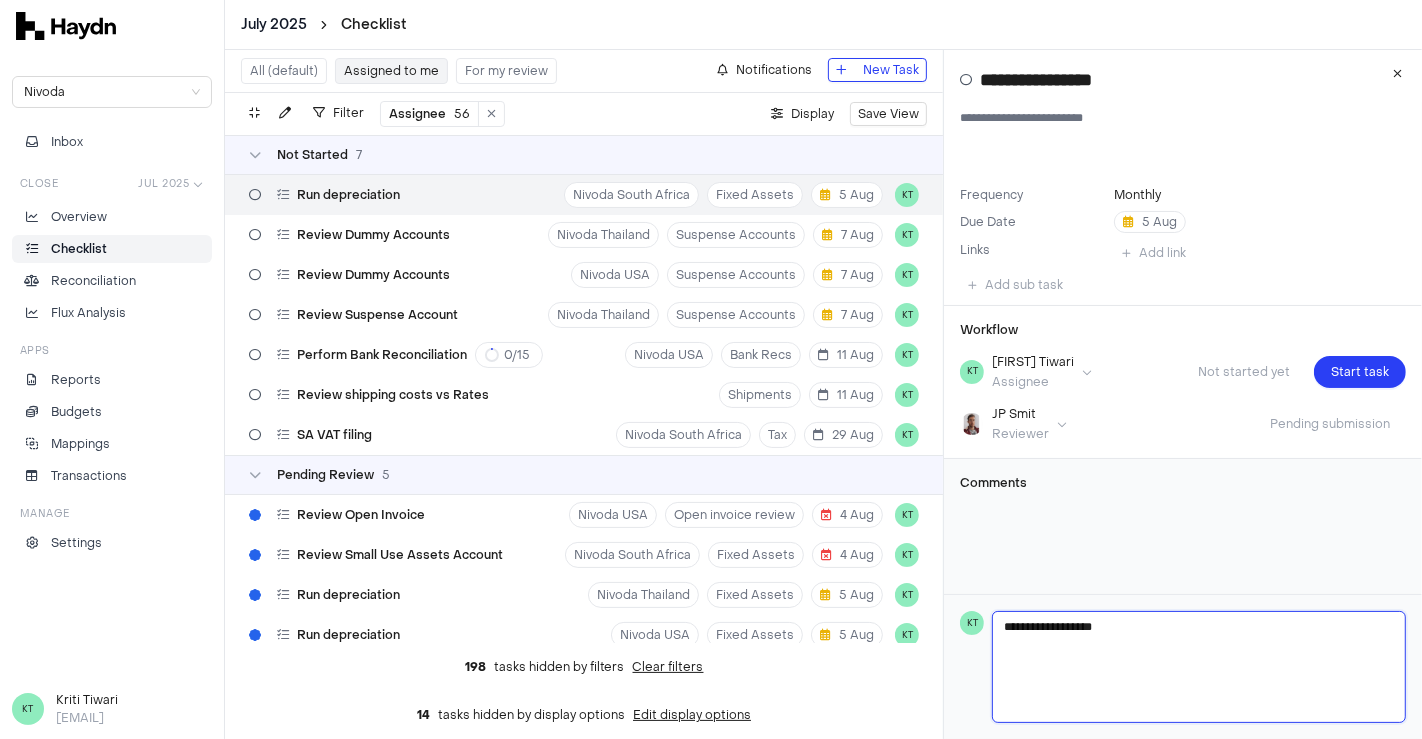 type 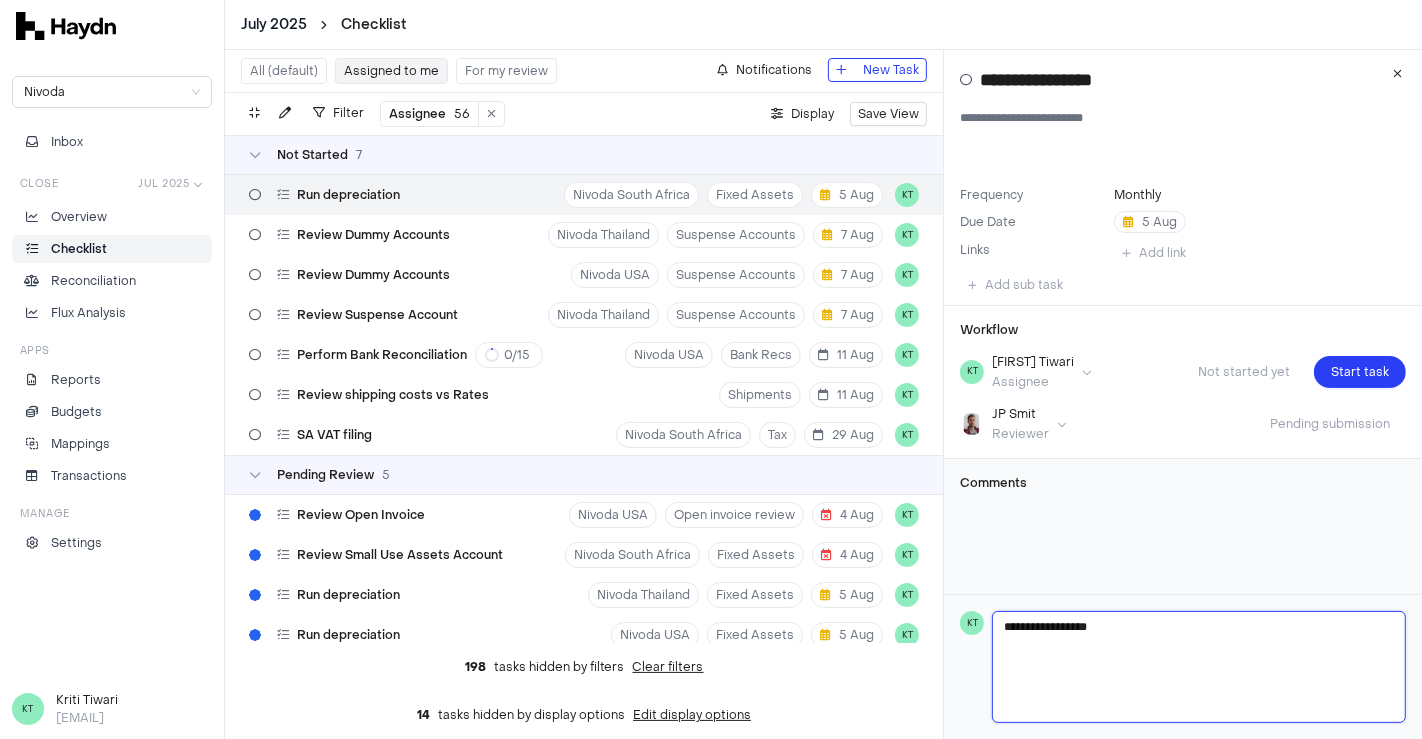 type 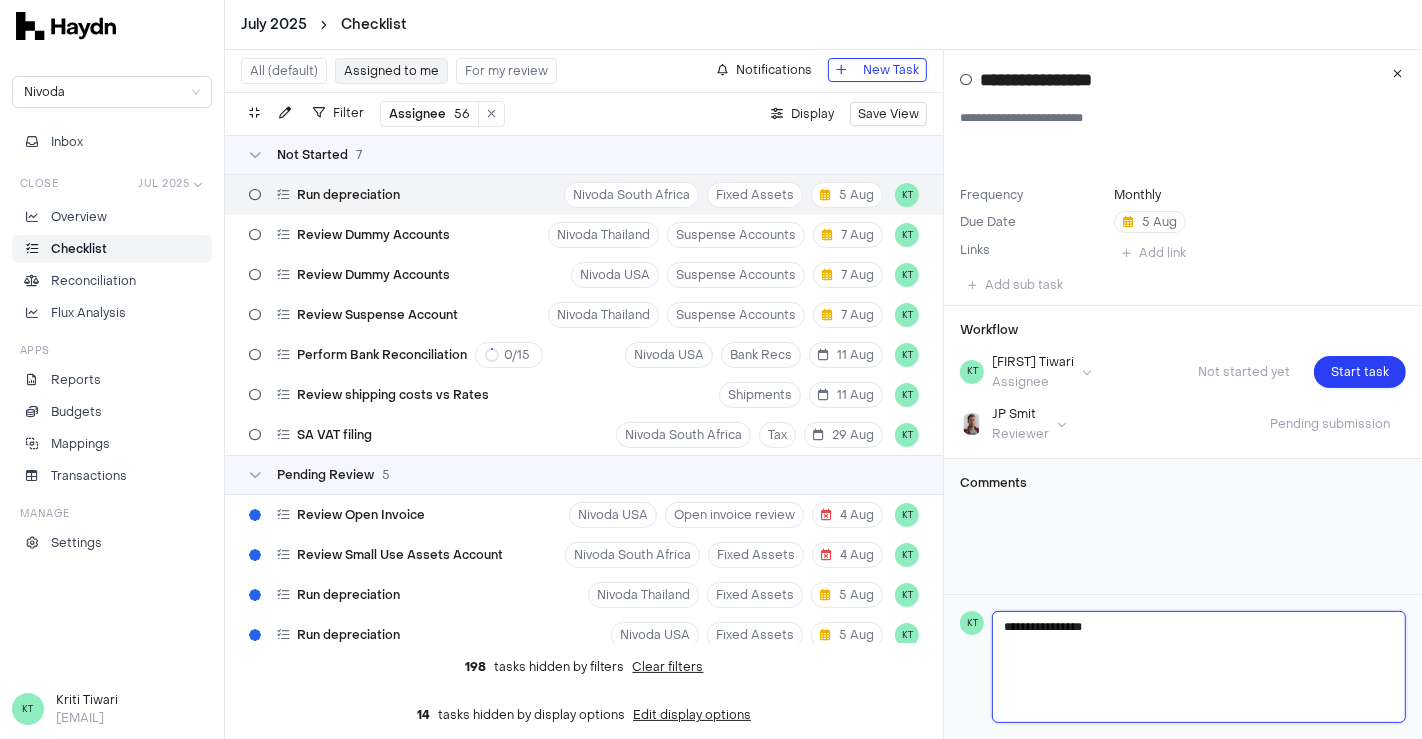 type 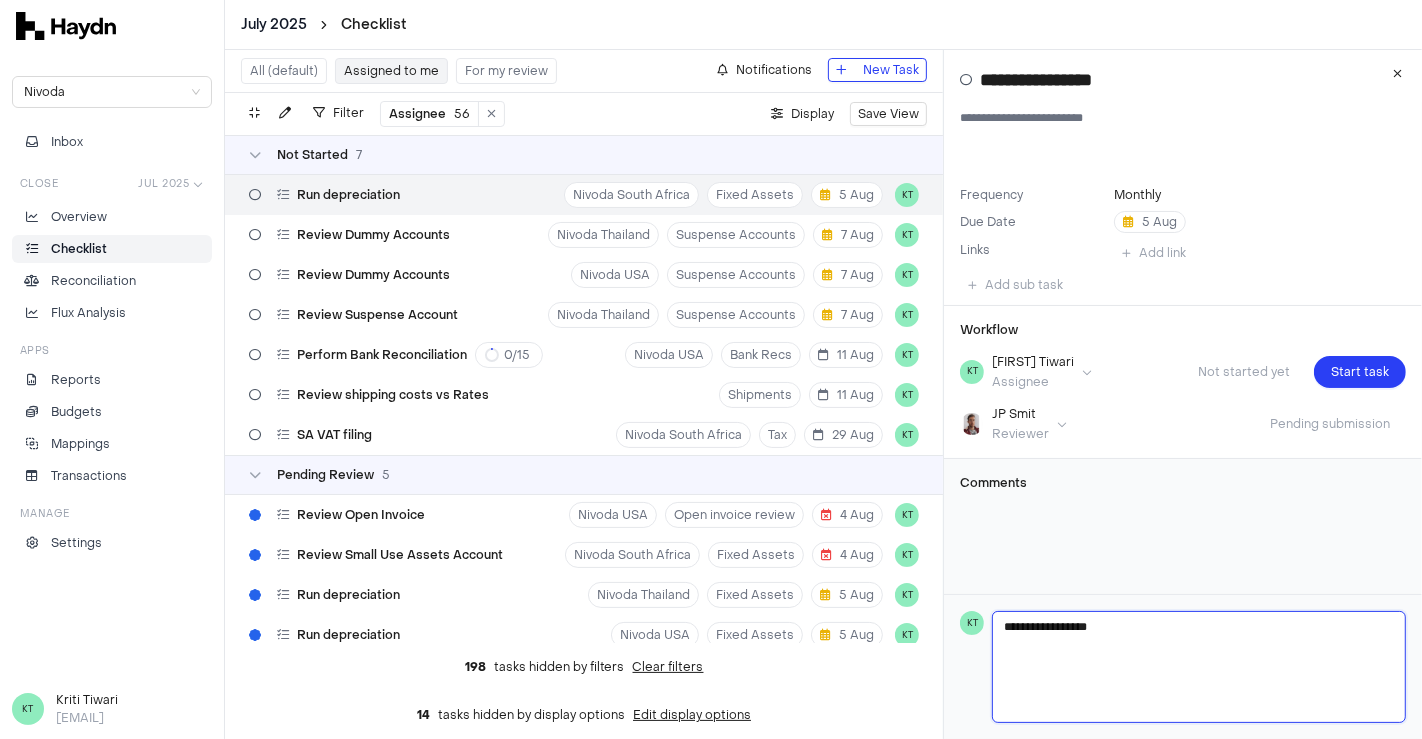 type 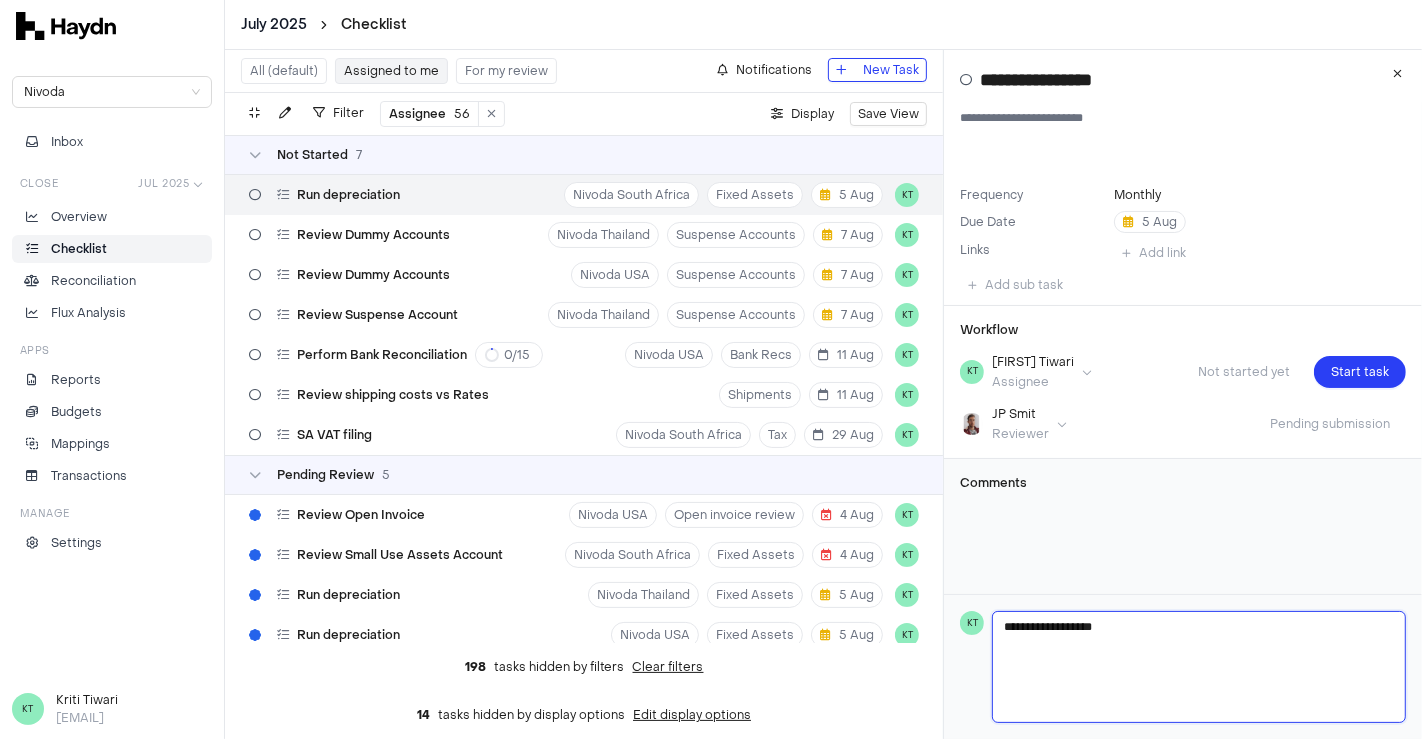 type 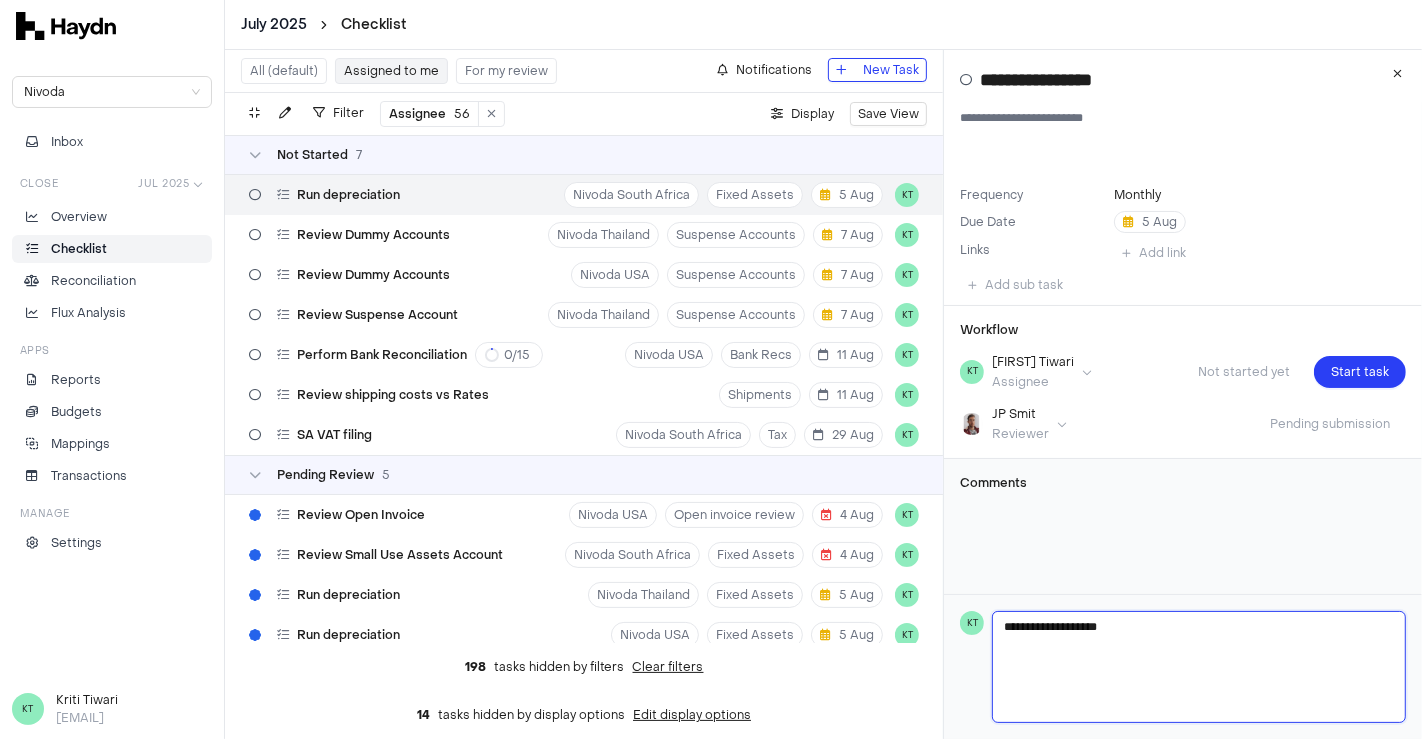 type 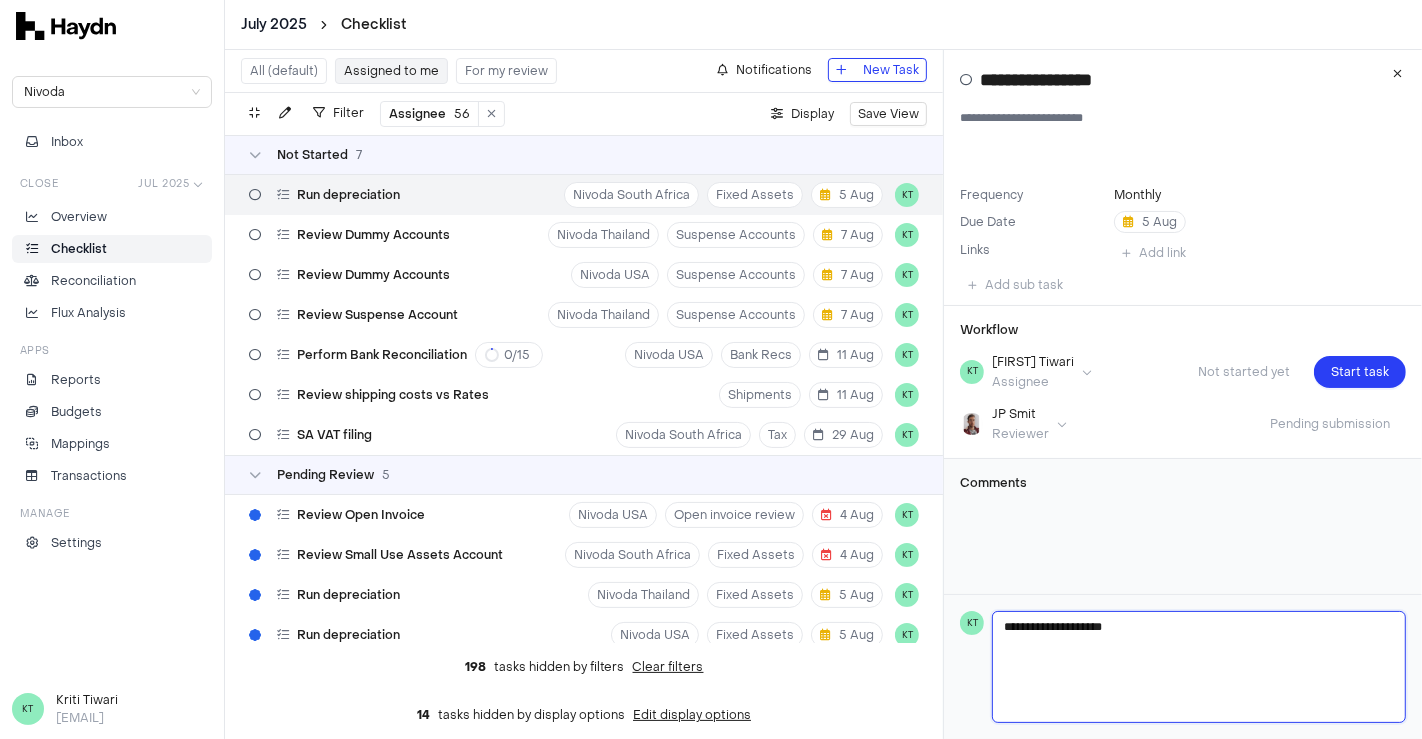 type 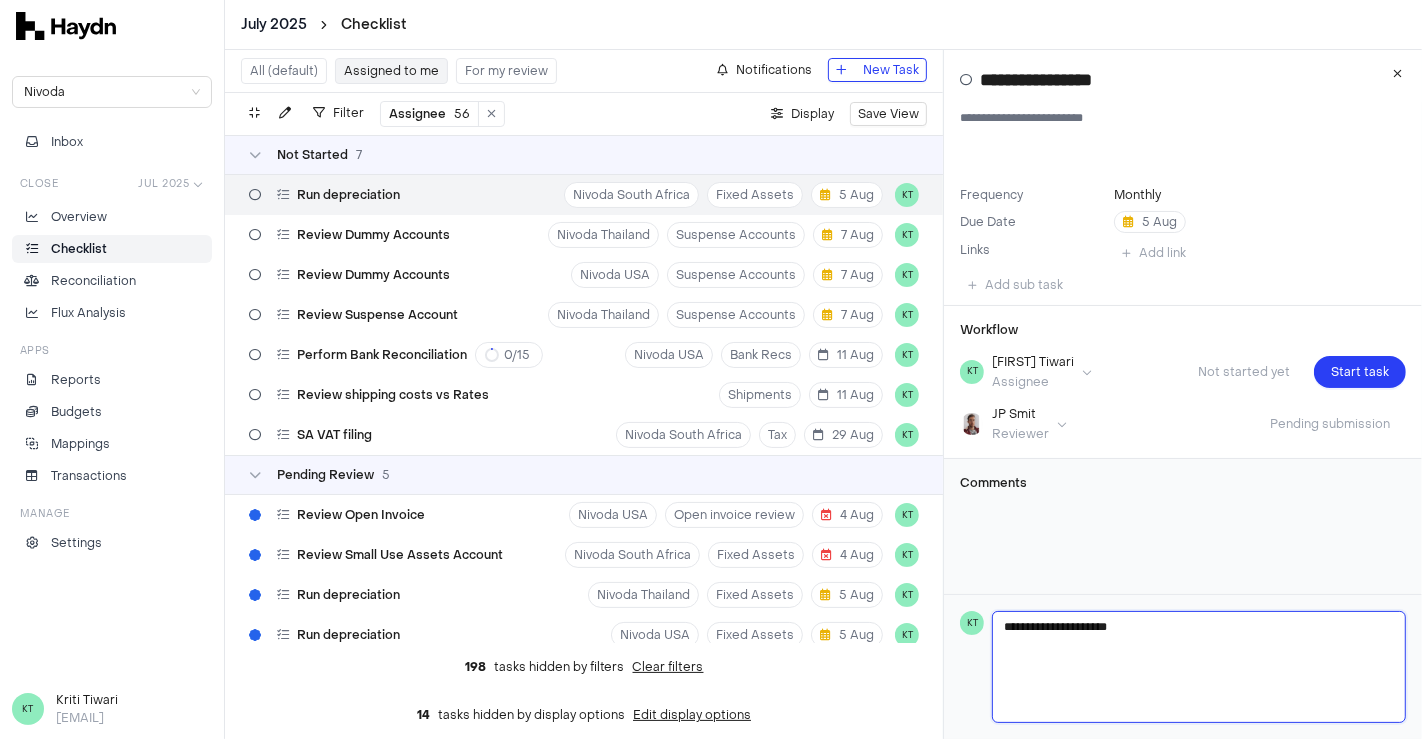 type on "**********" 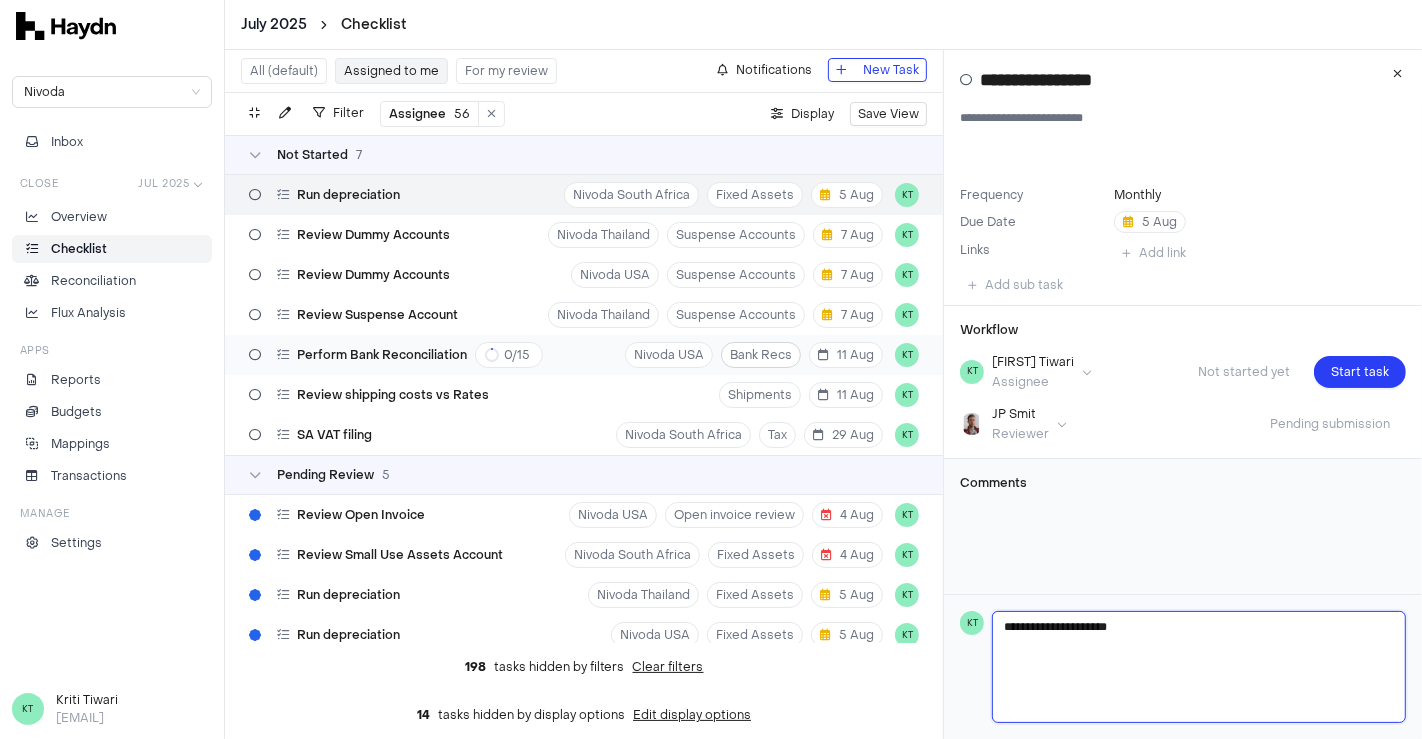 type 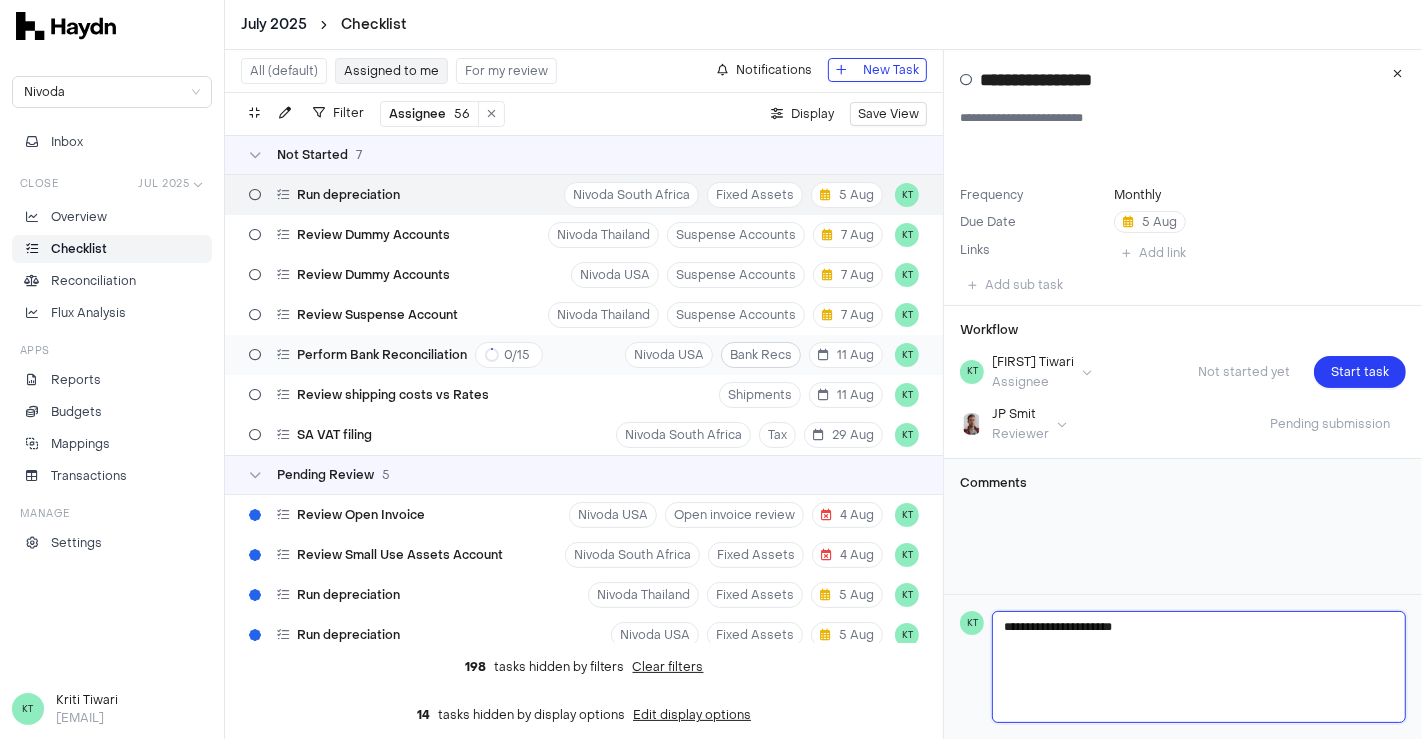 type 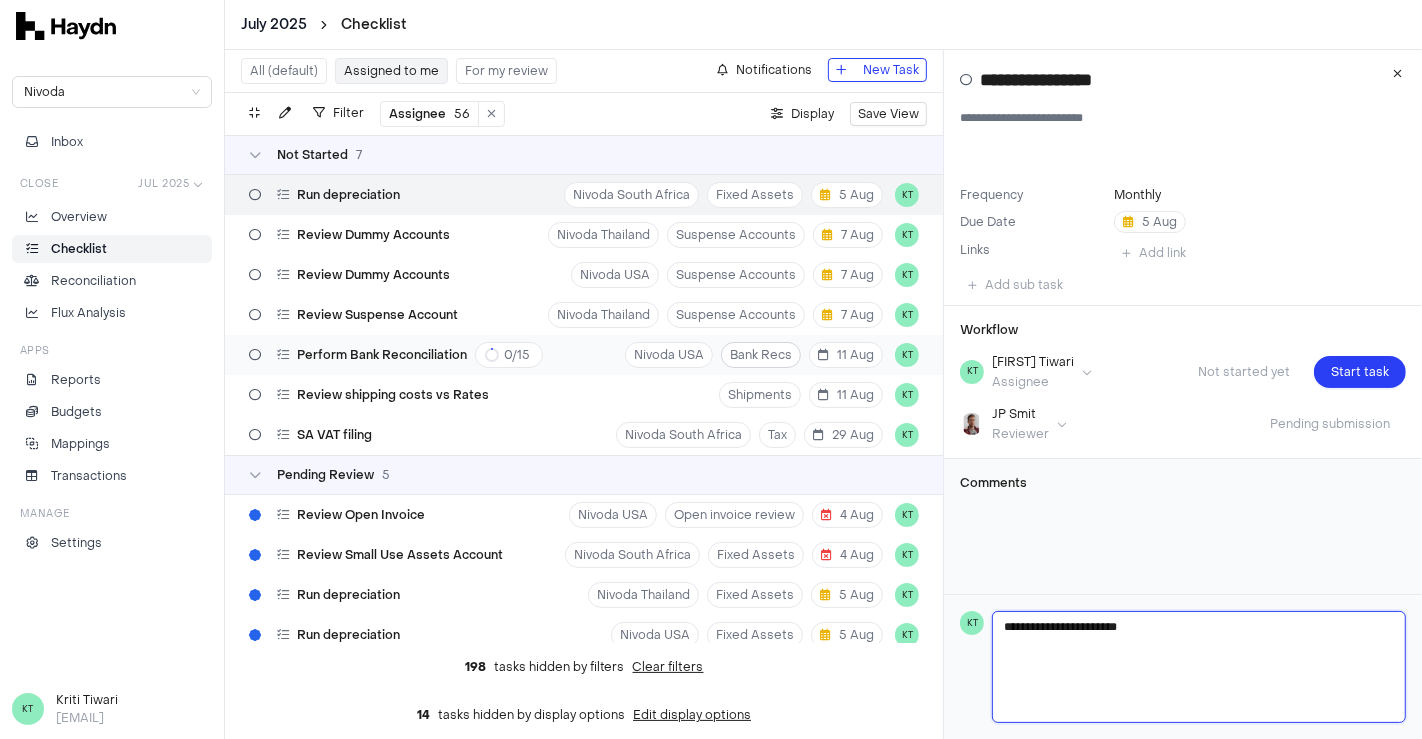 type 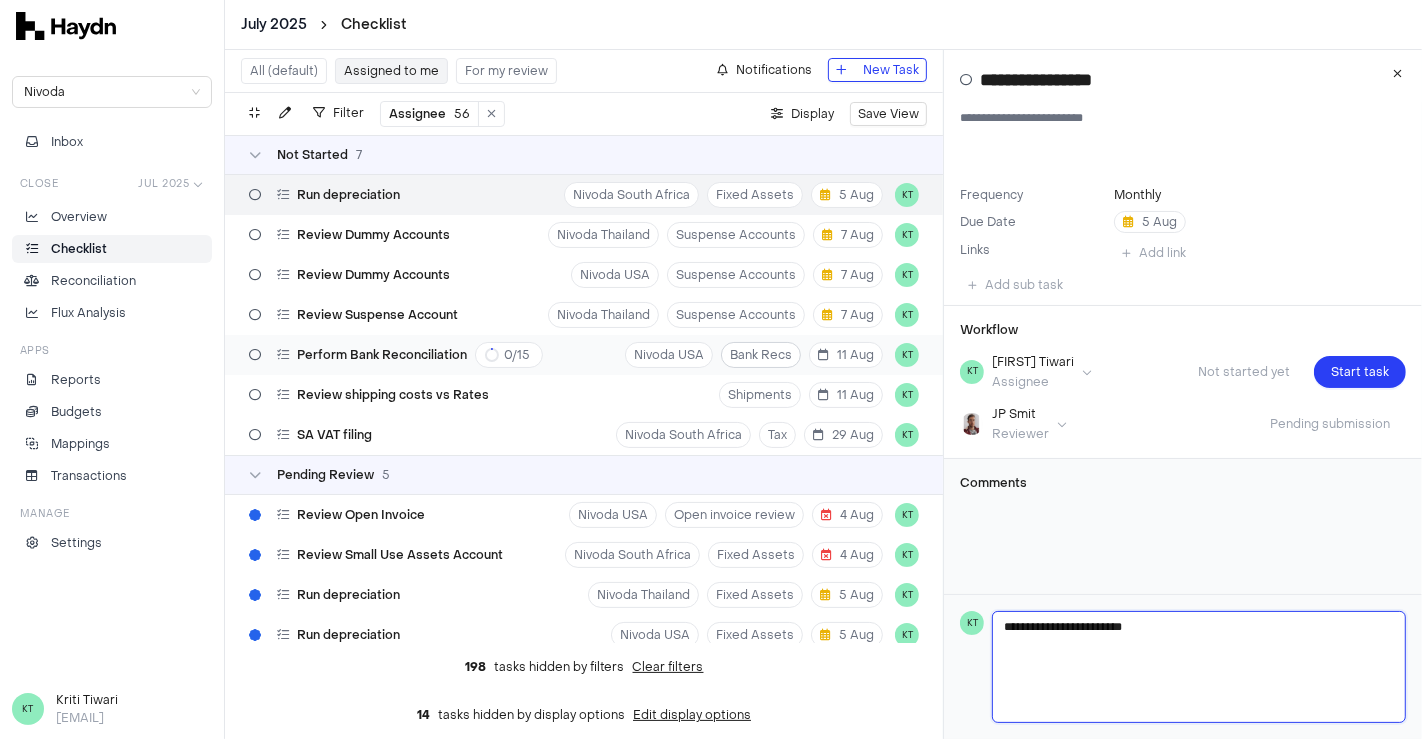 type 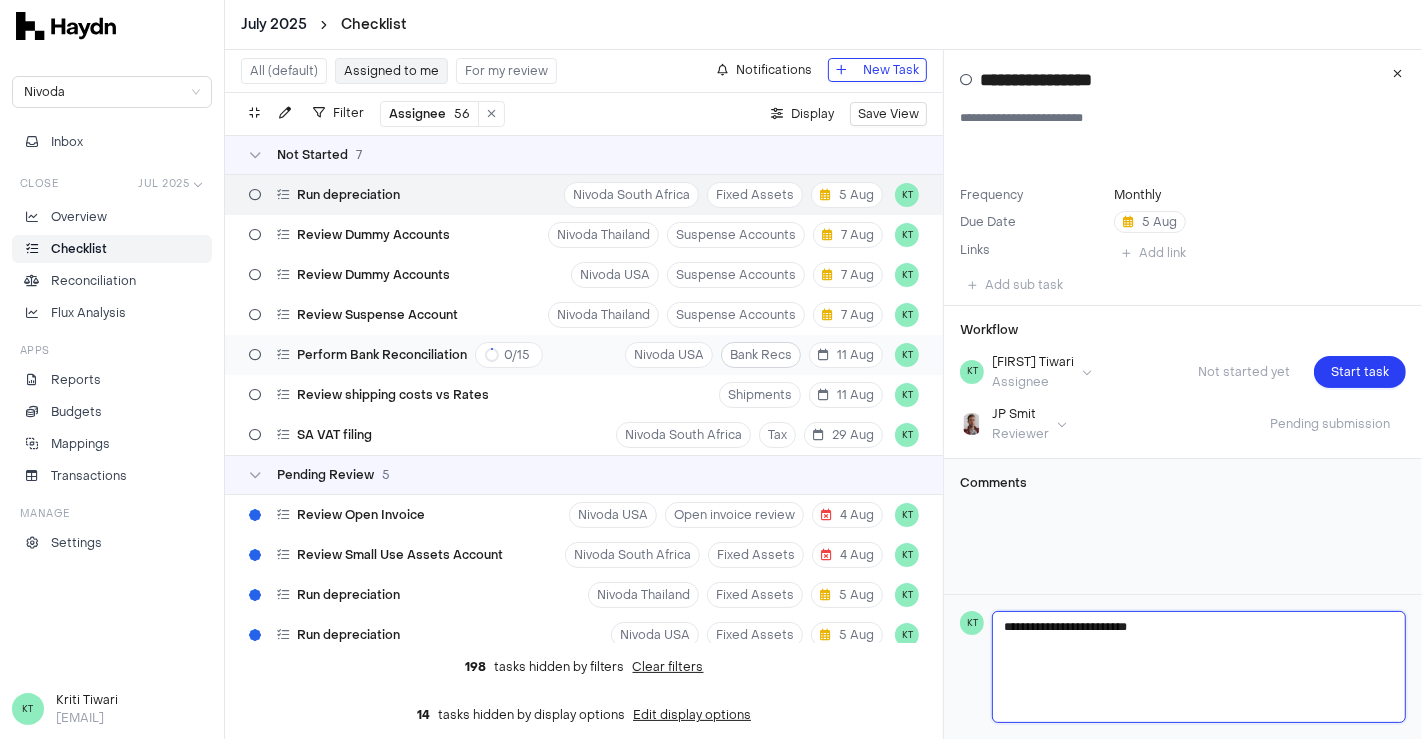 type 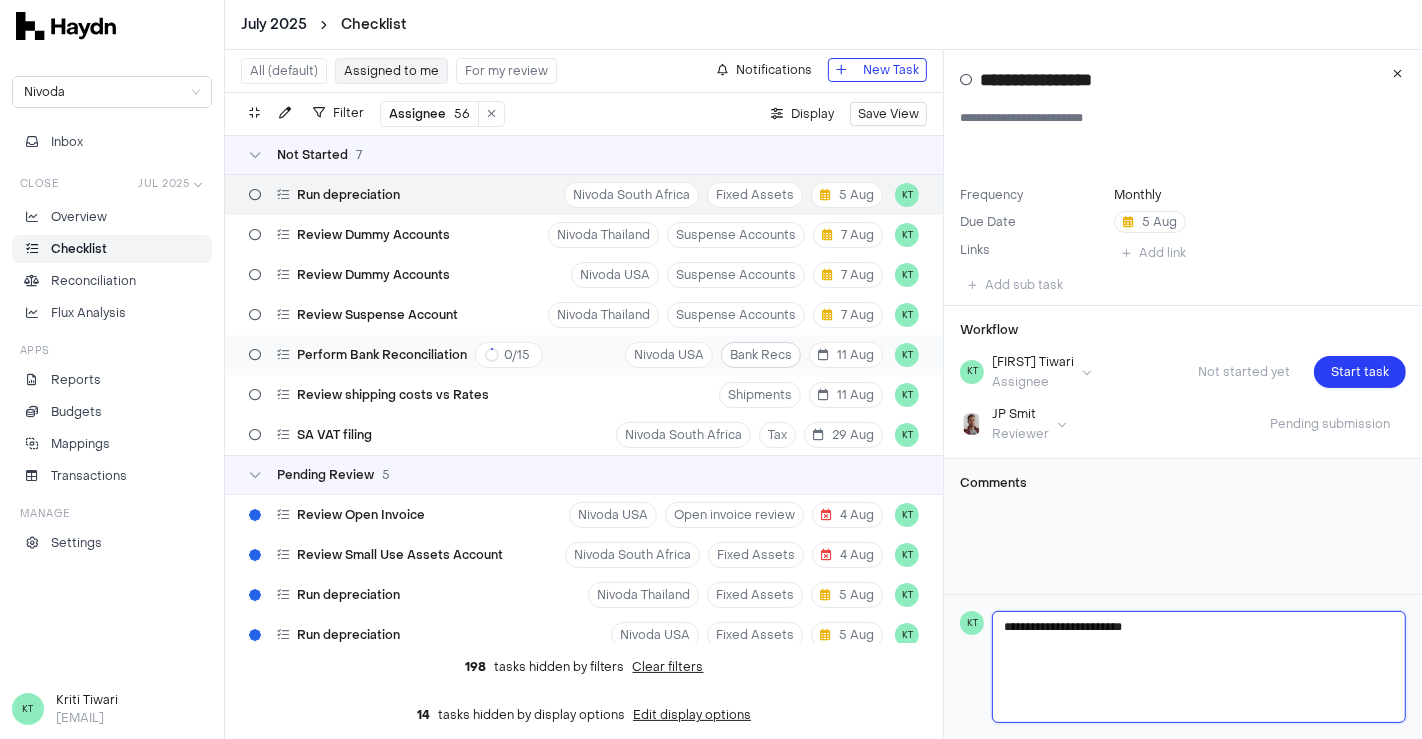 type 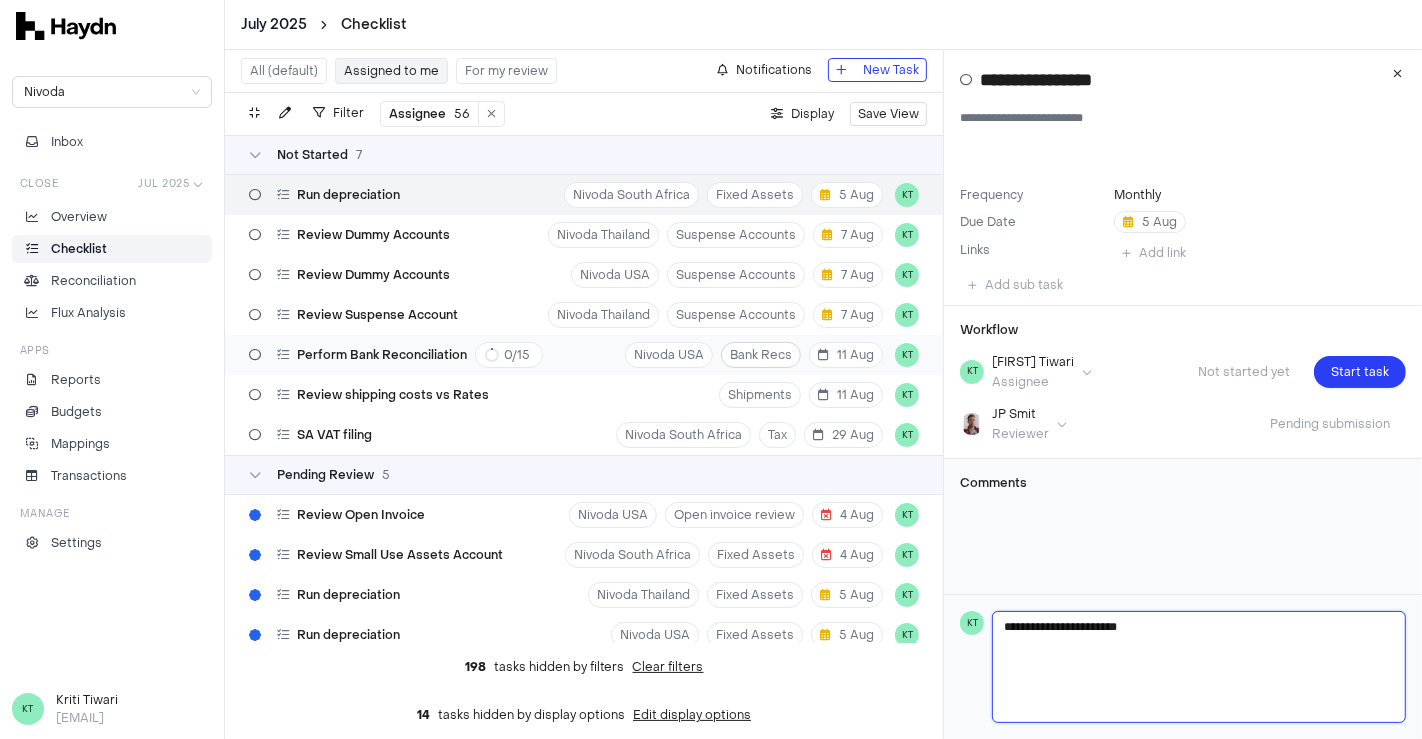 type 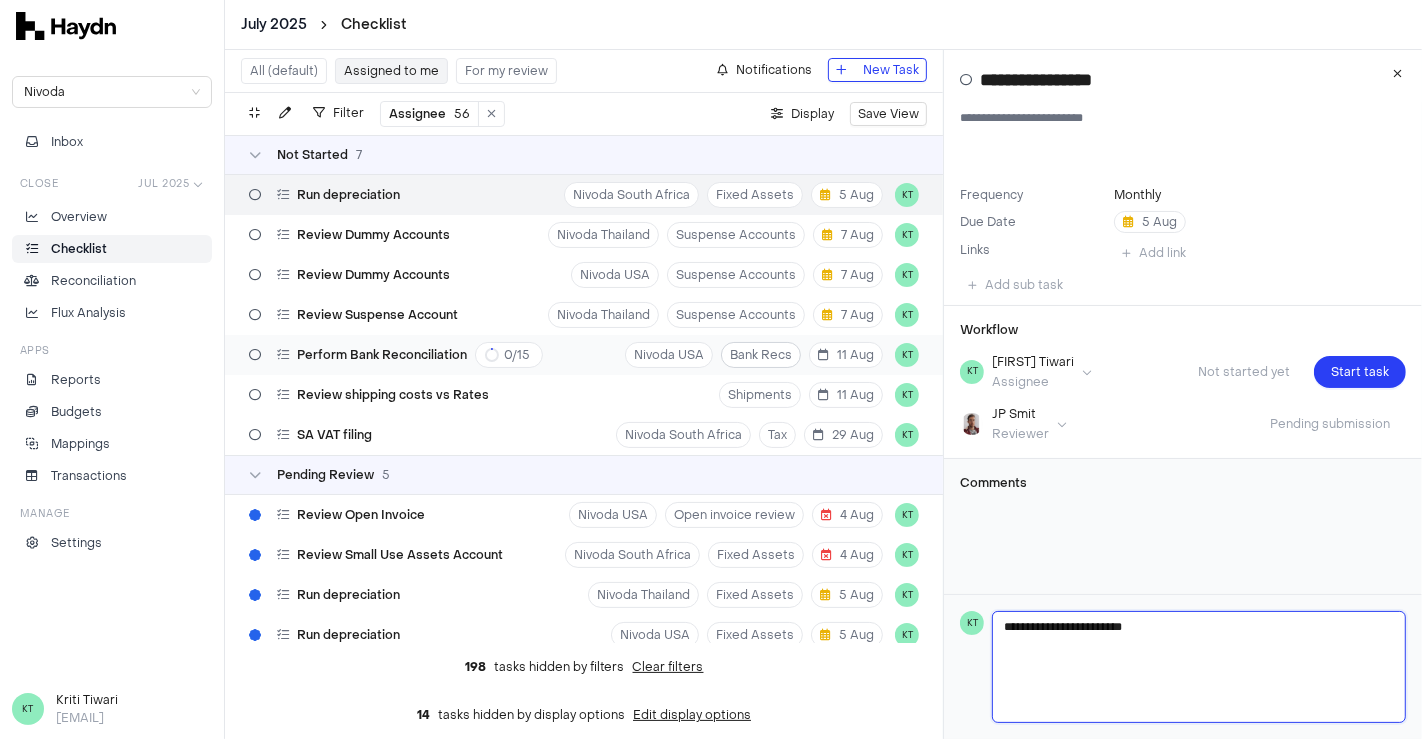 type 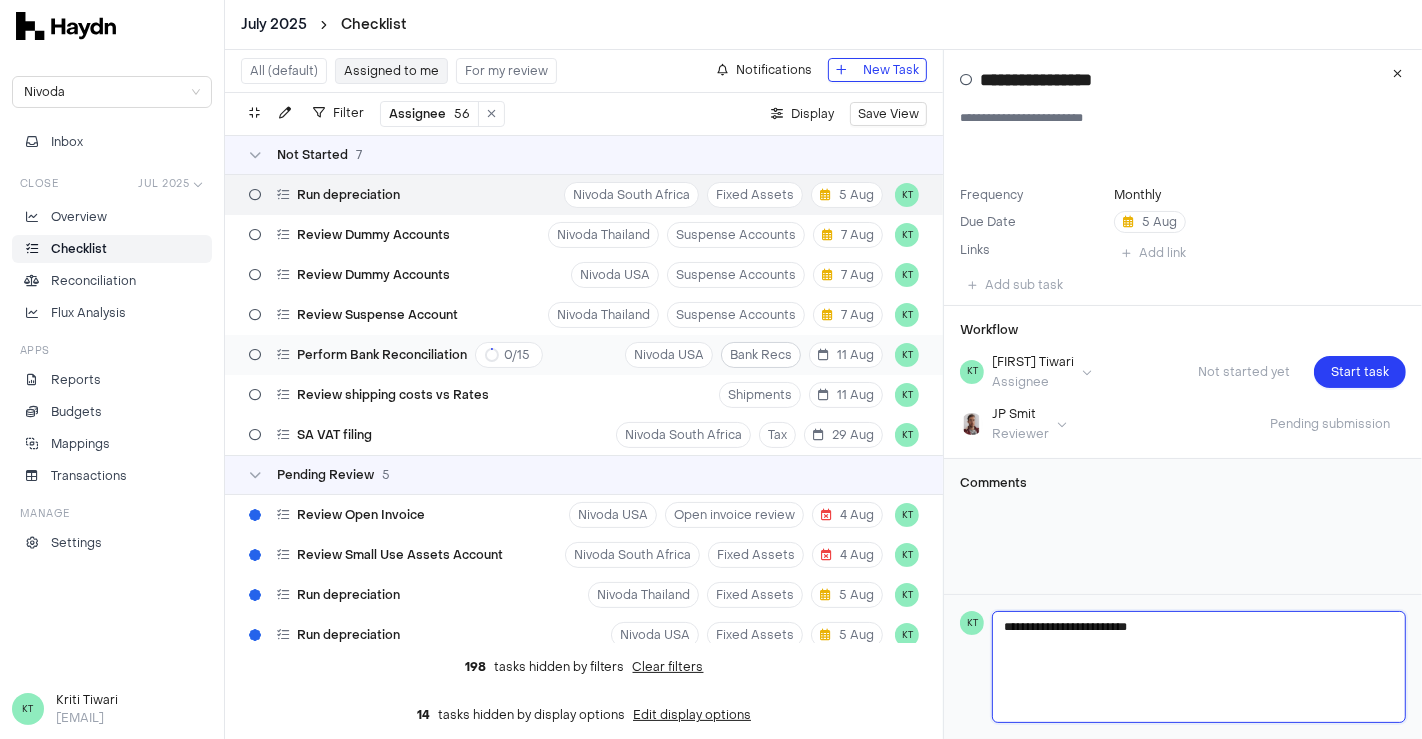 type 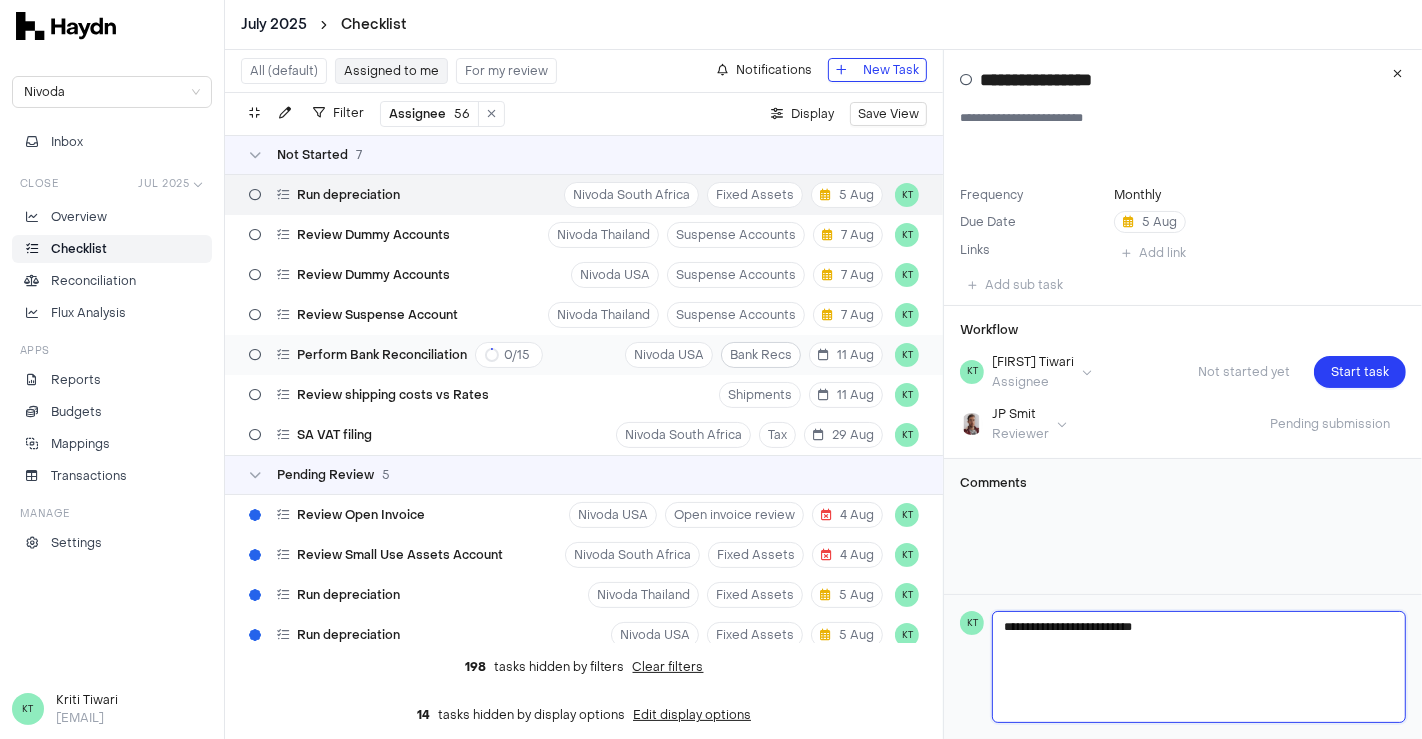 type 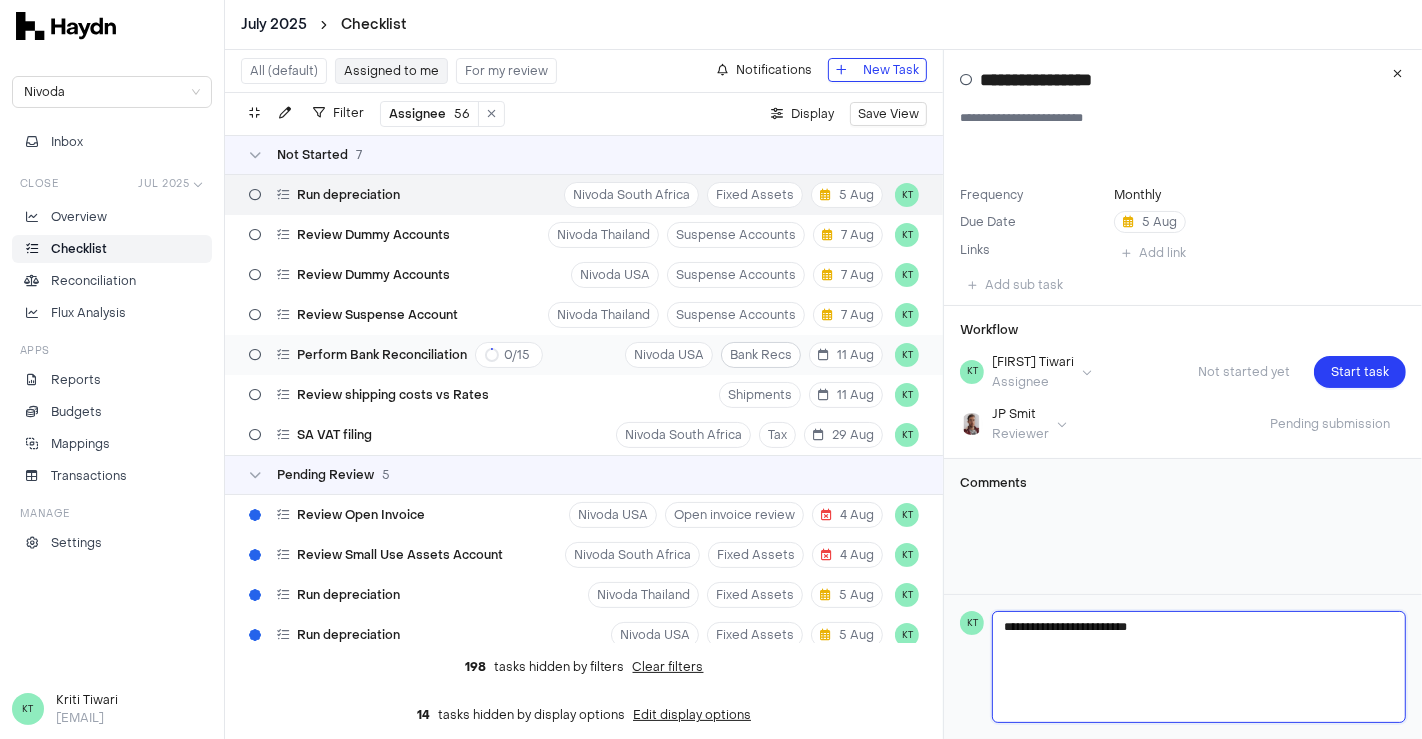 type 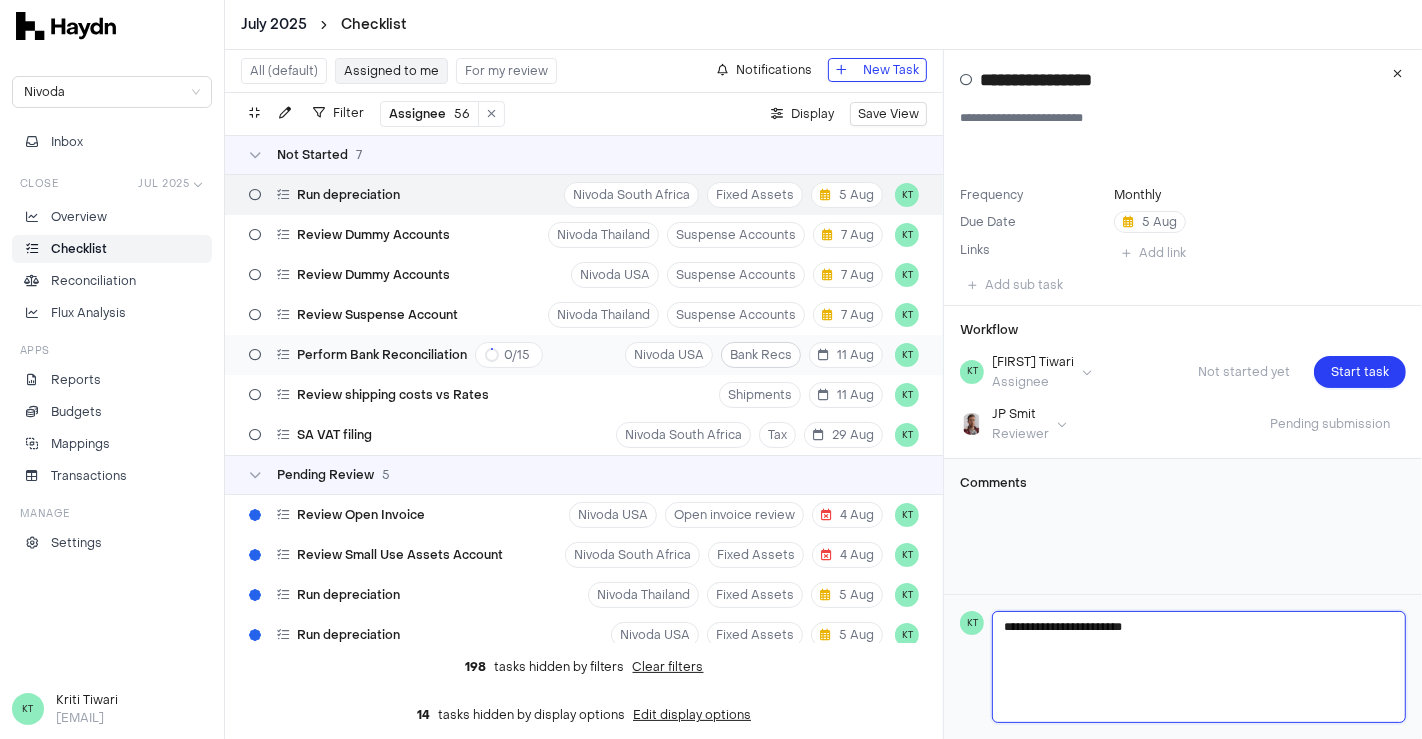 type 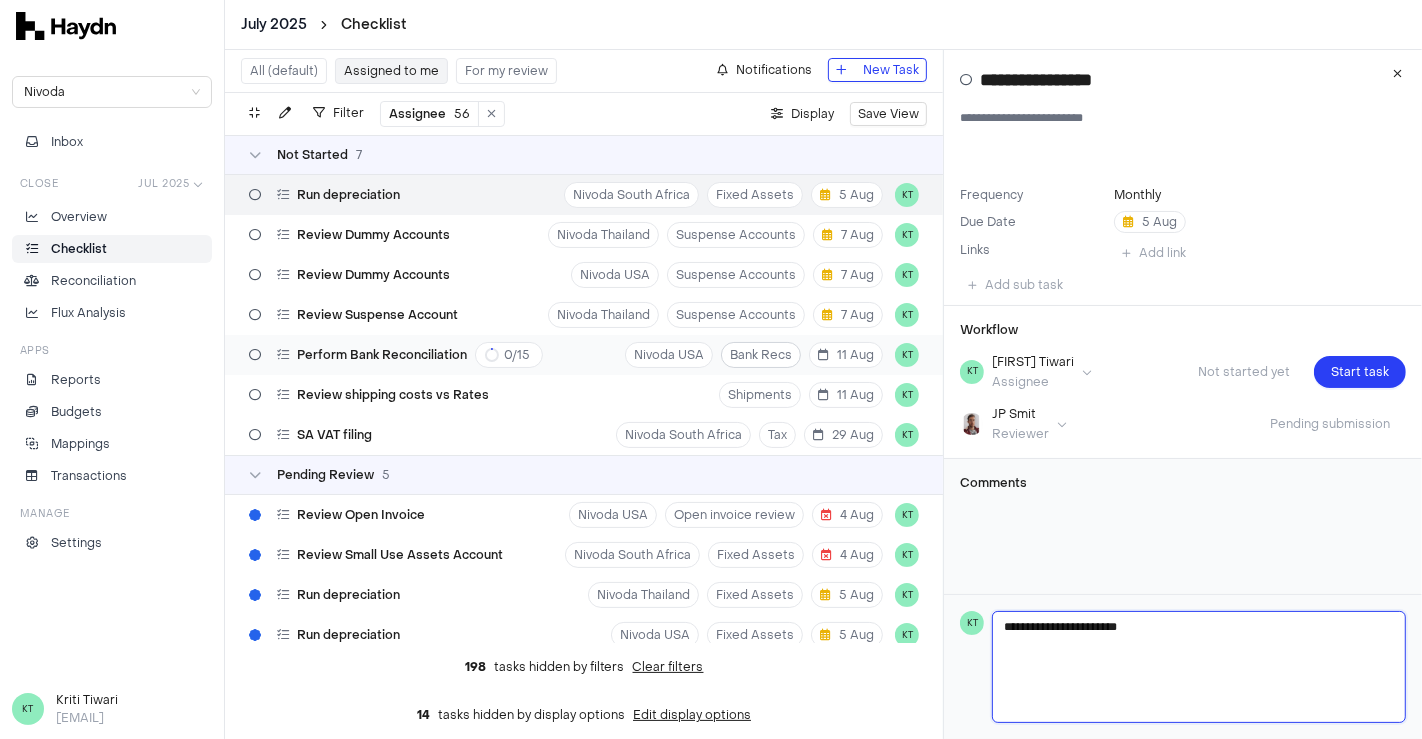 type 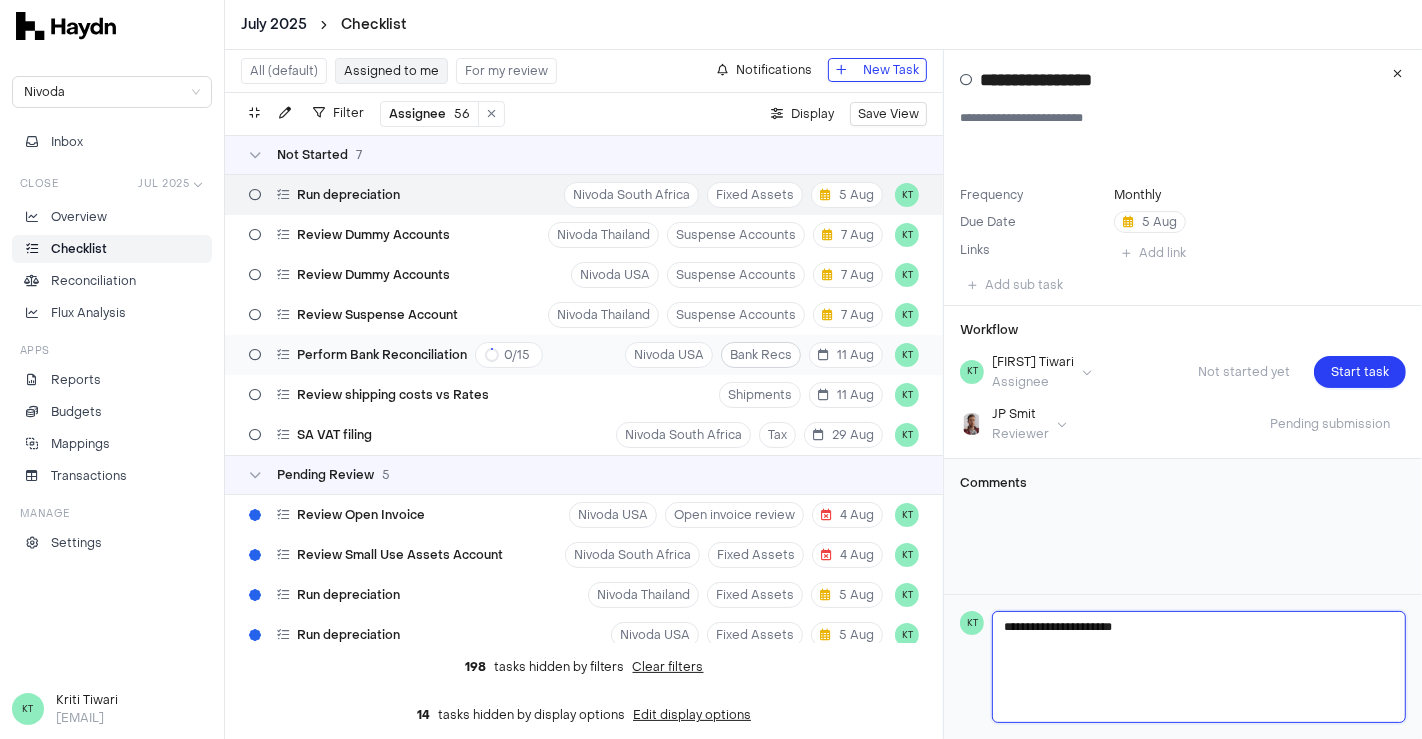 type 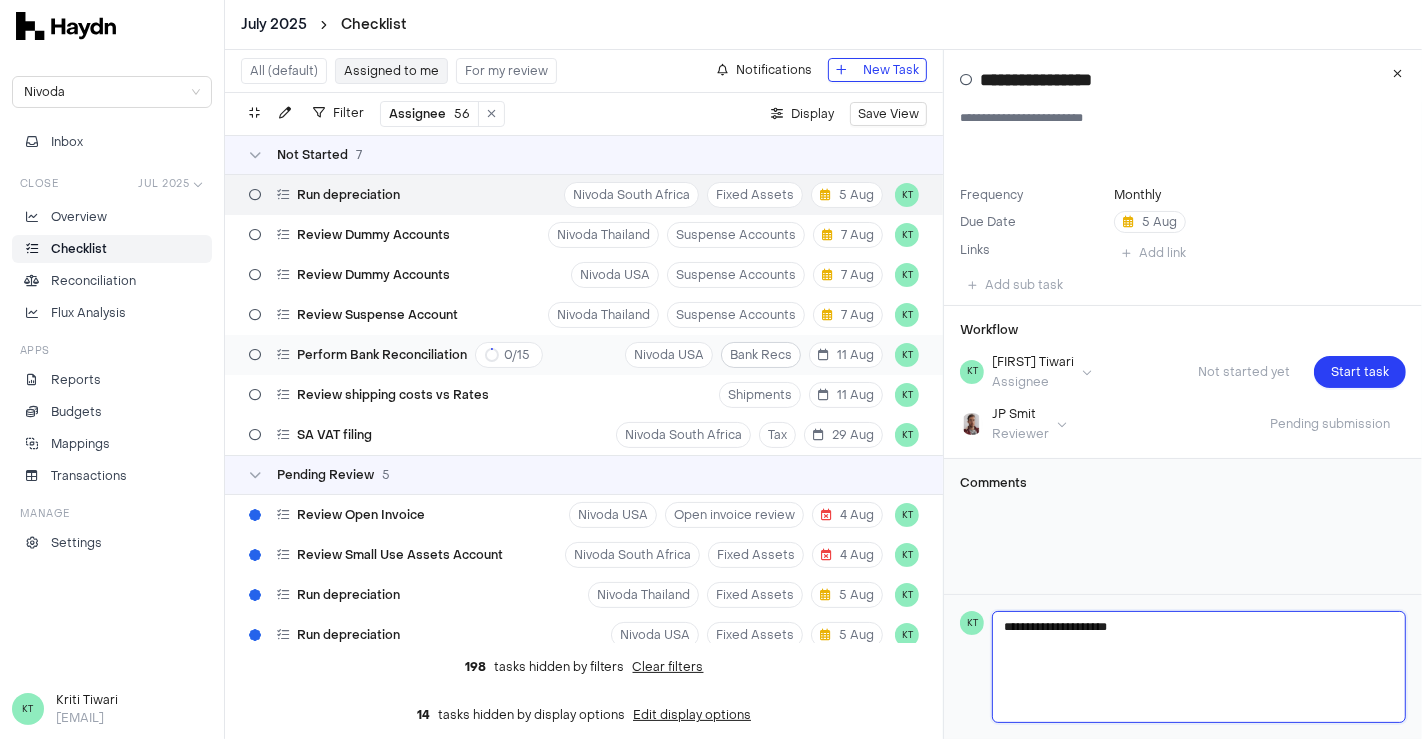 type 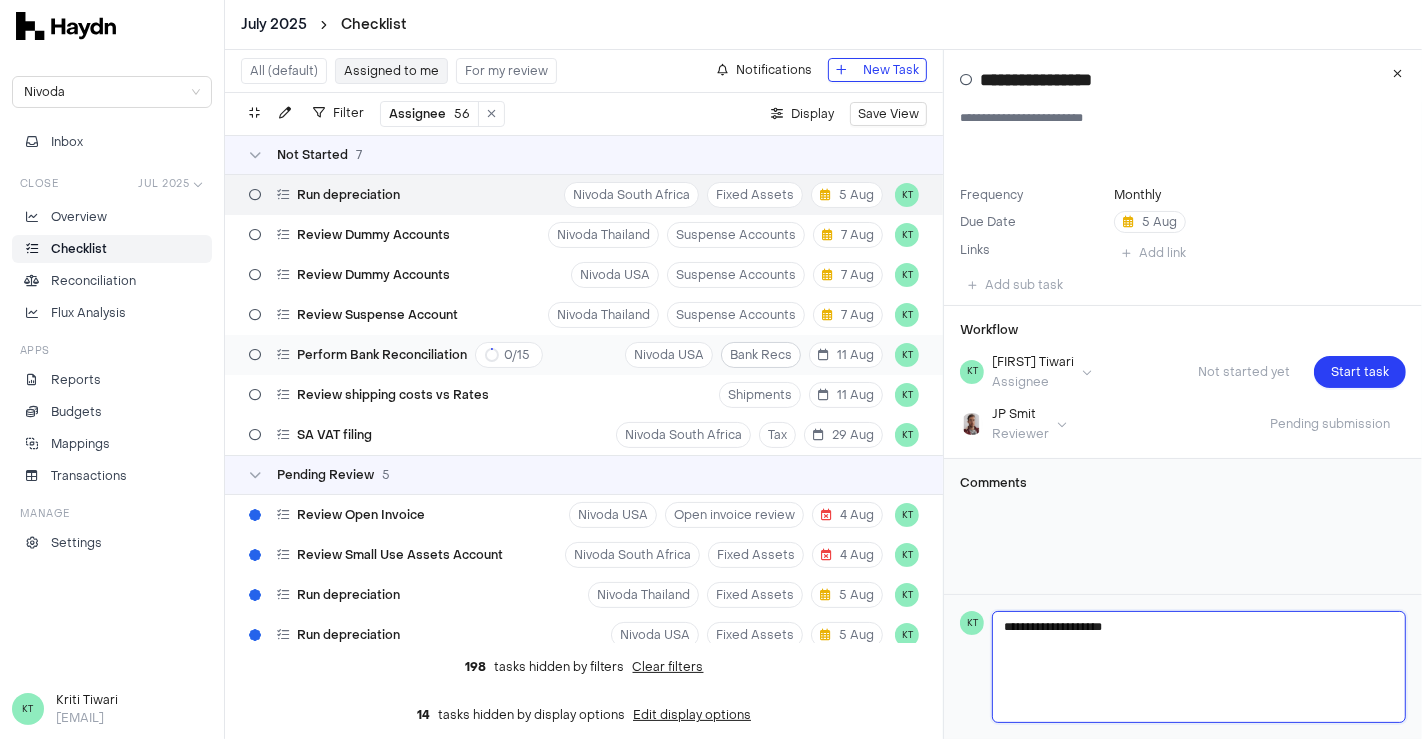 type 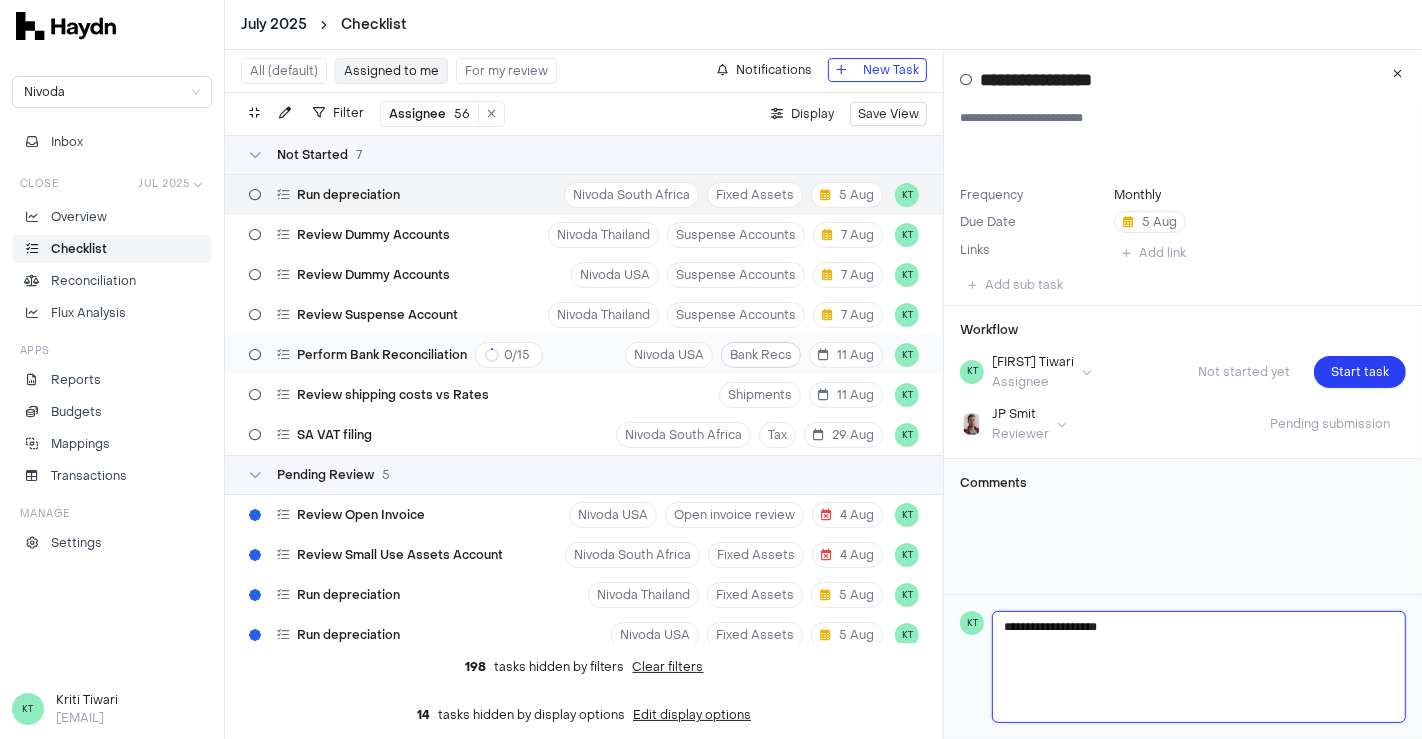 type 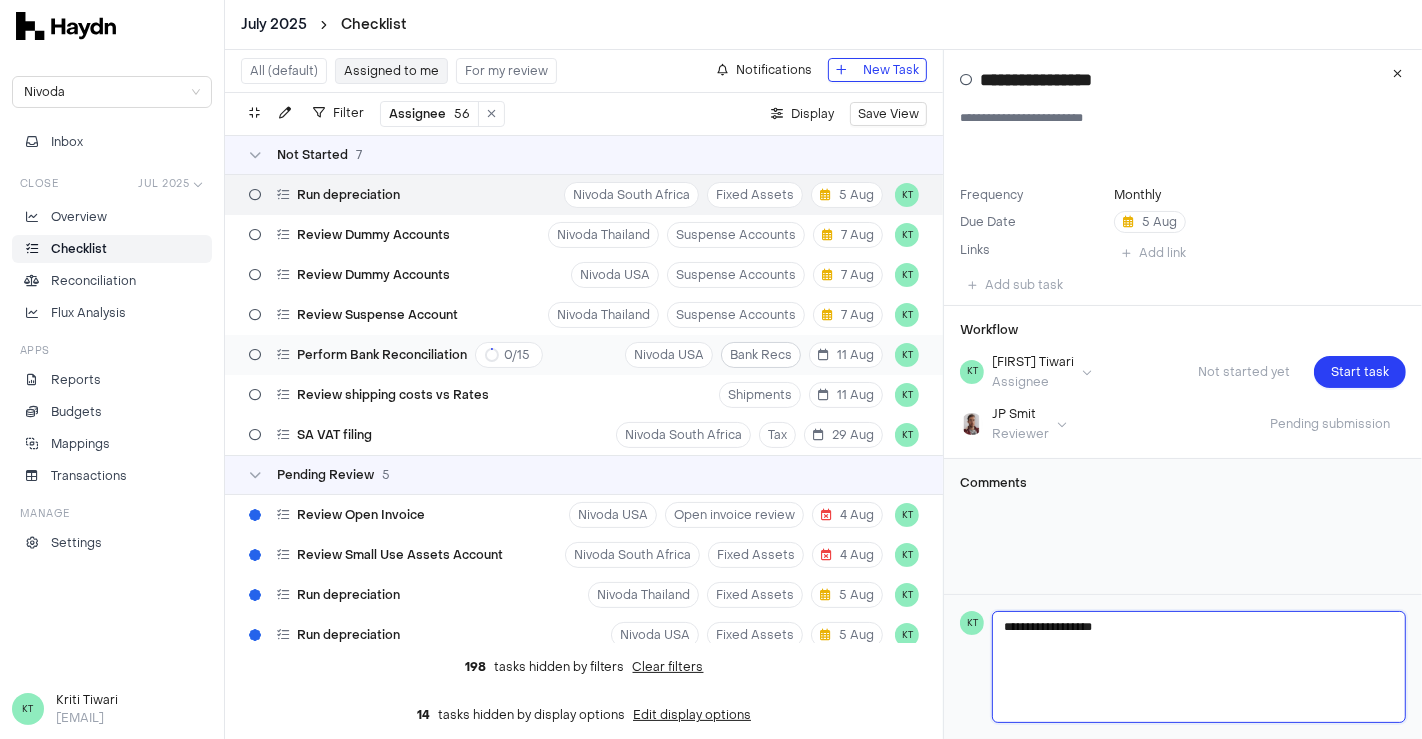 type 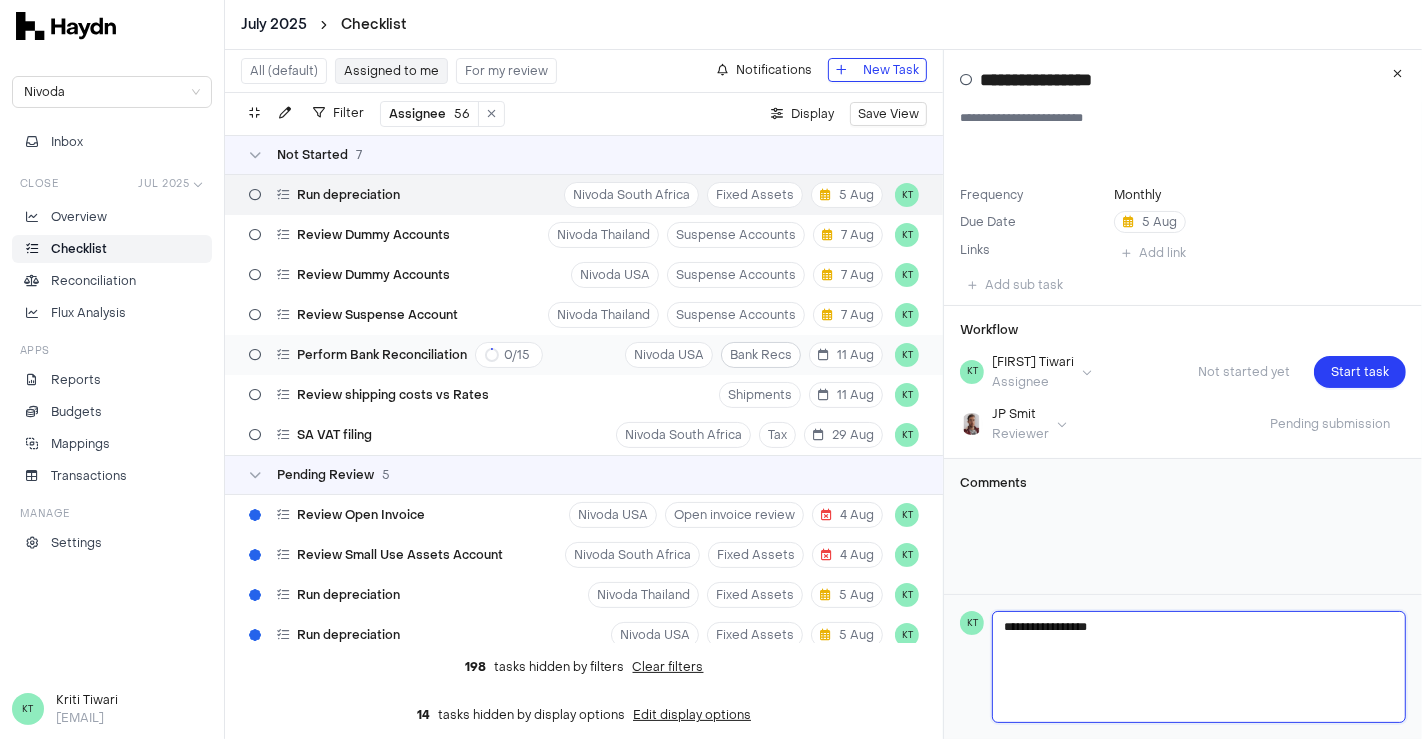 type 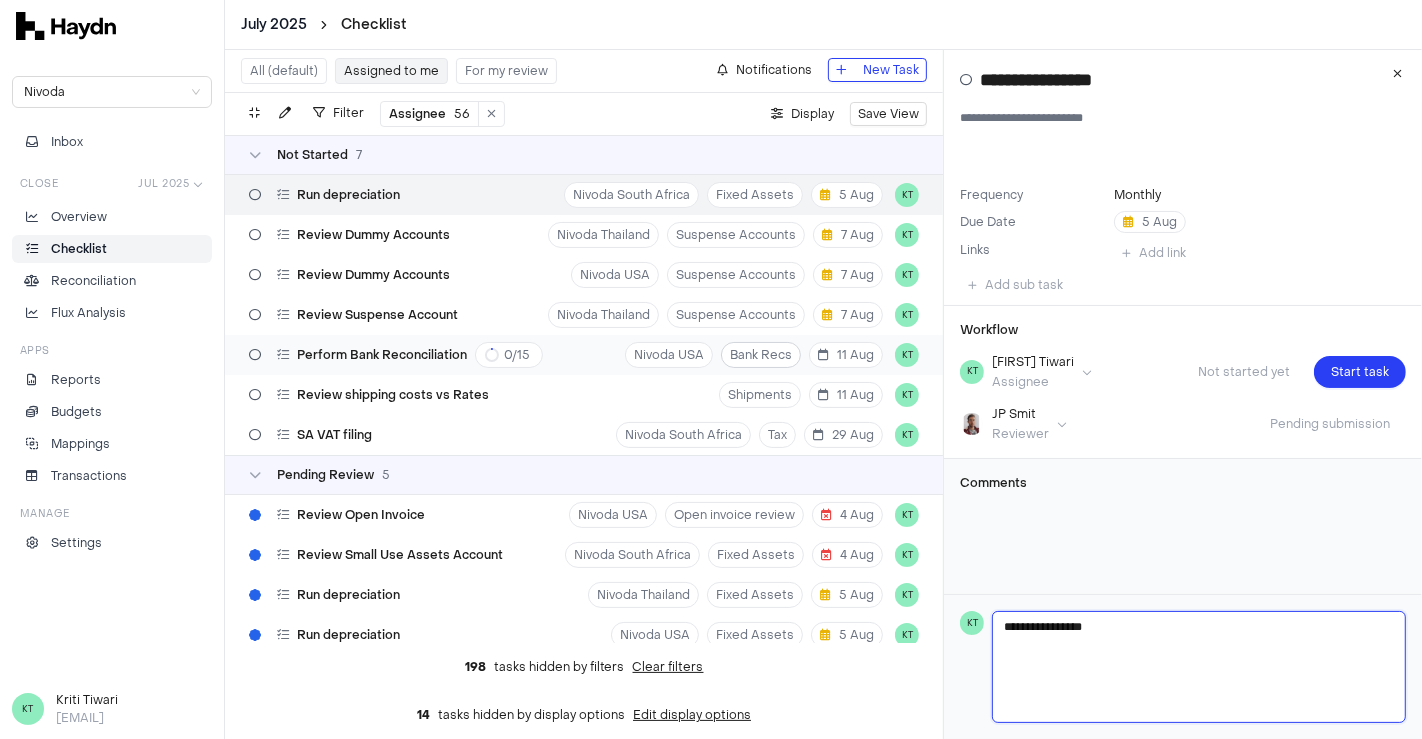 type 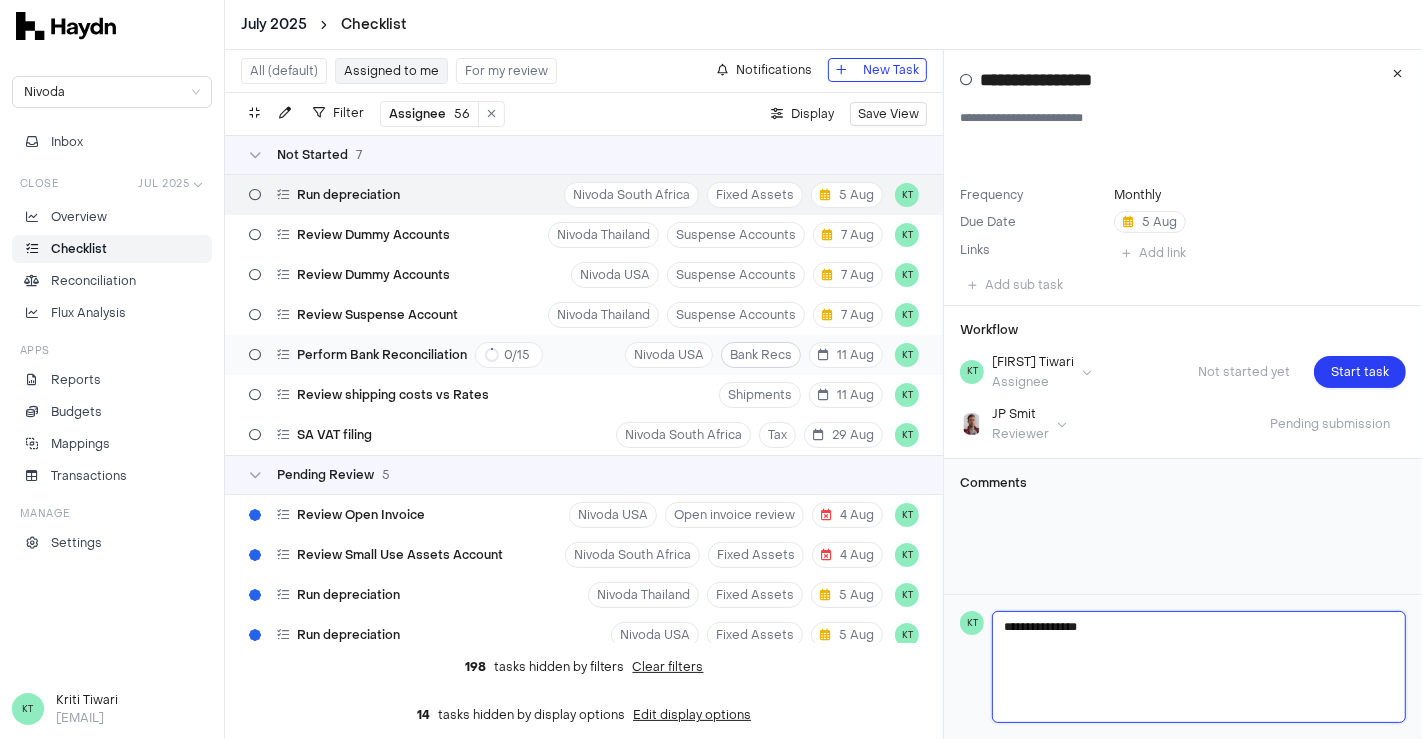 type 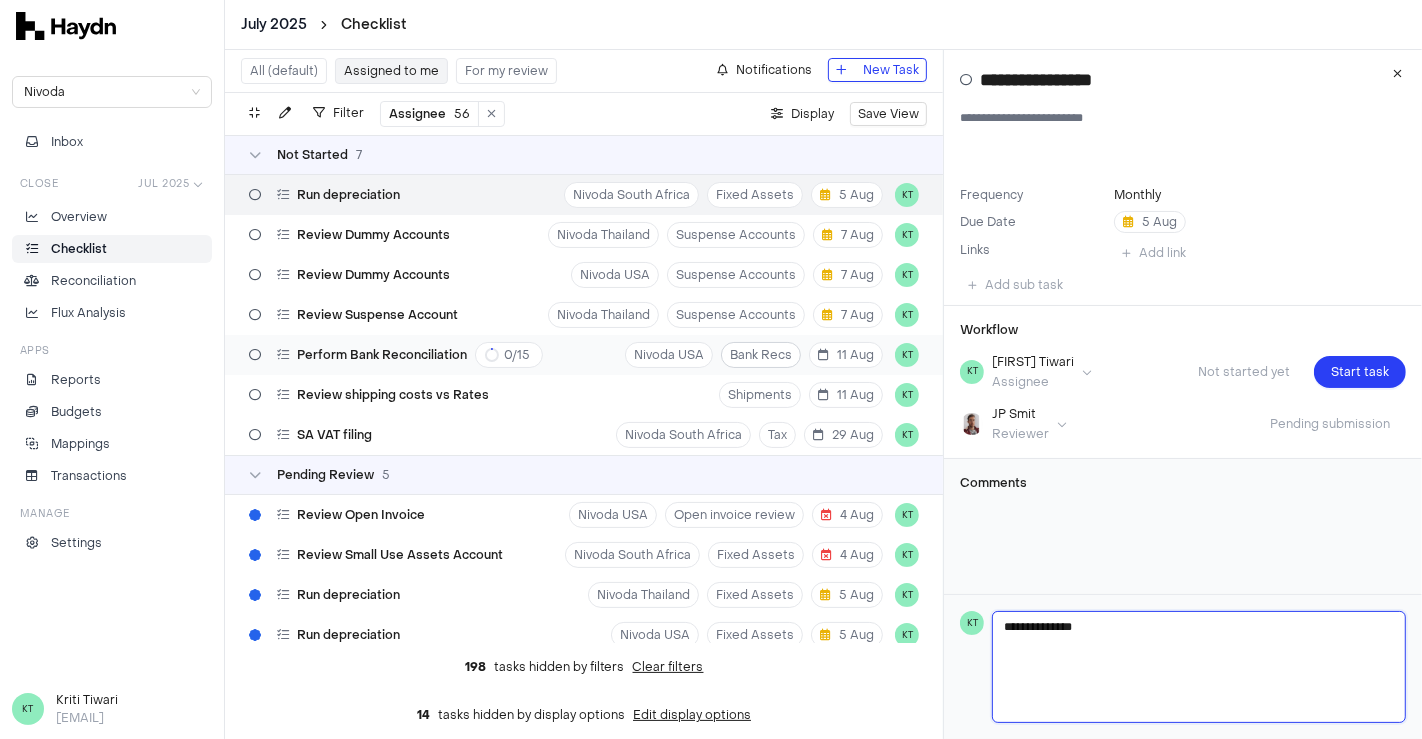 type 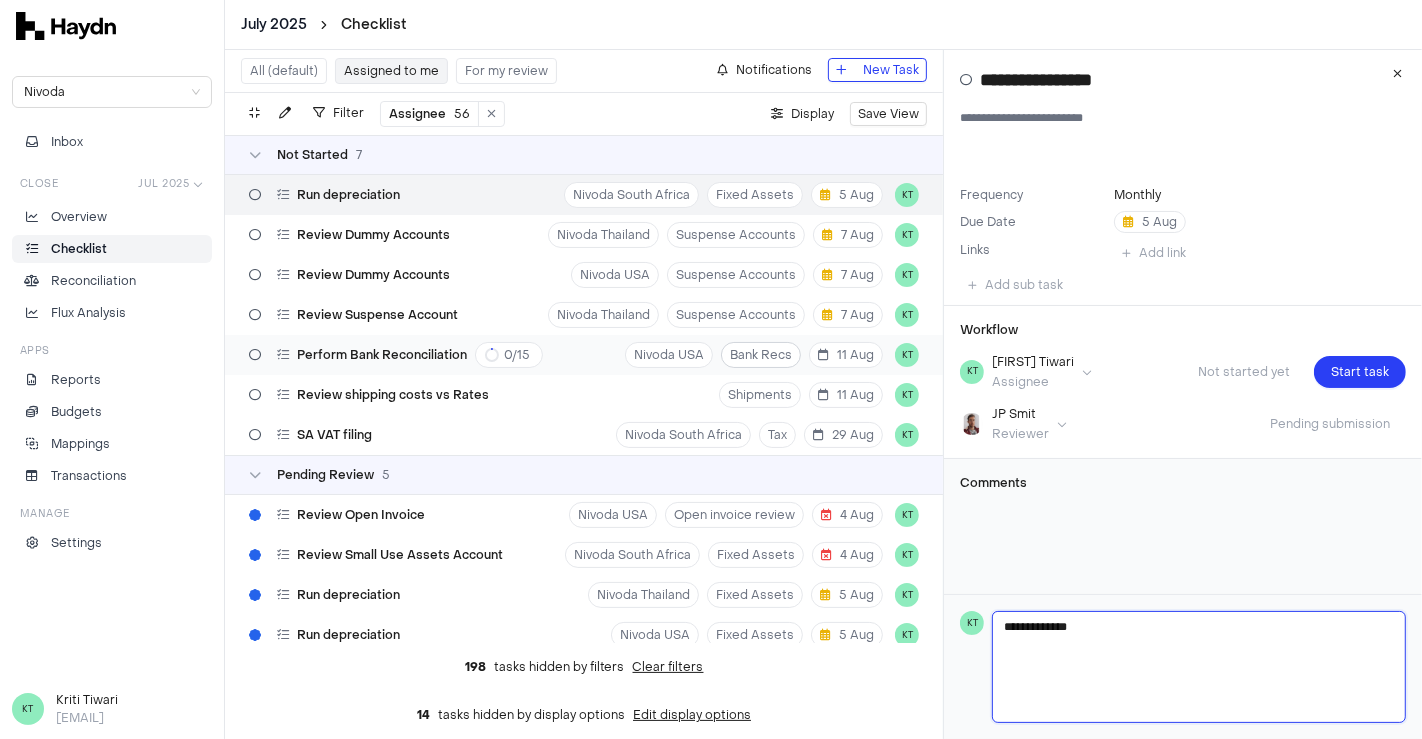 type 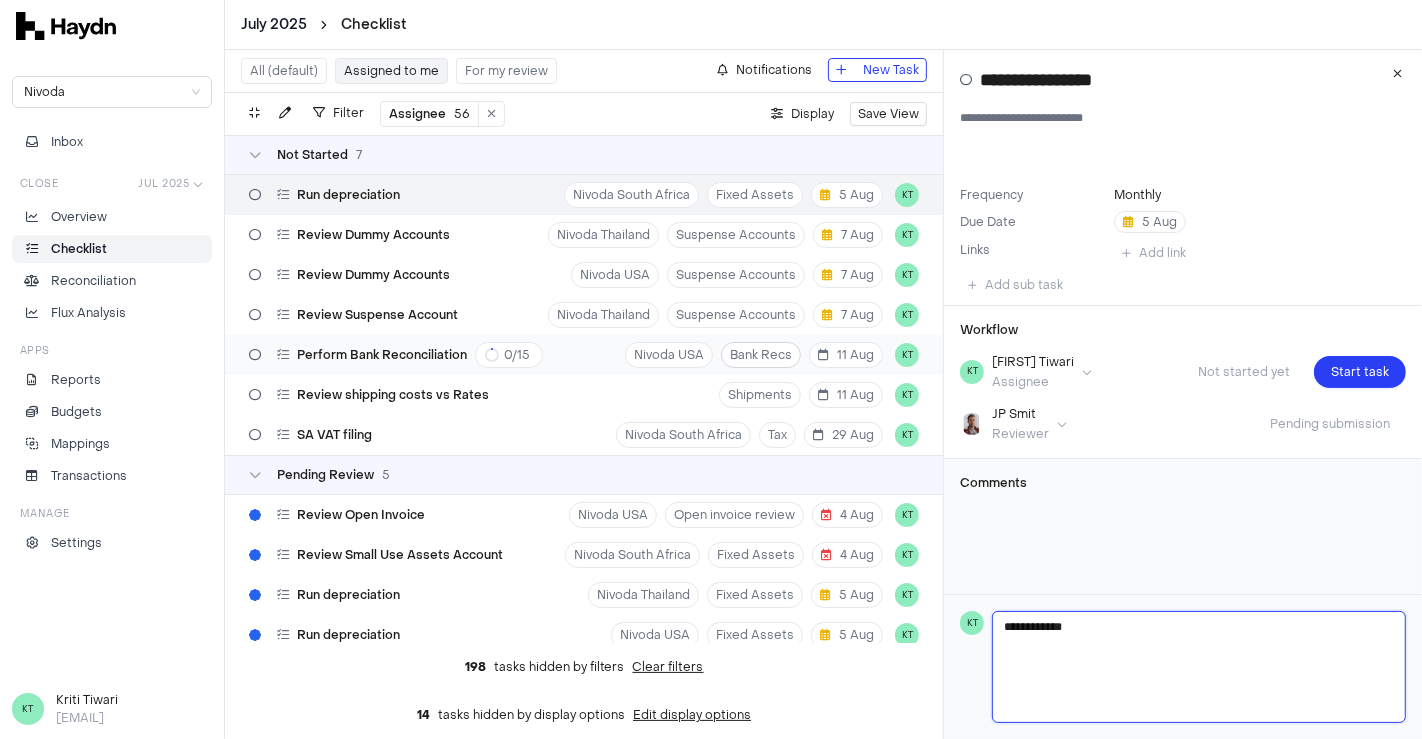 type 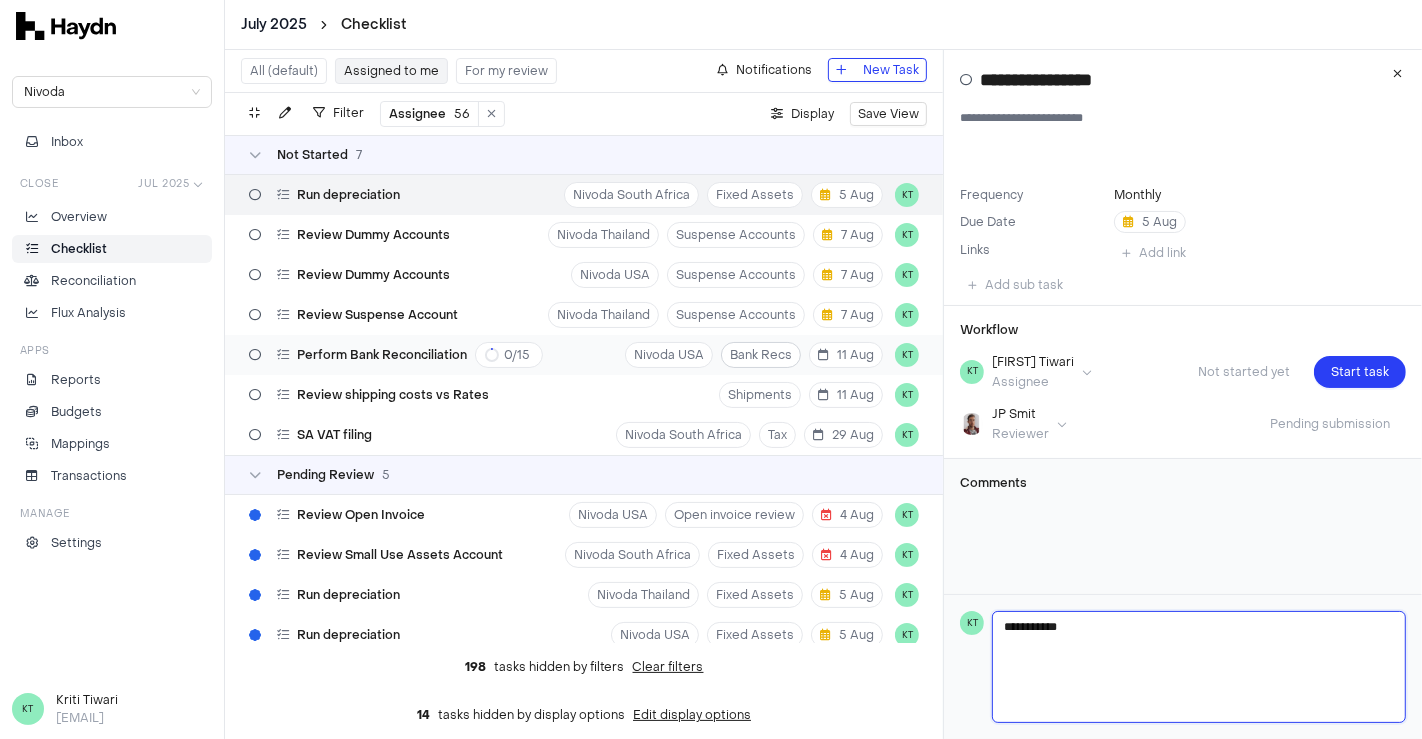 type 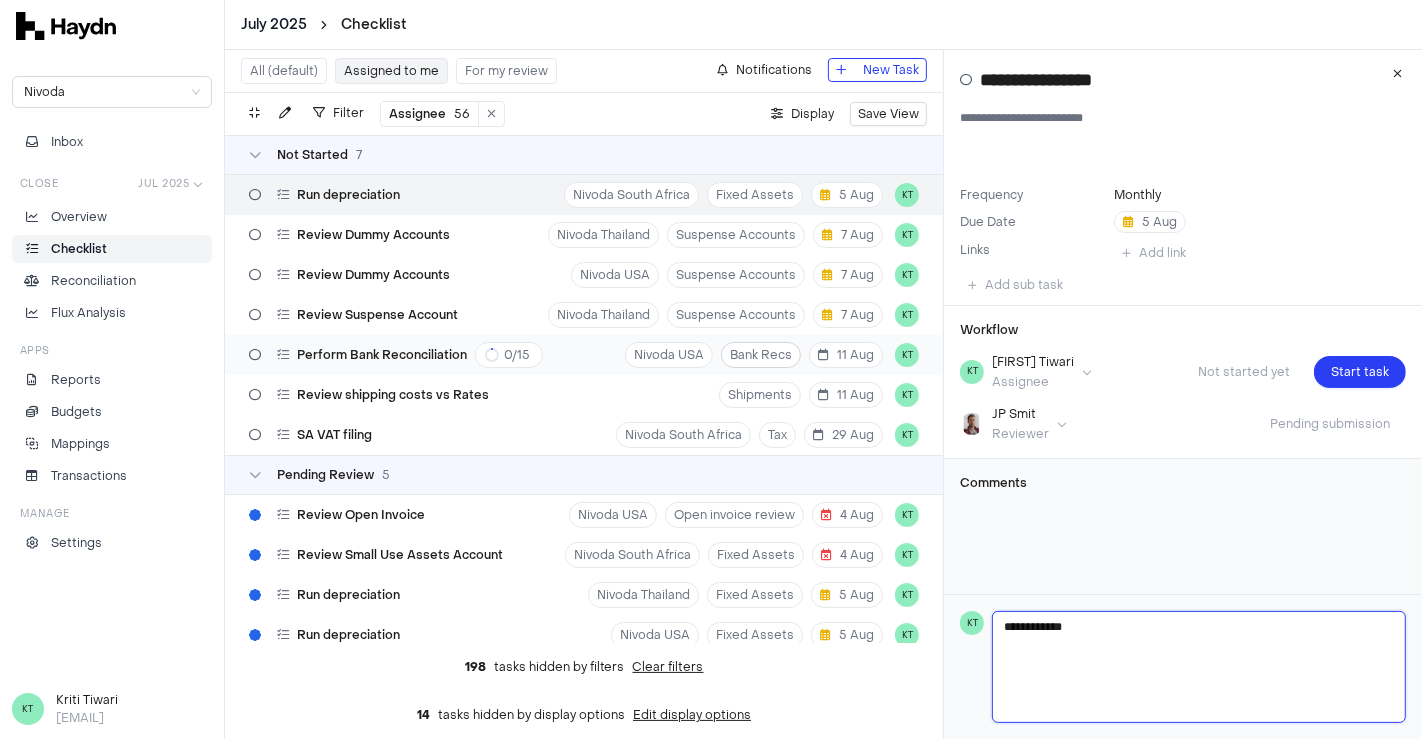 type 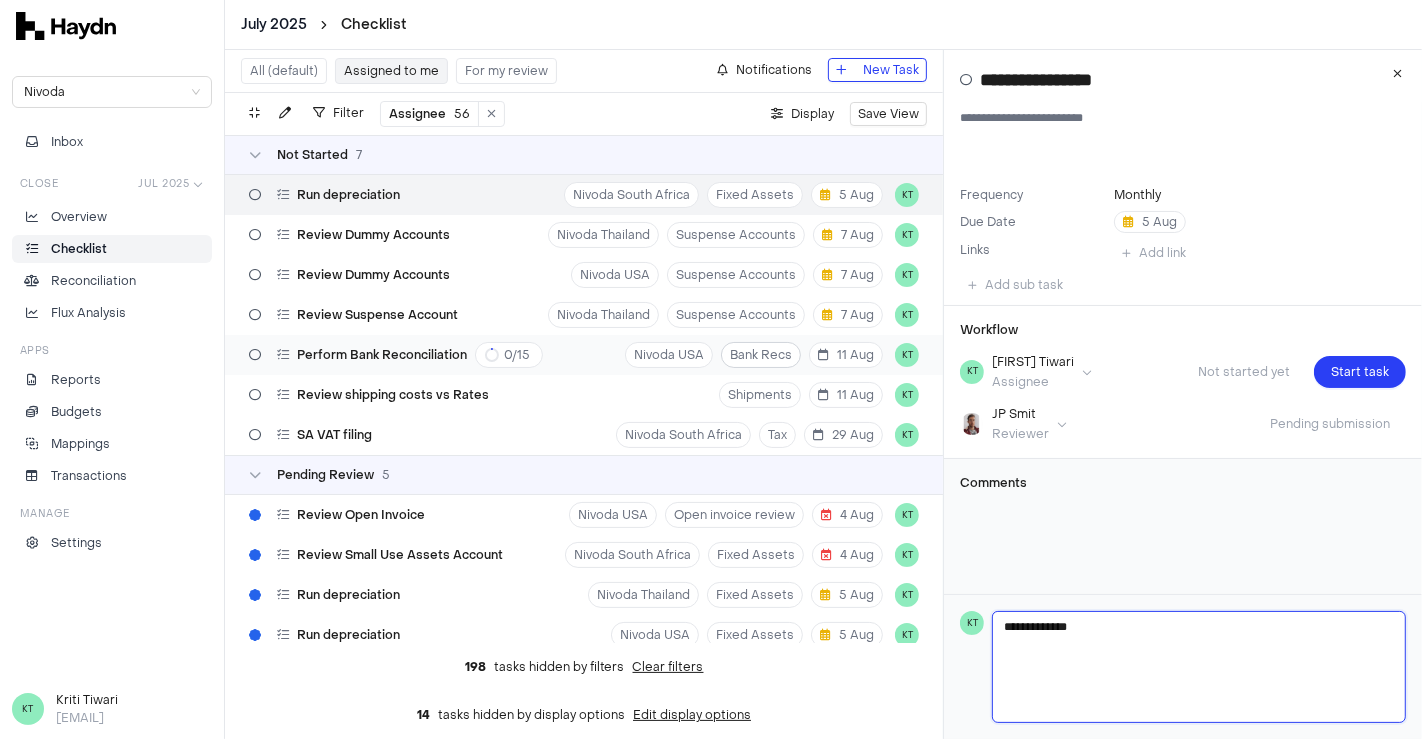 type 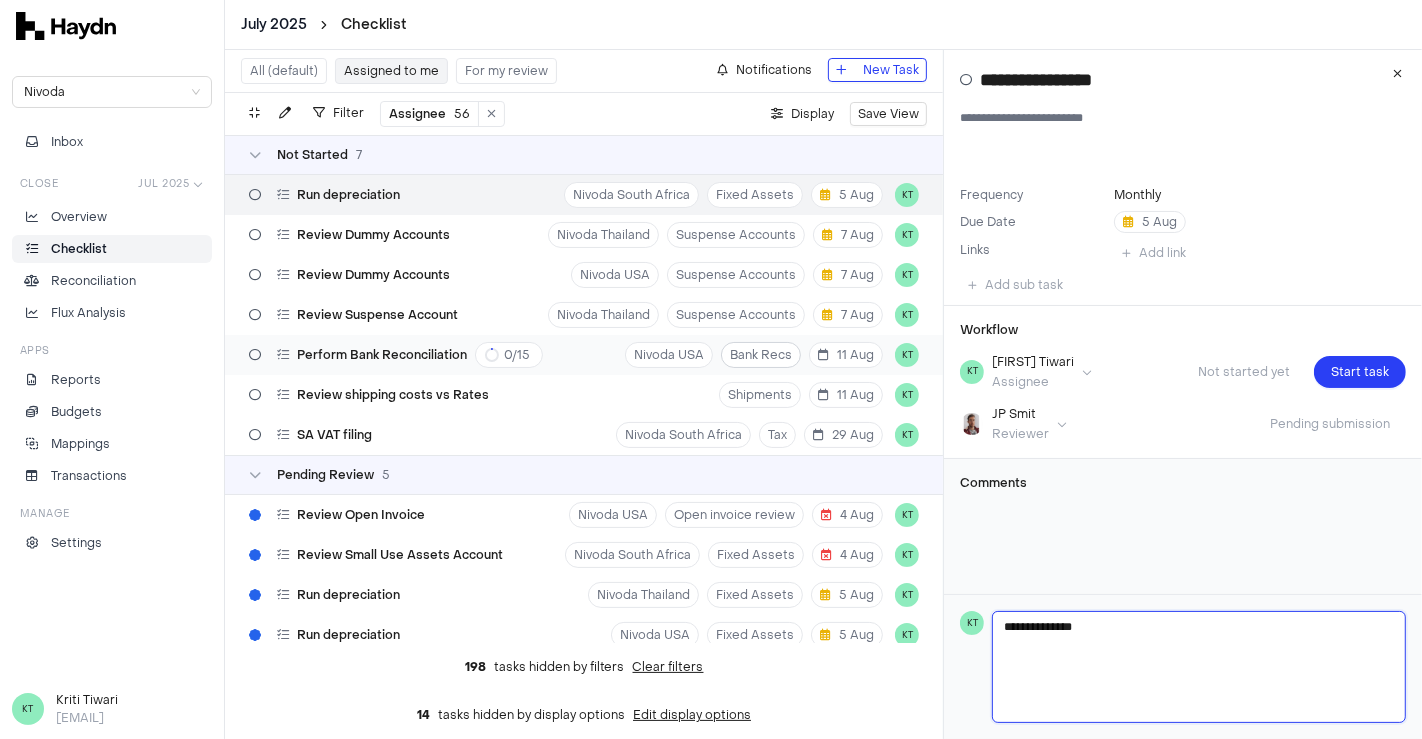 type 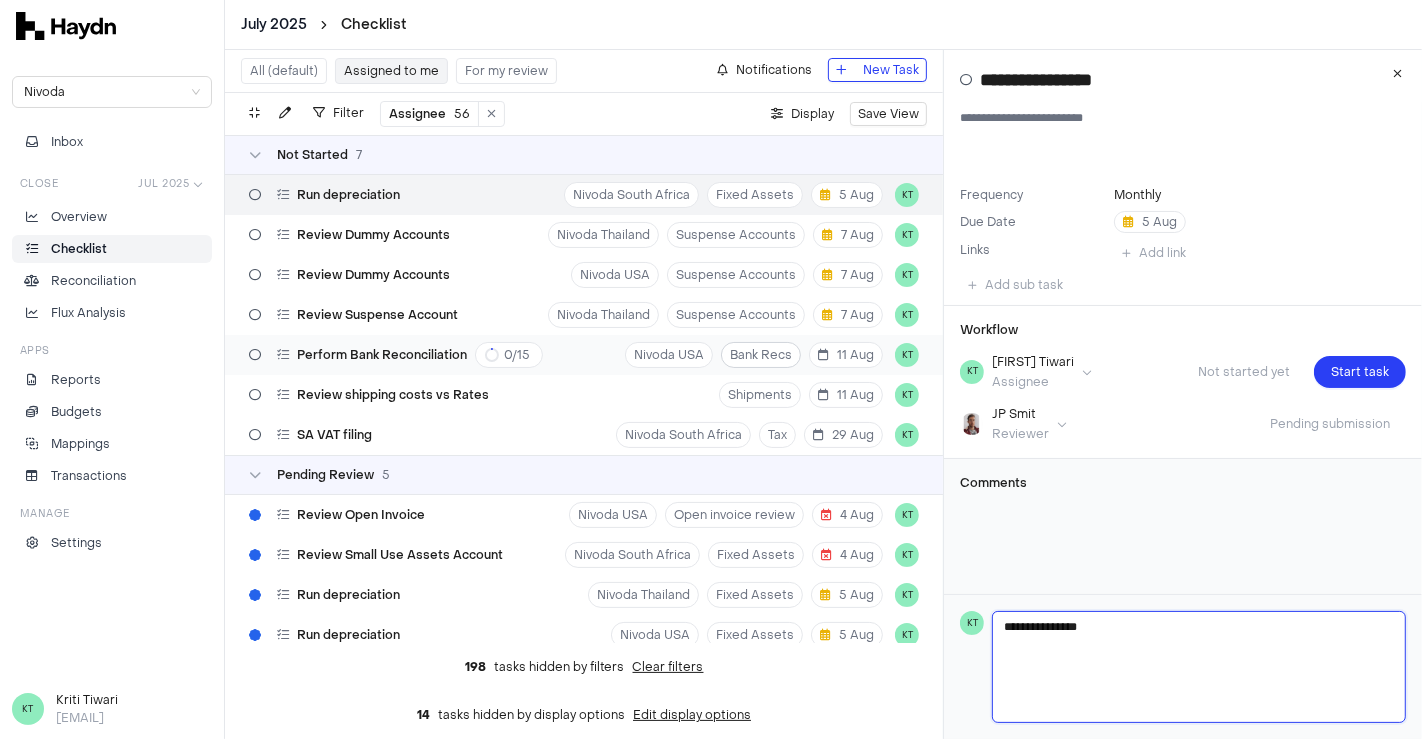 type 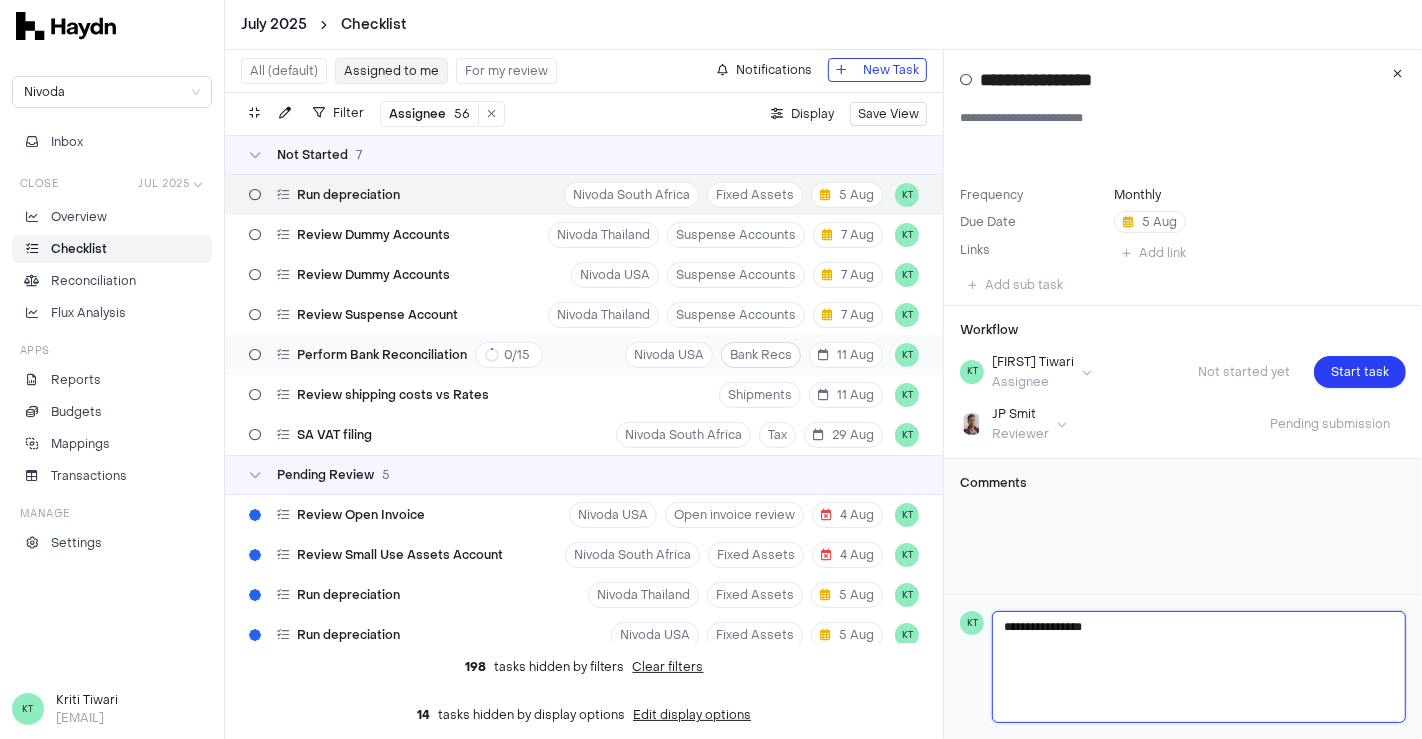 type 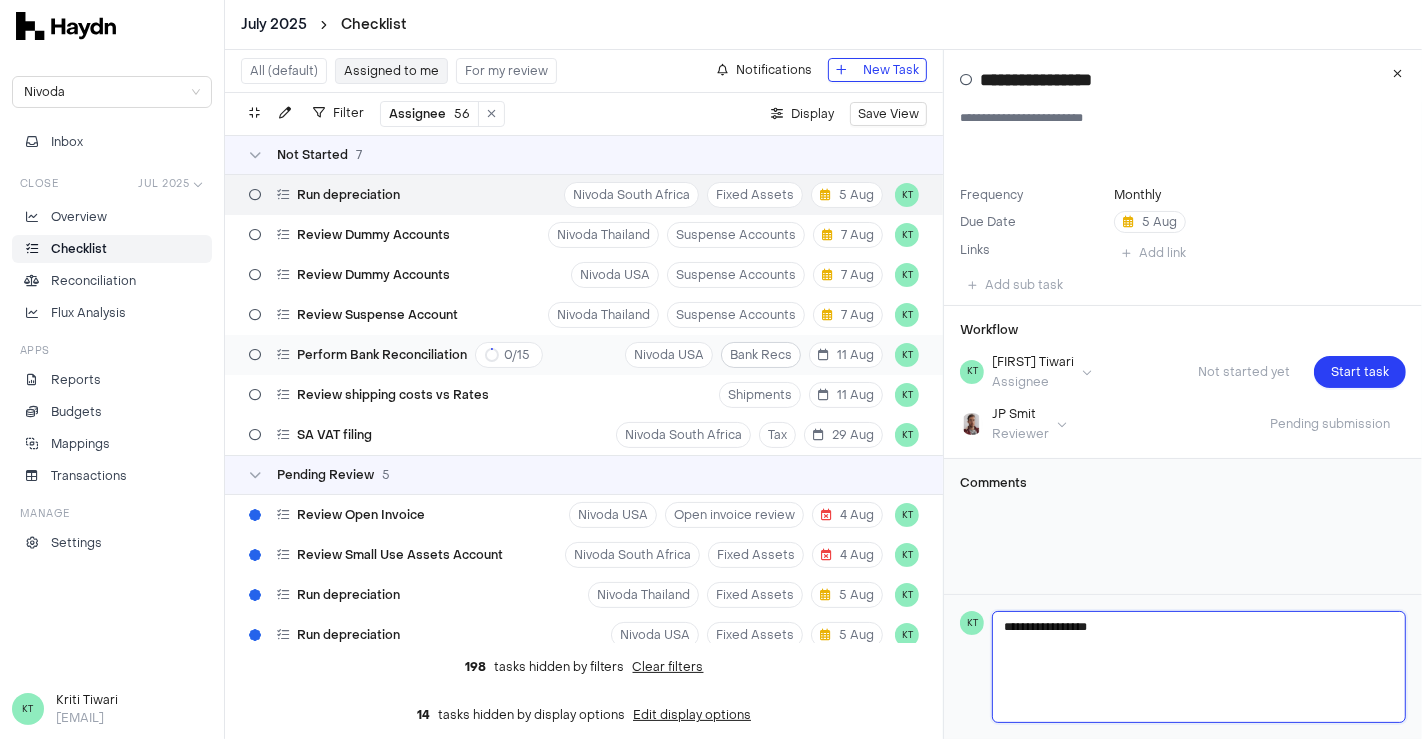 type 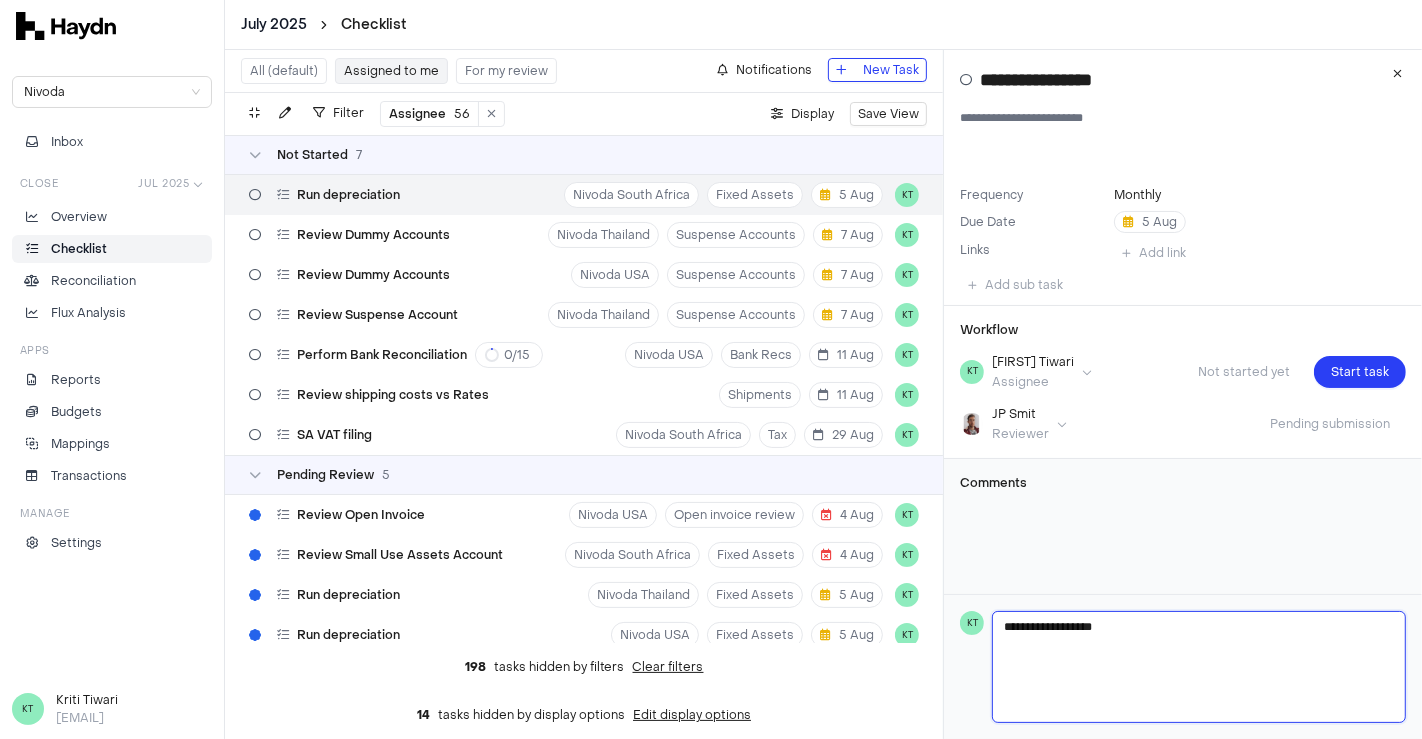 type on "**********" 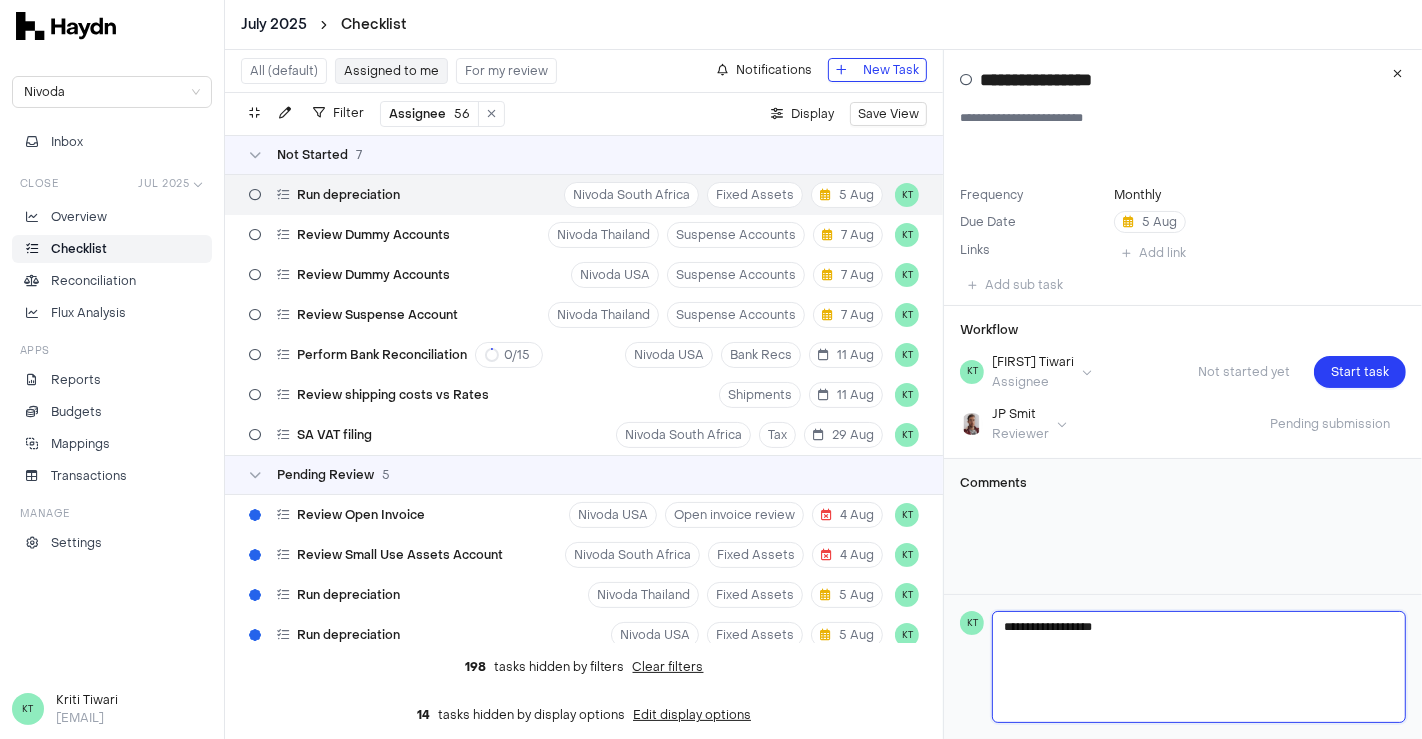 click on "**********" at bounding box center [1199, 667] 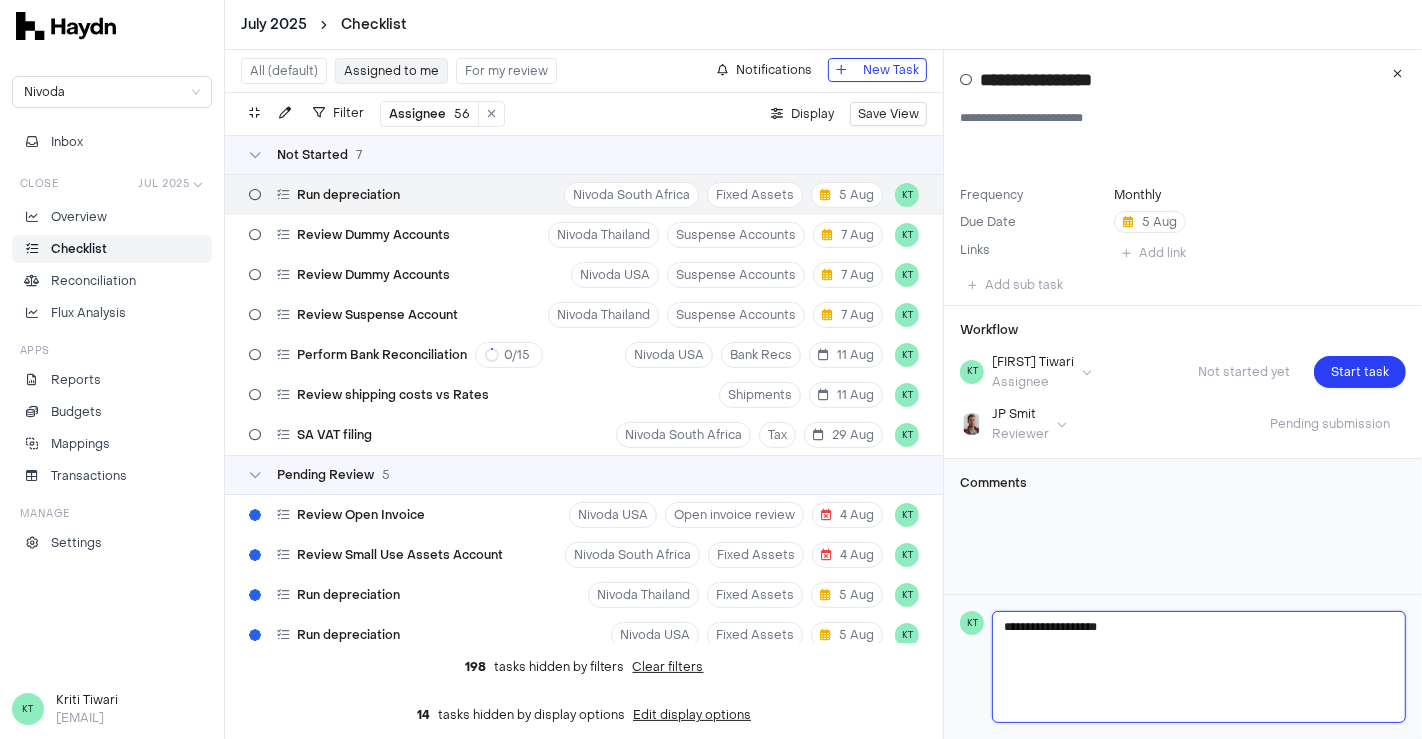 type 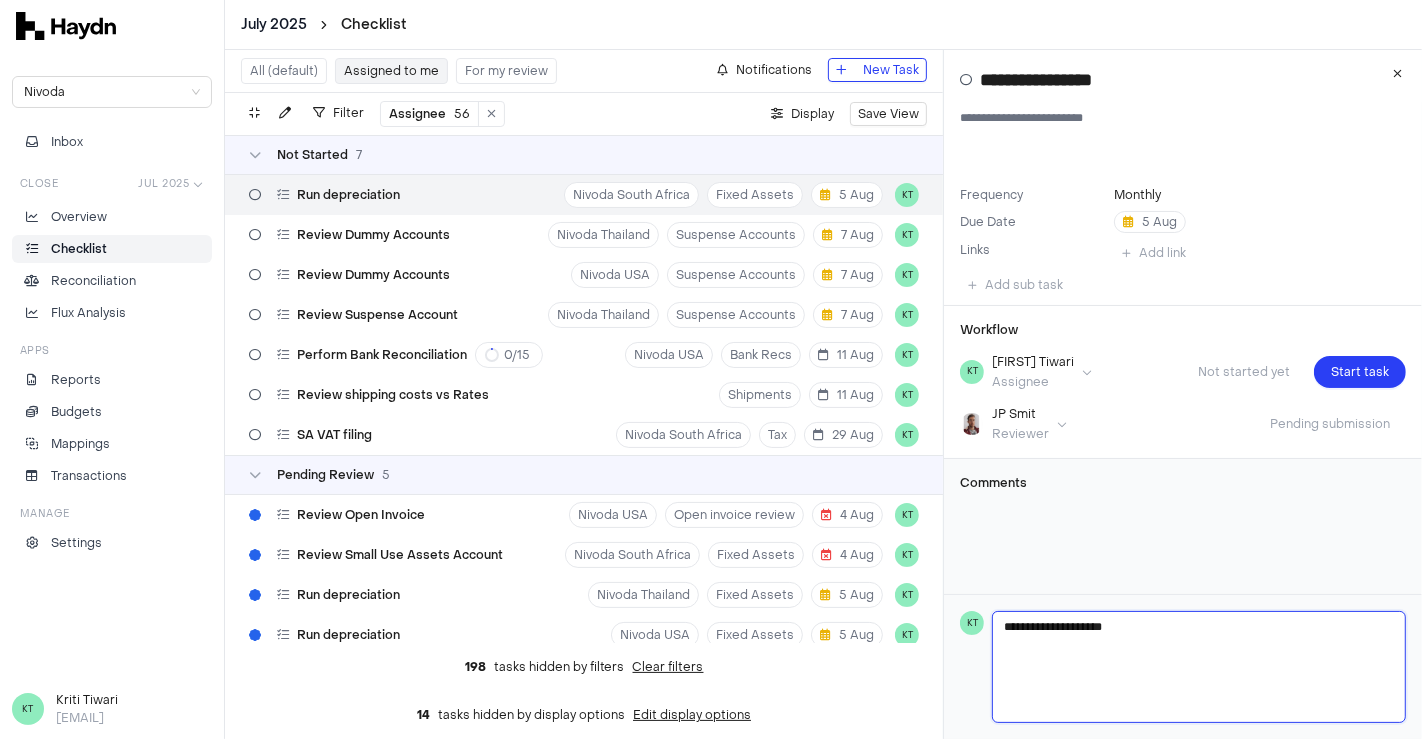 type 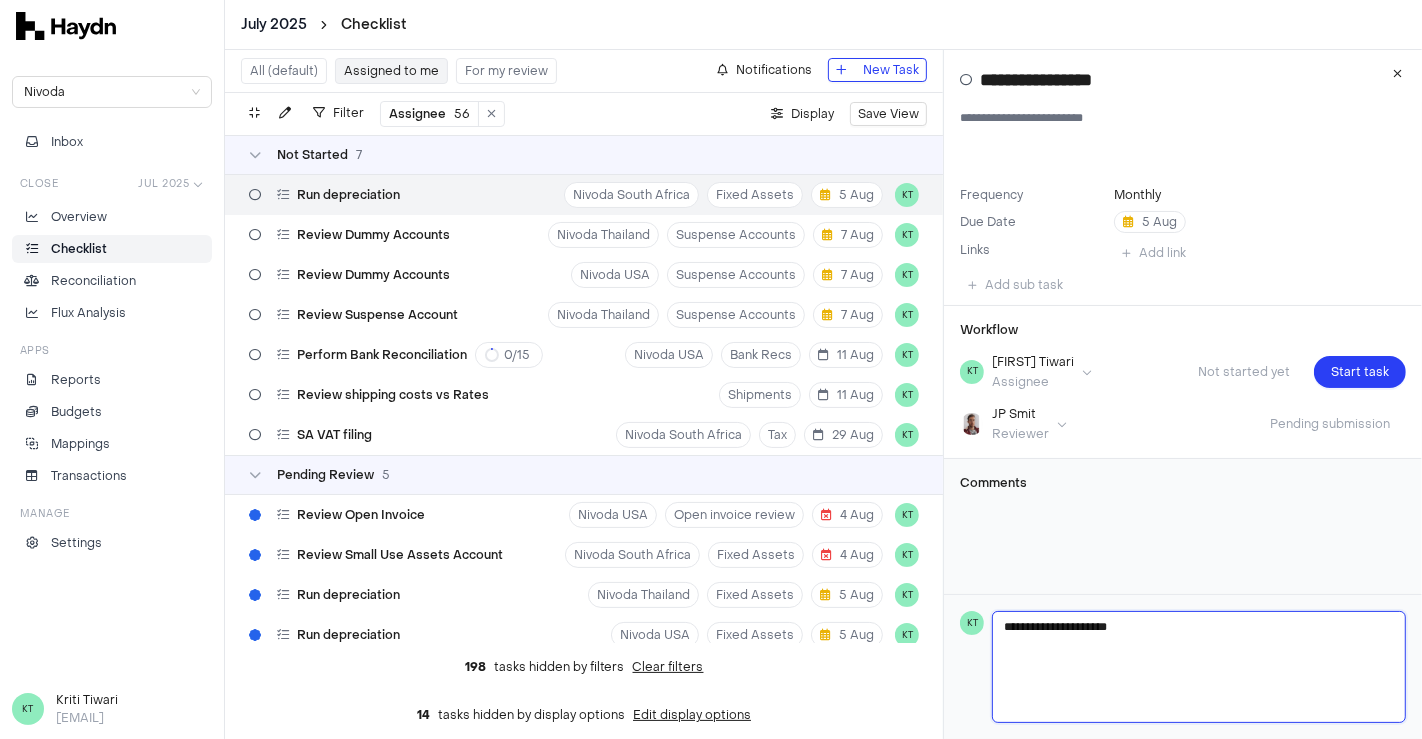 type 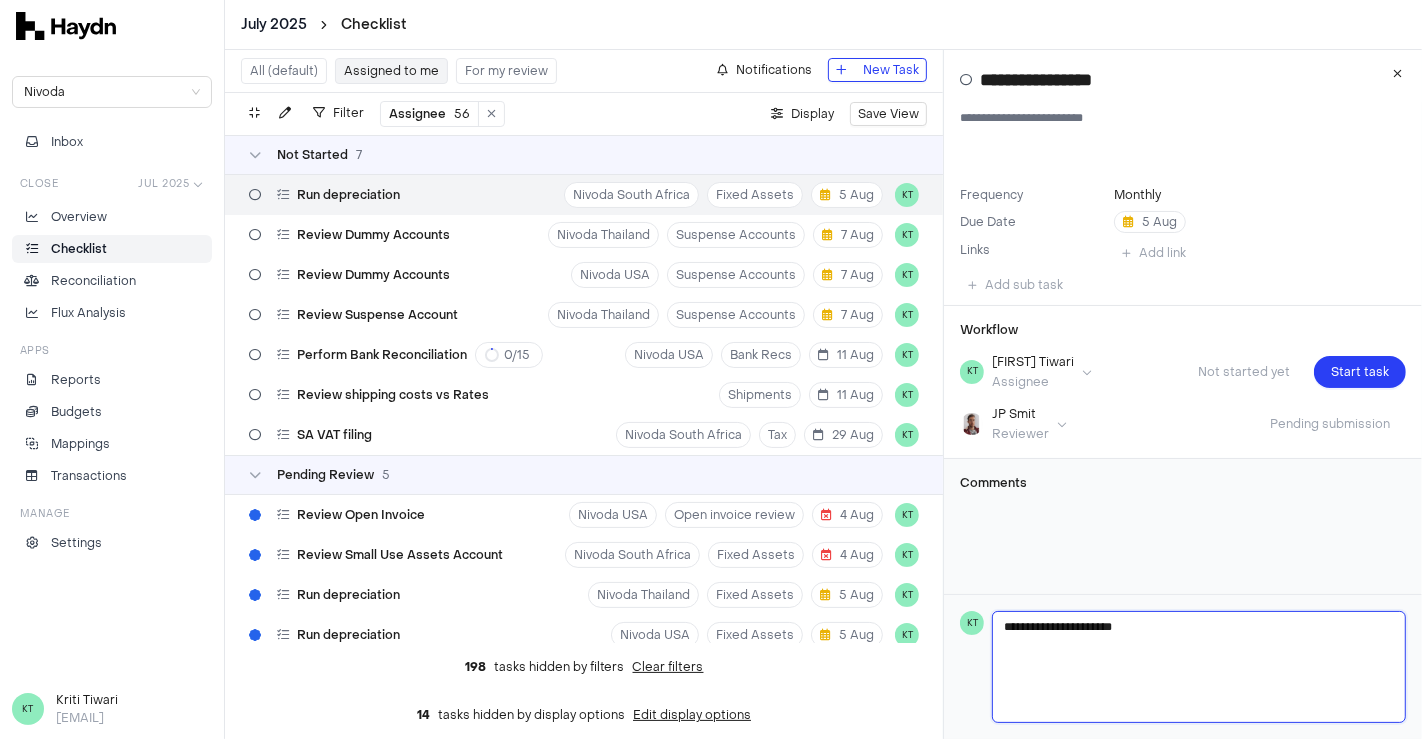 type 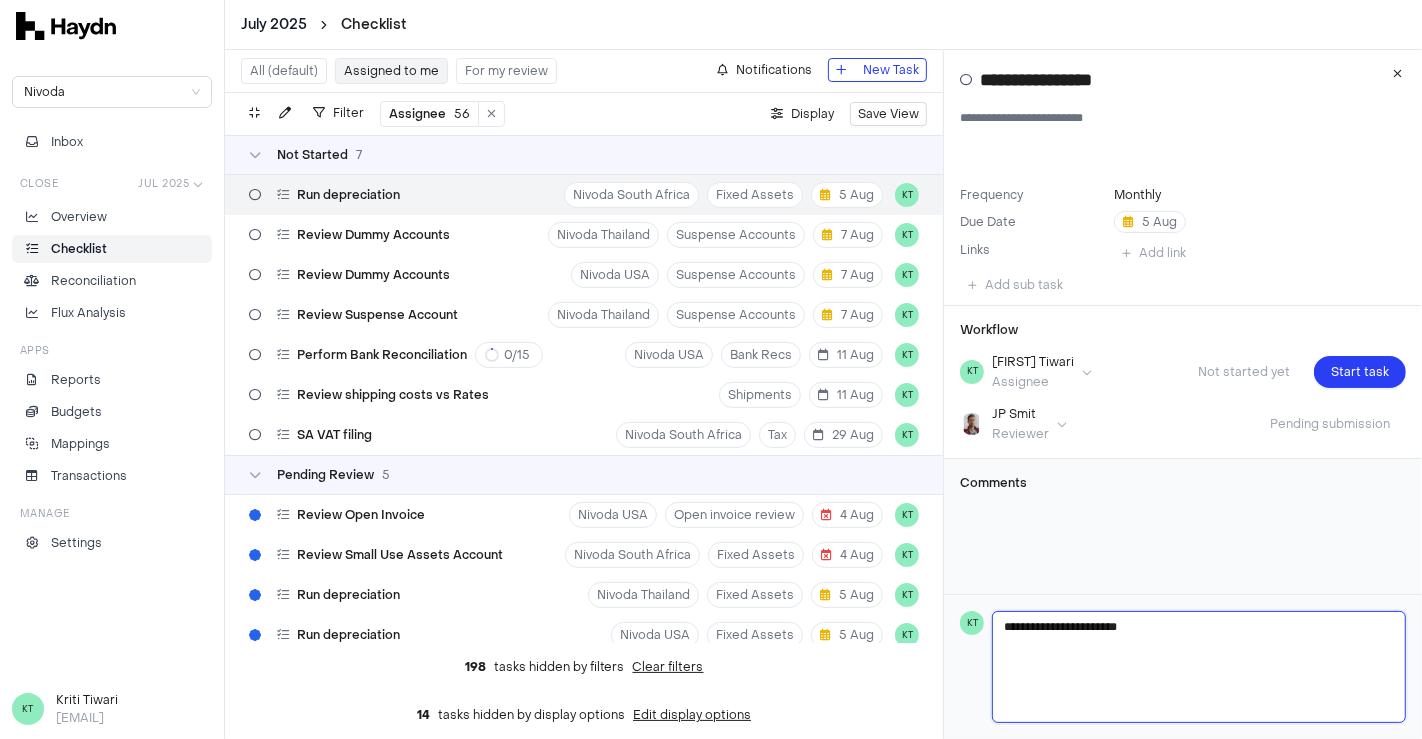 type 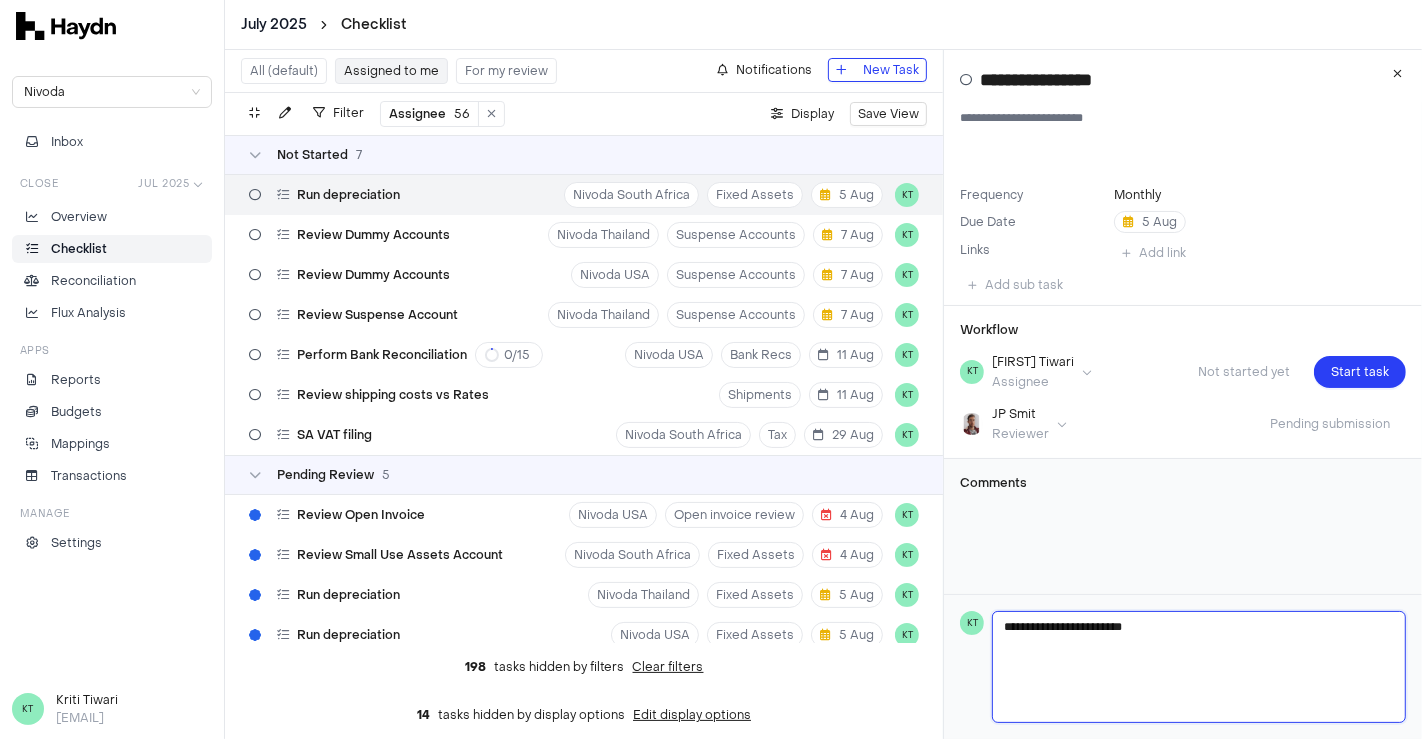 type 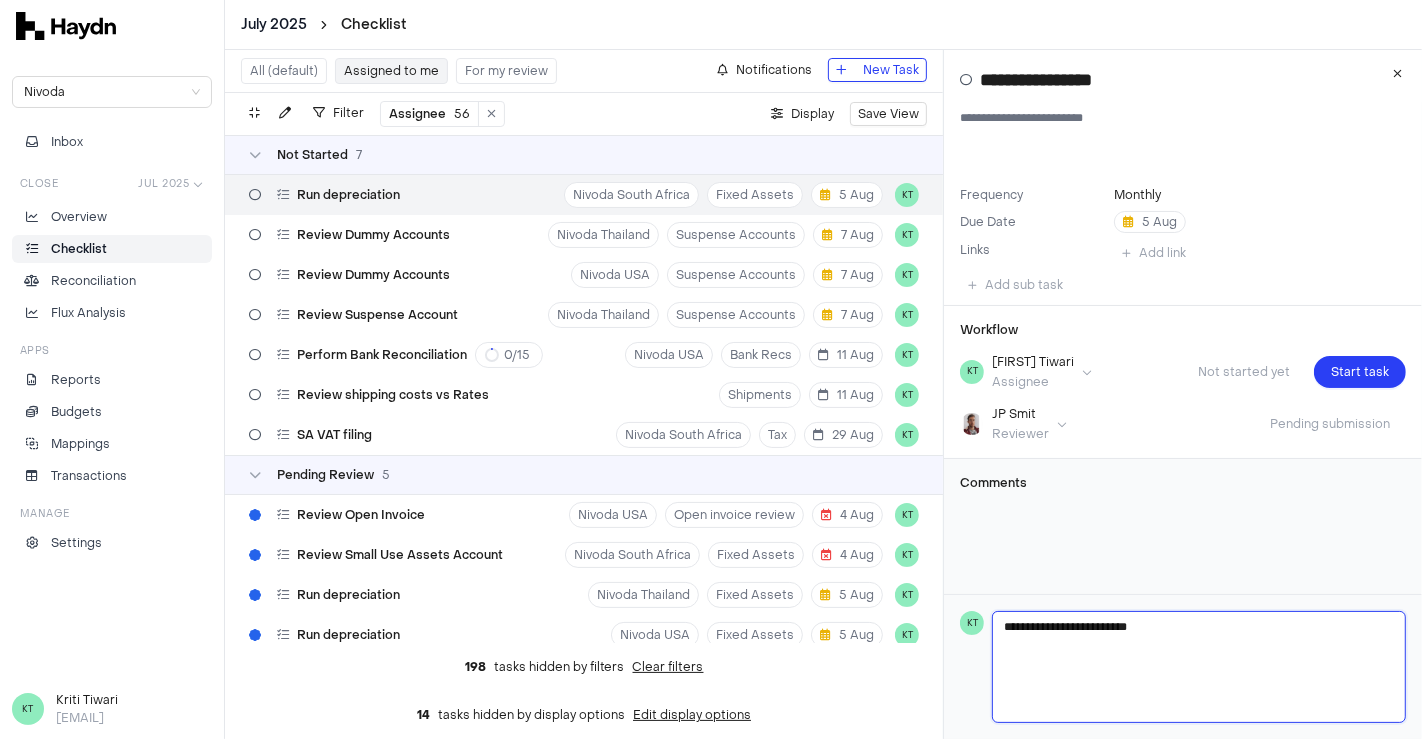 type 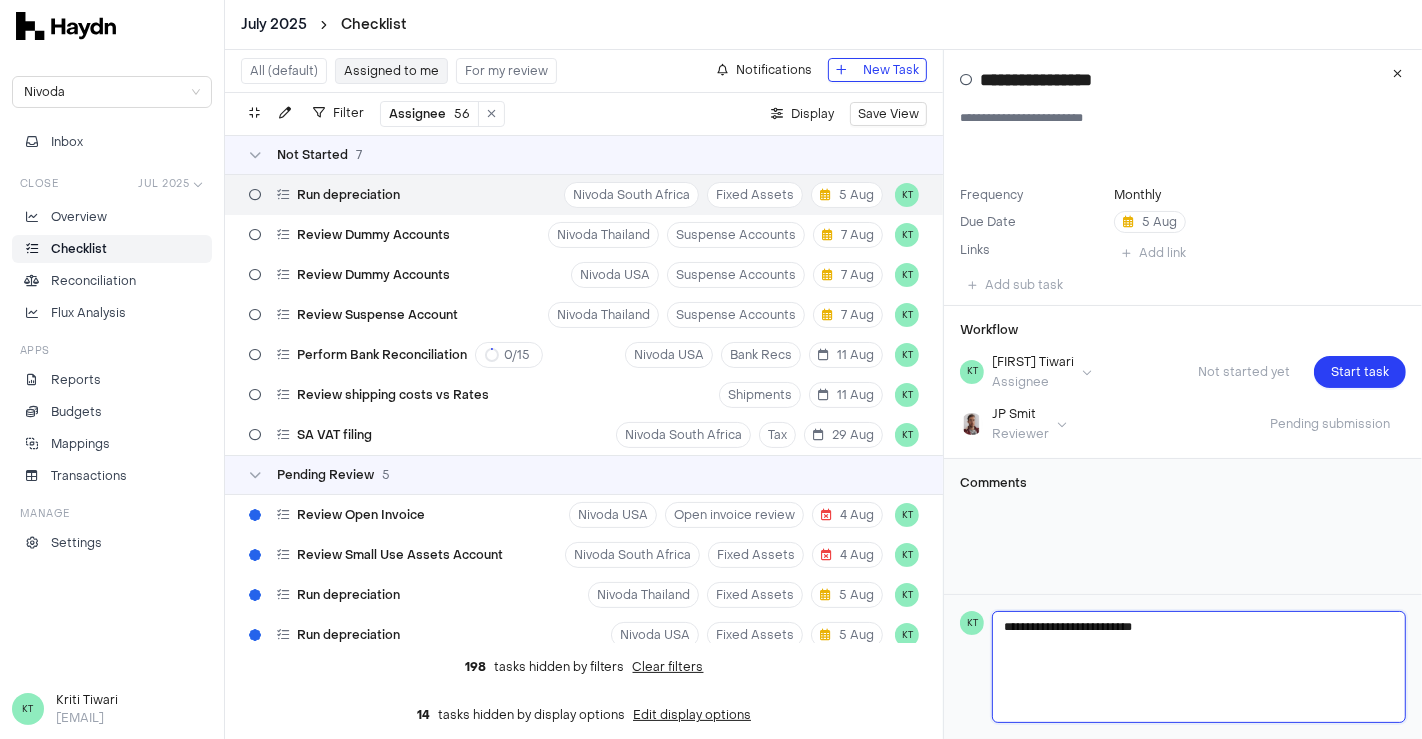 type 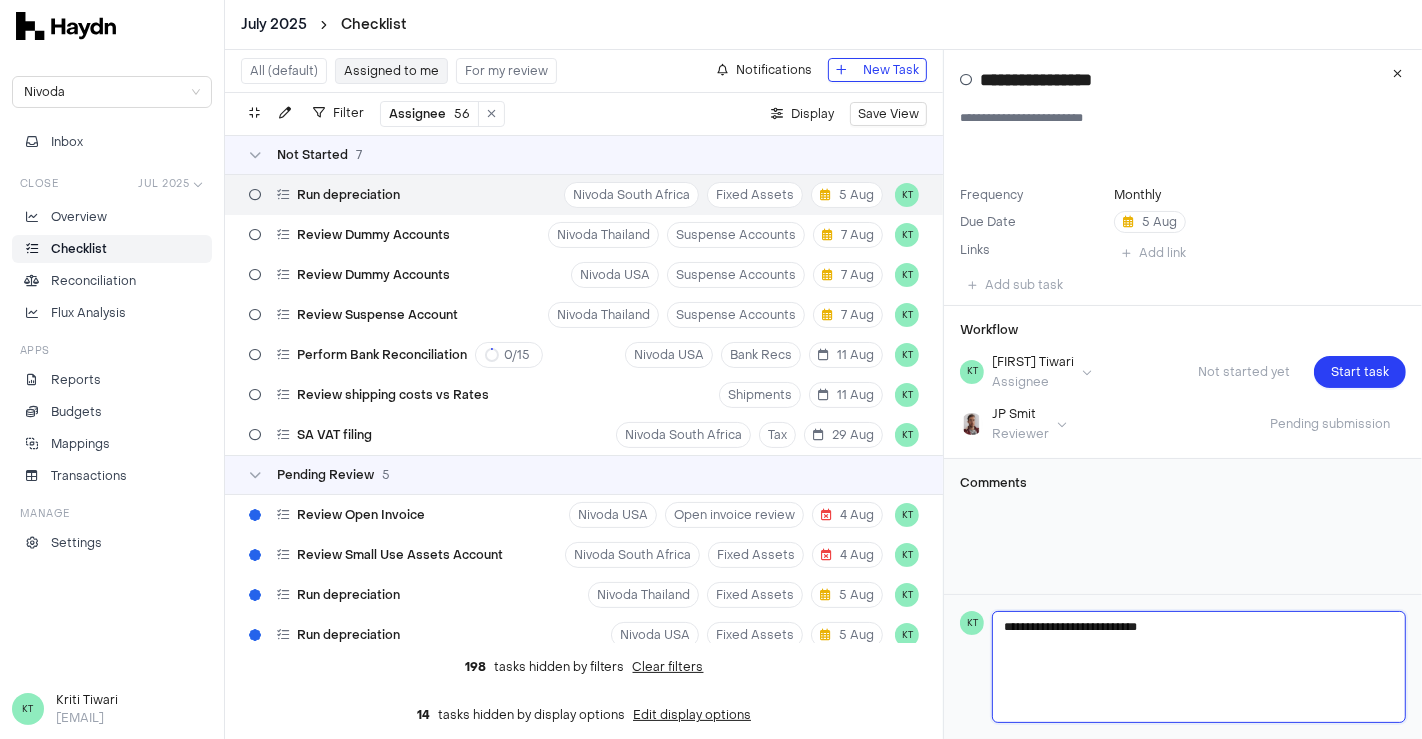 type 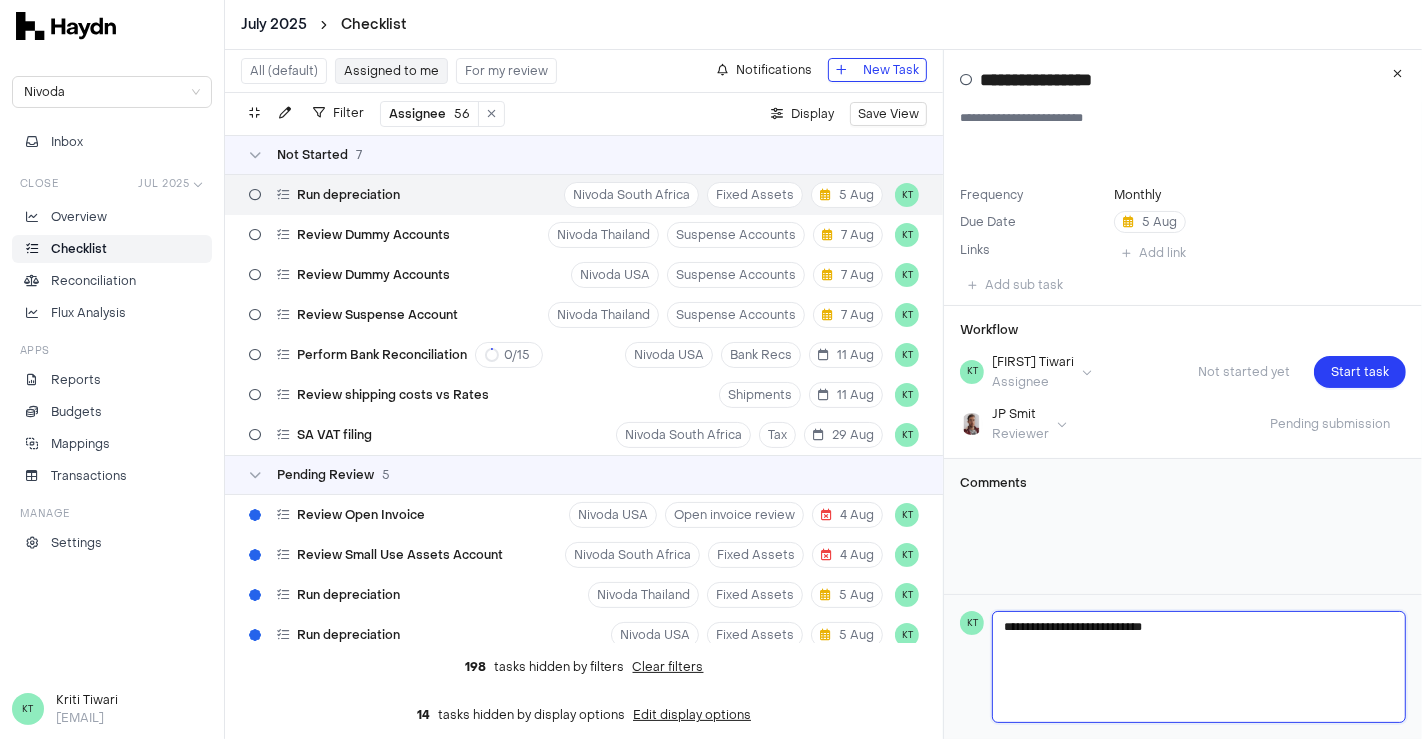 type 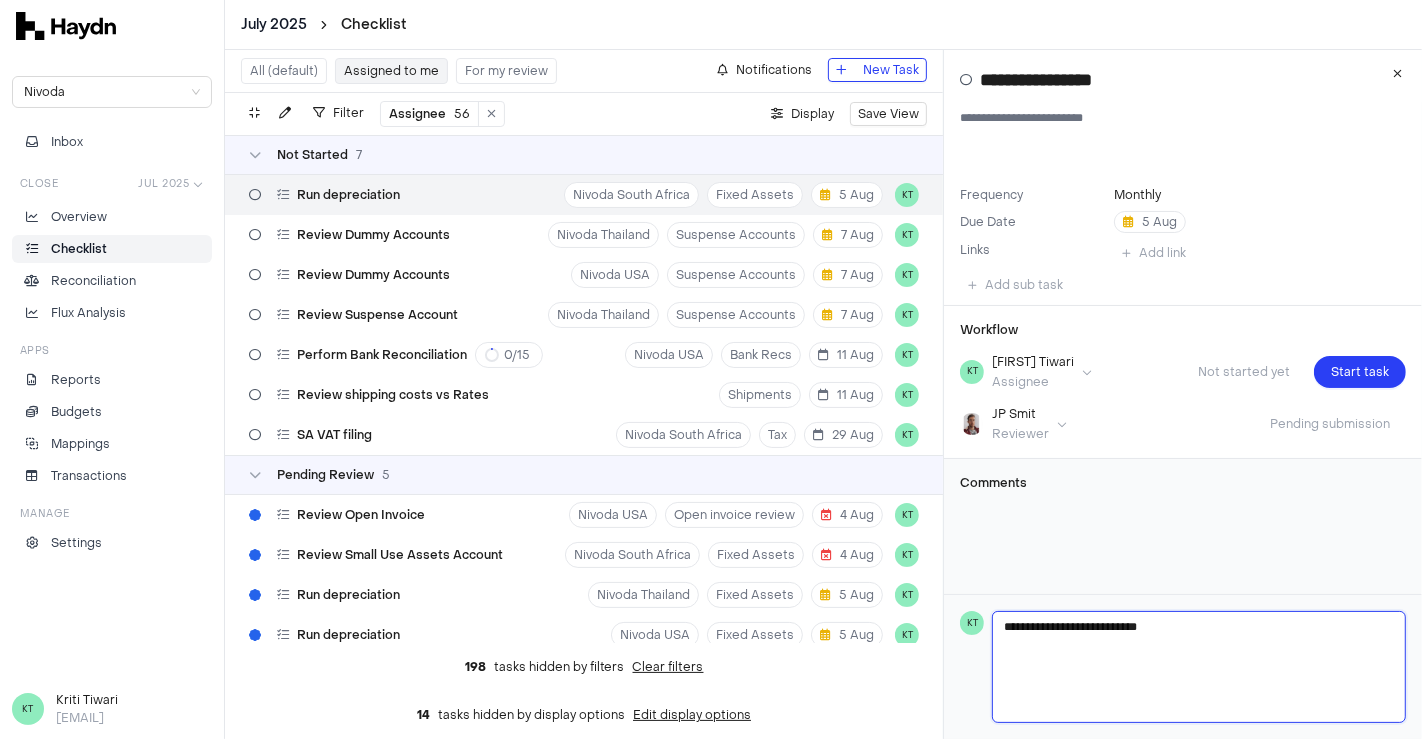 type 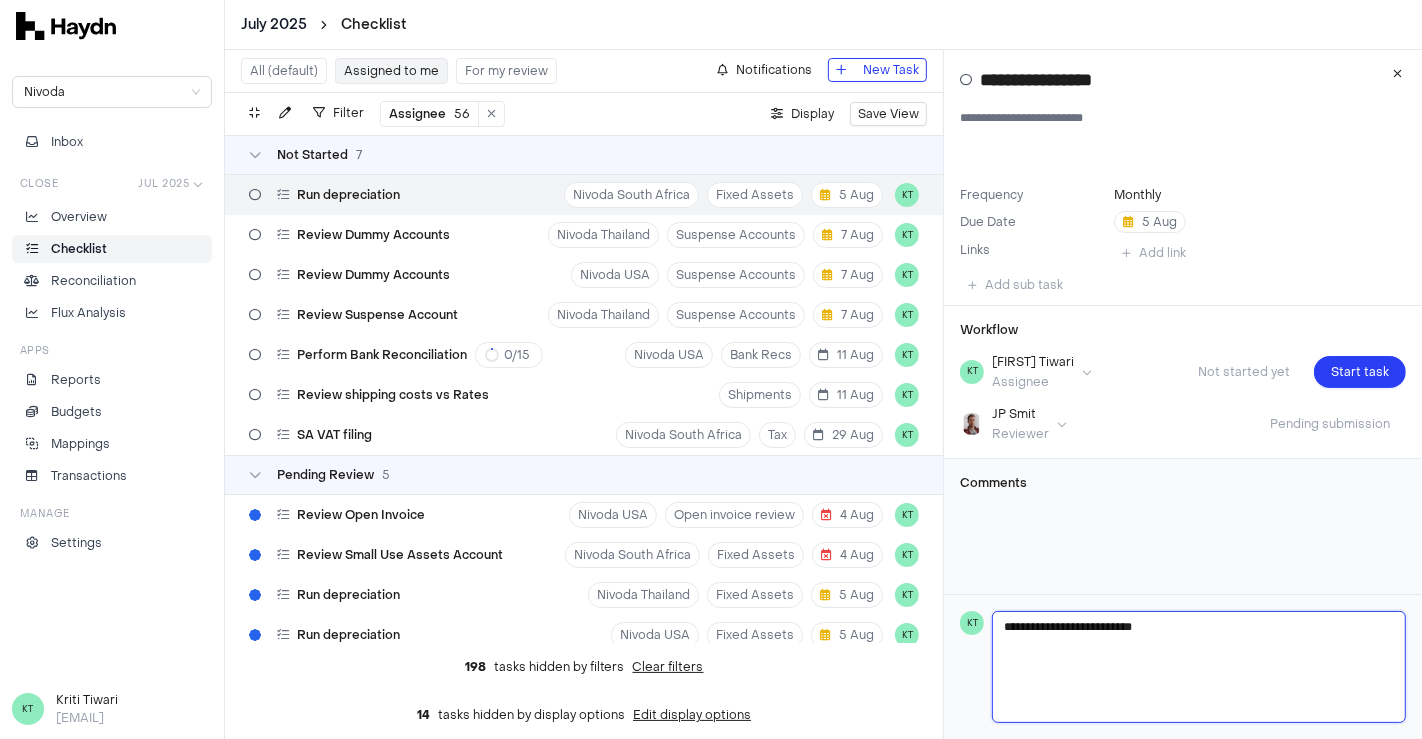 type 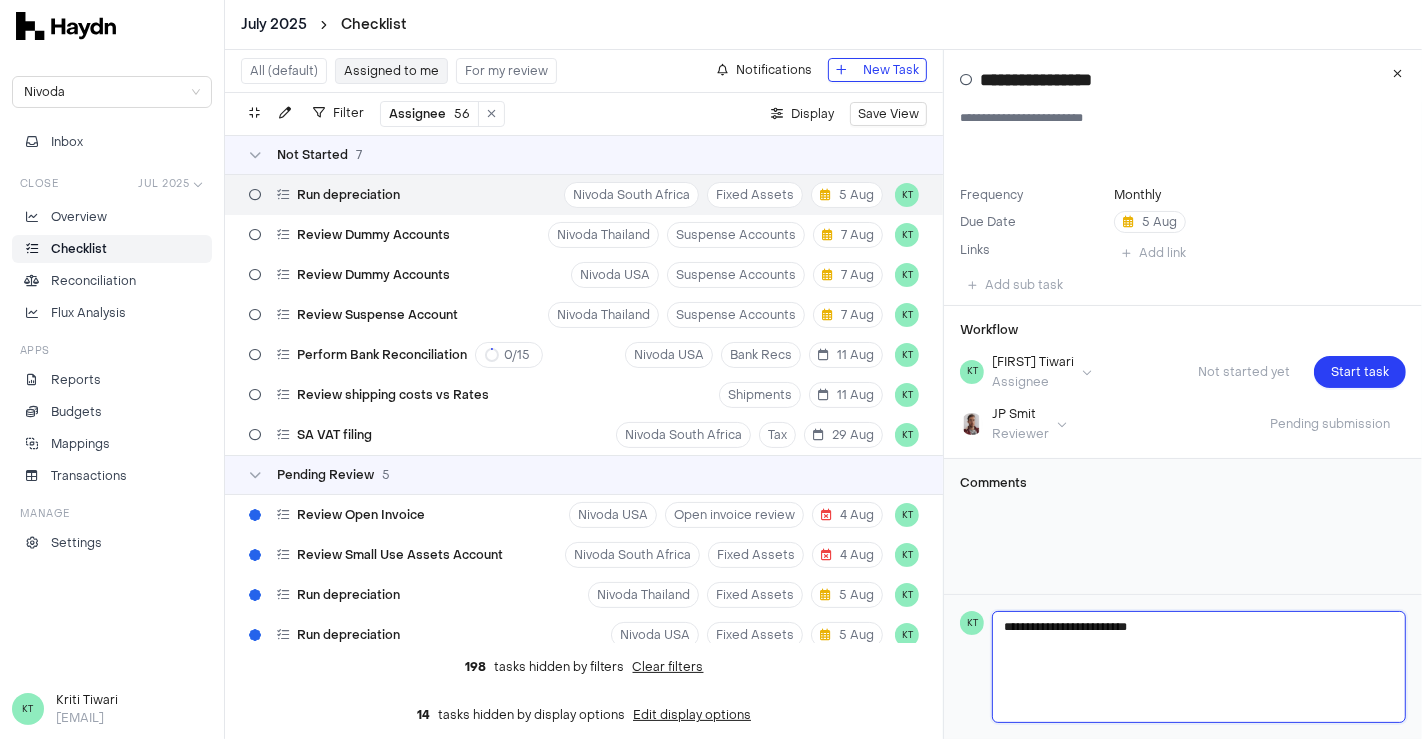 type 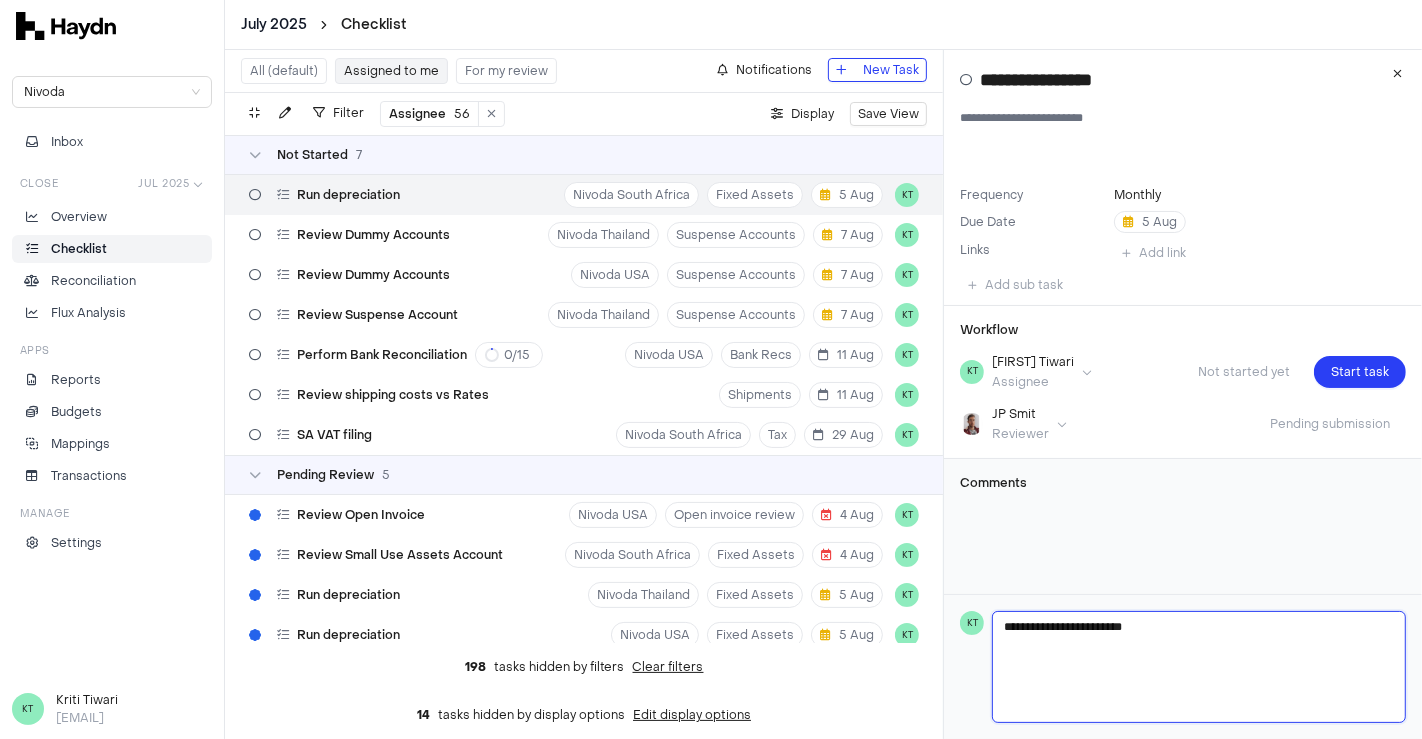 type 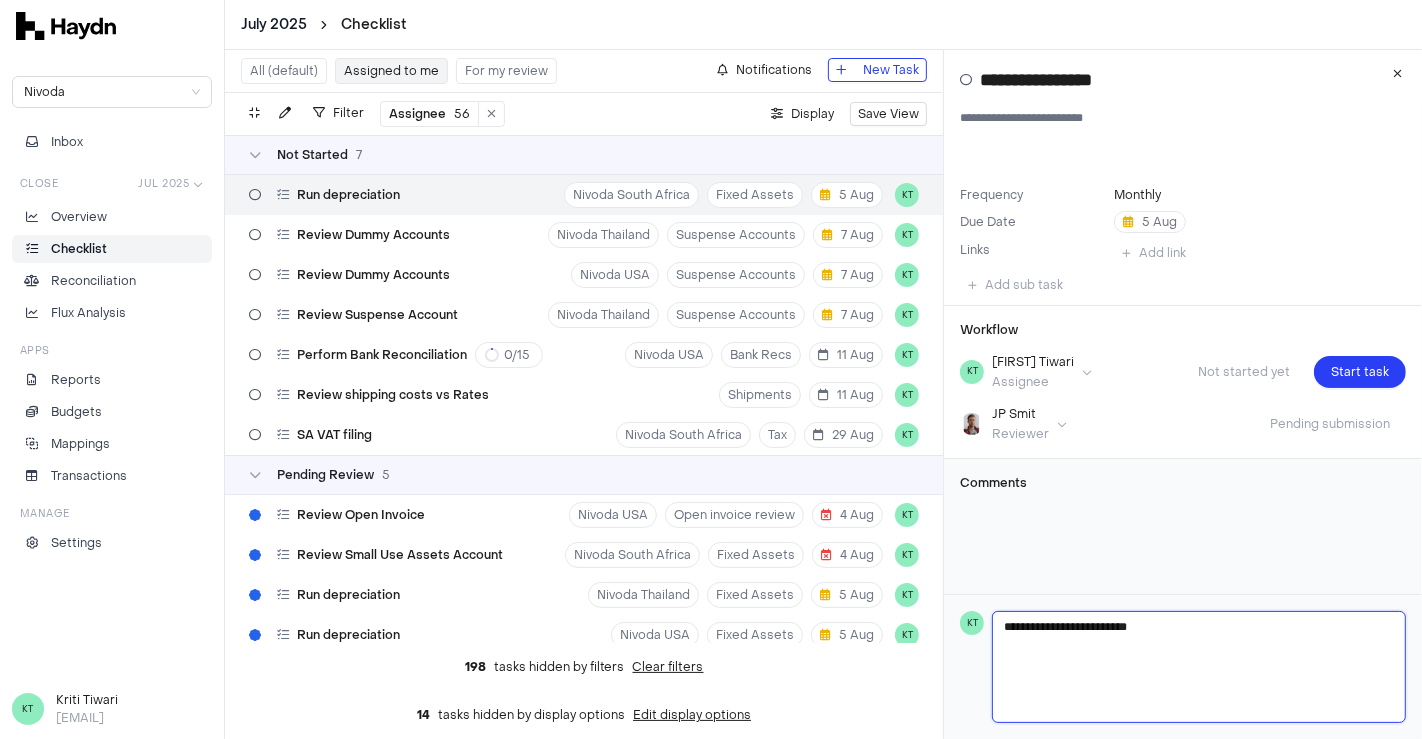 type 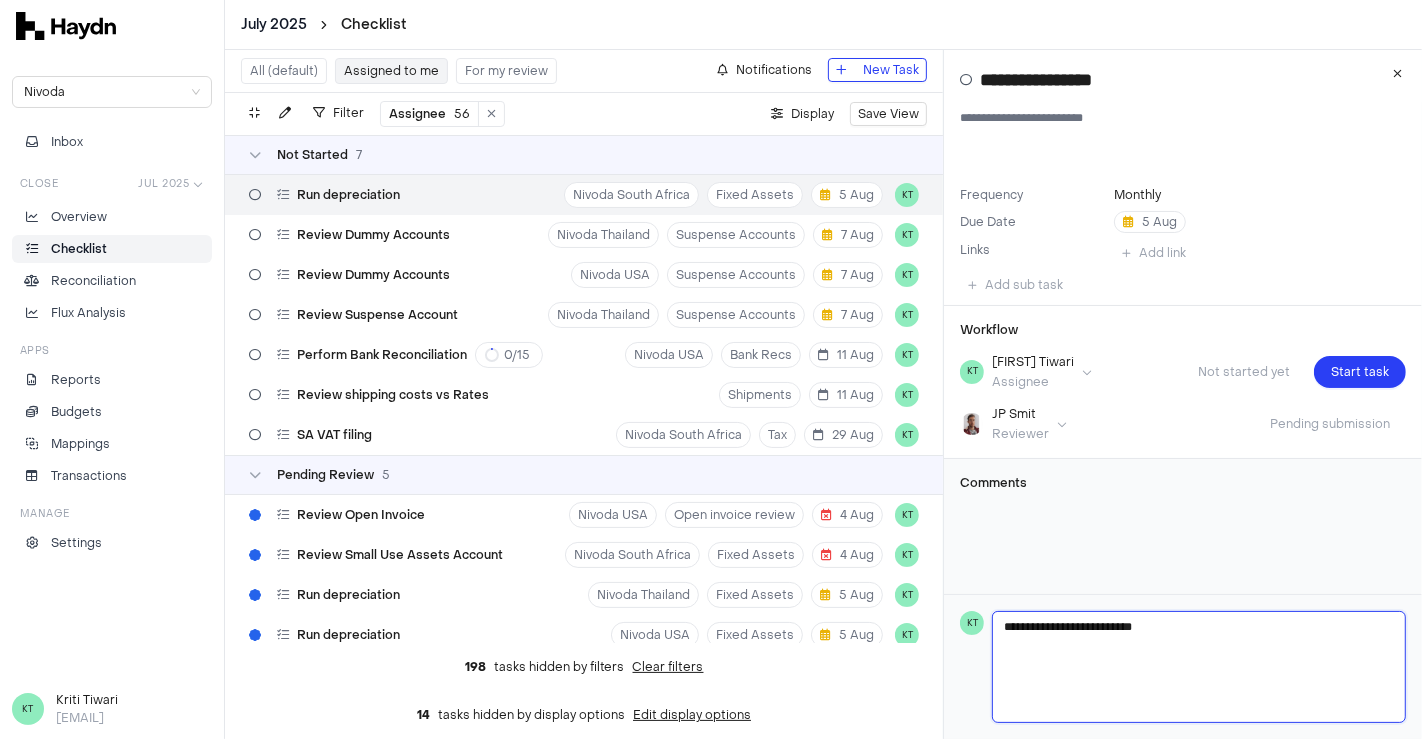 type 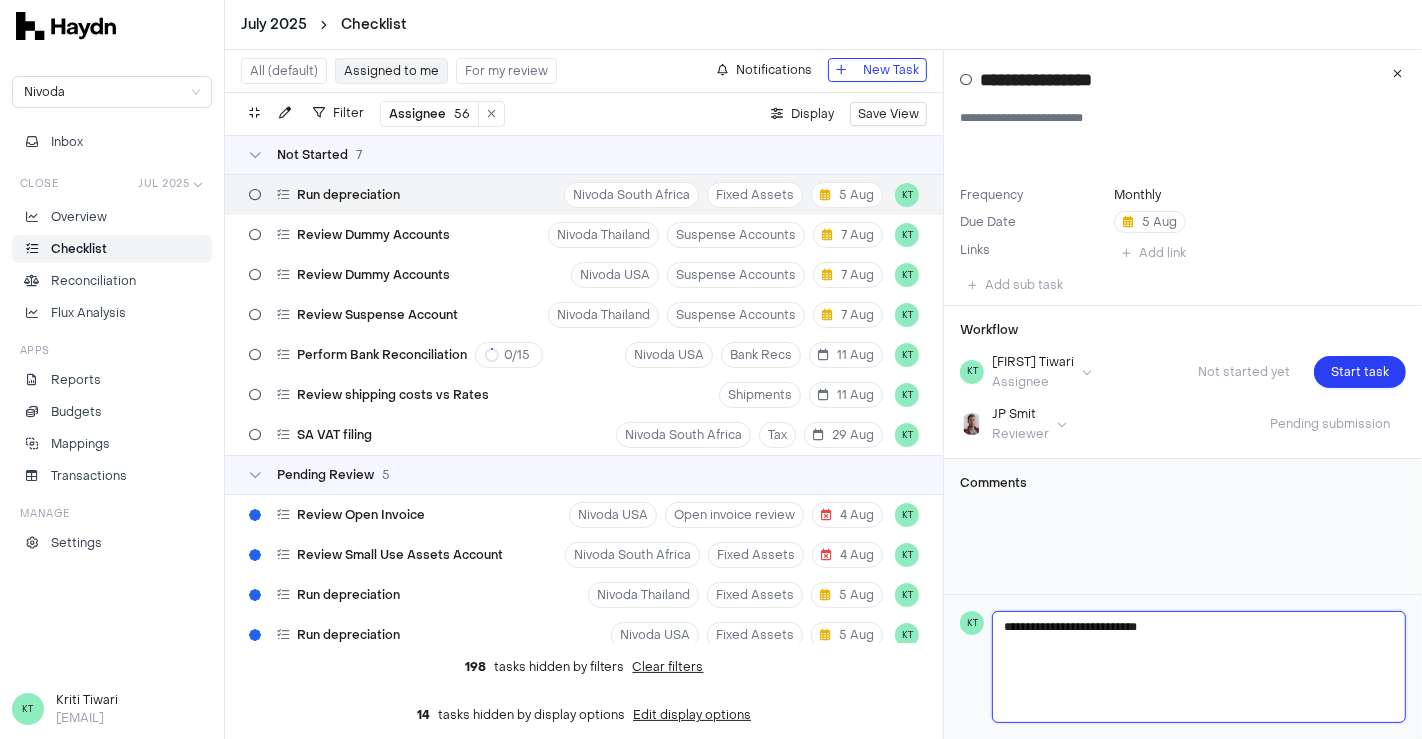 type 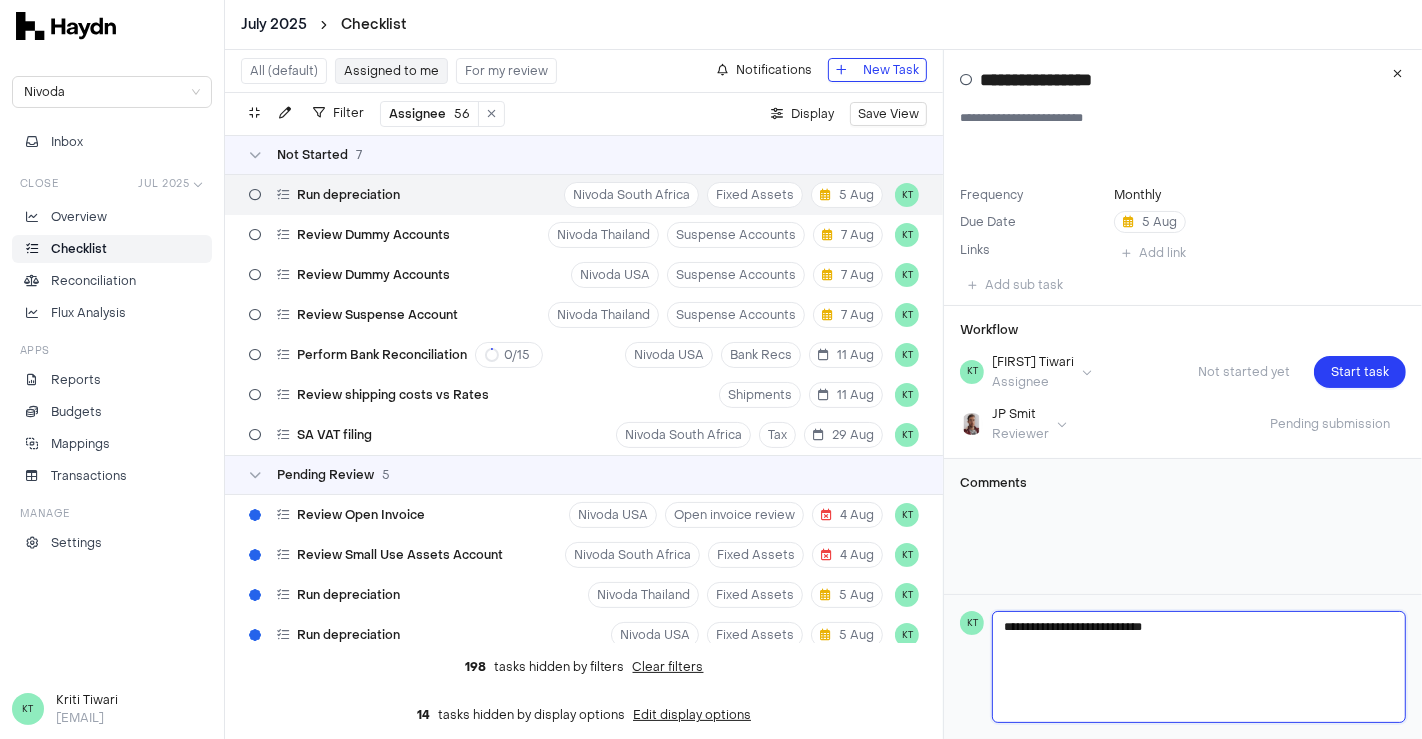 type 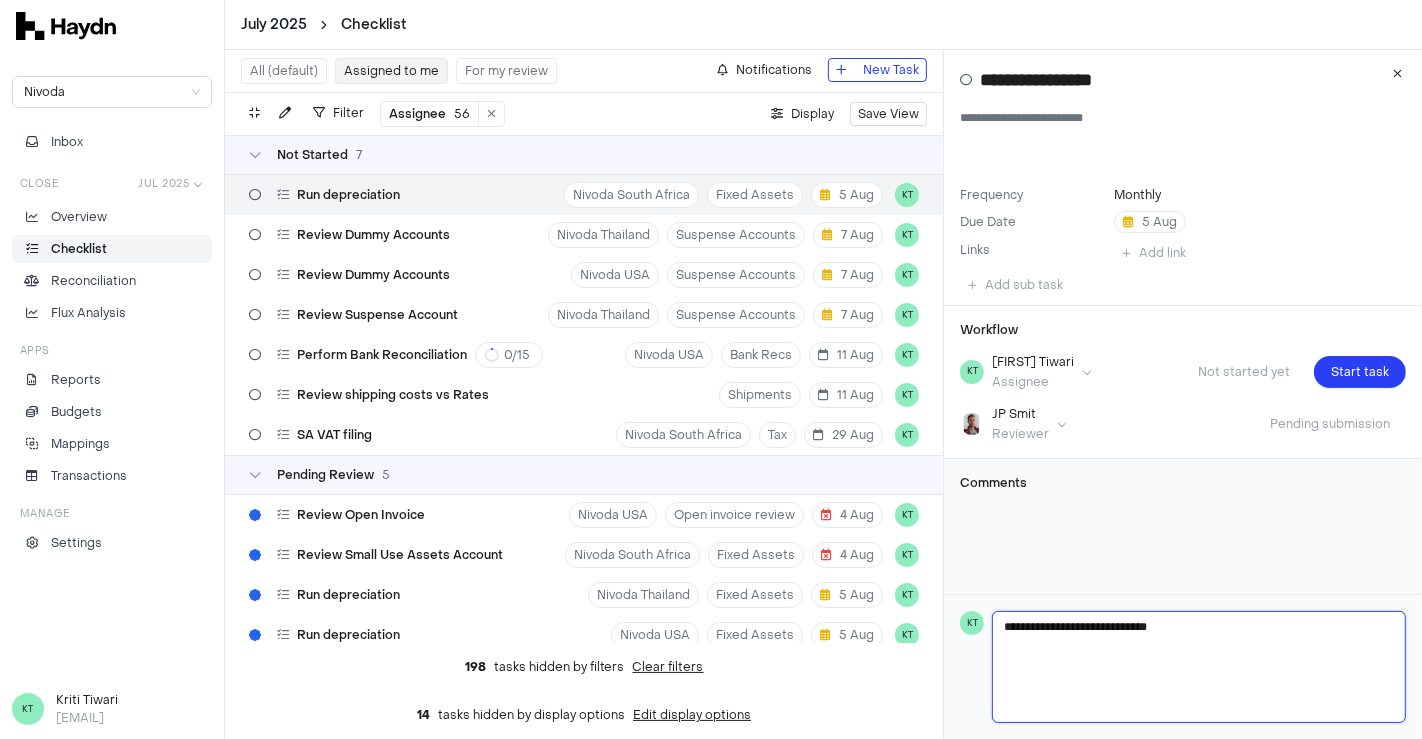 type 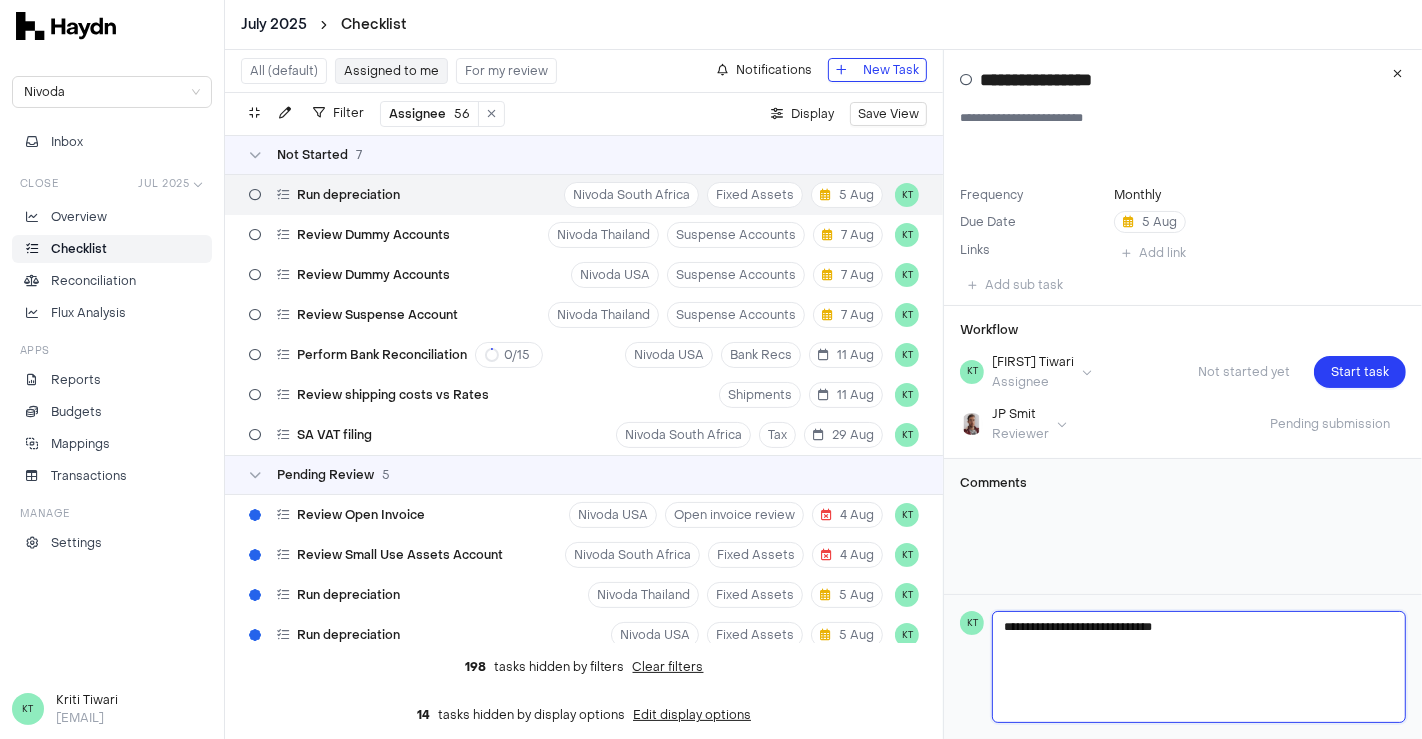 type 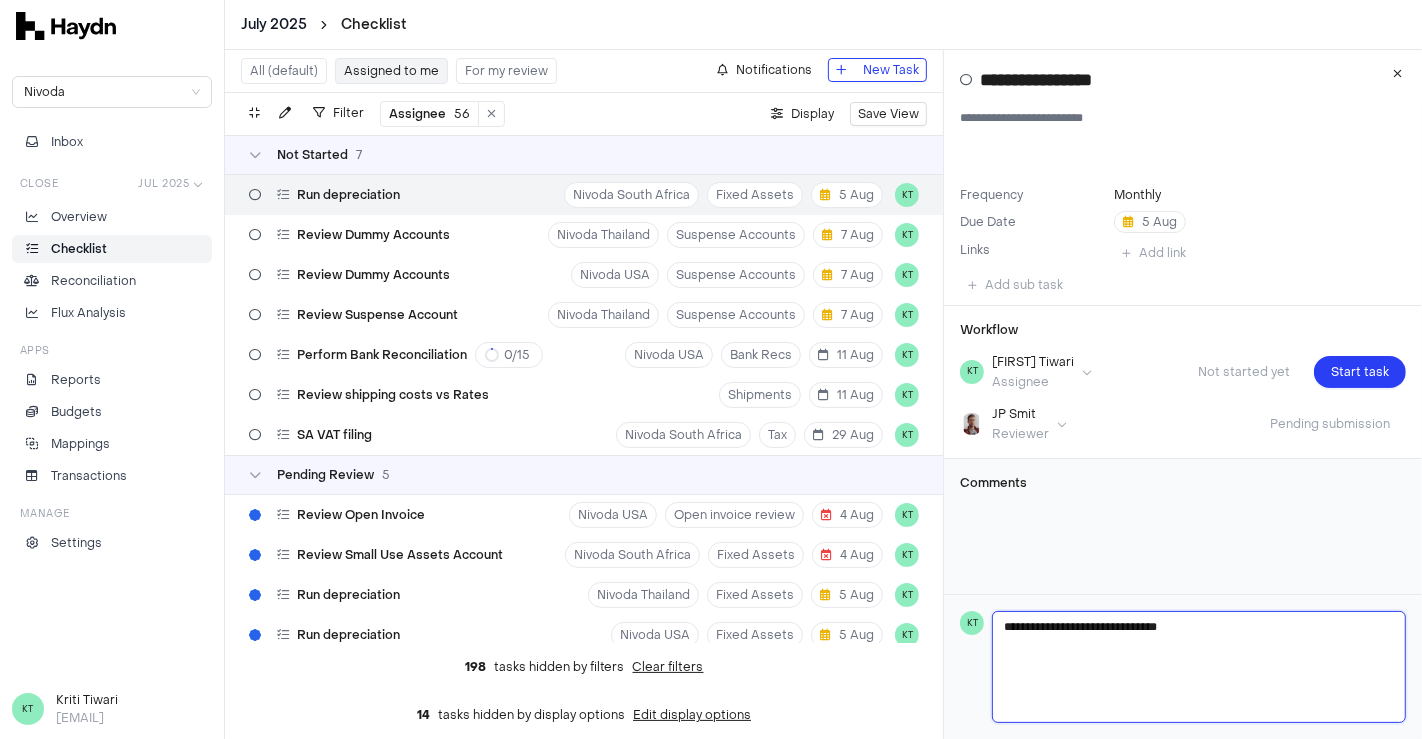 type 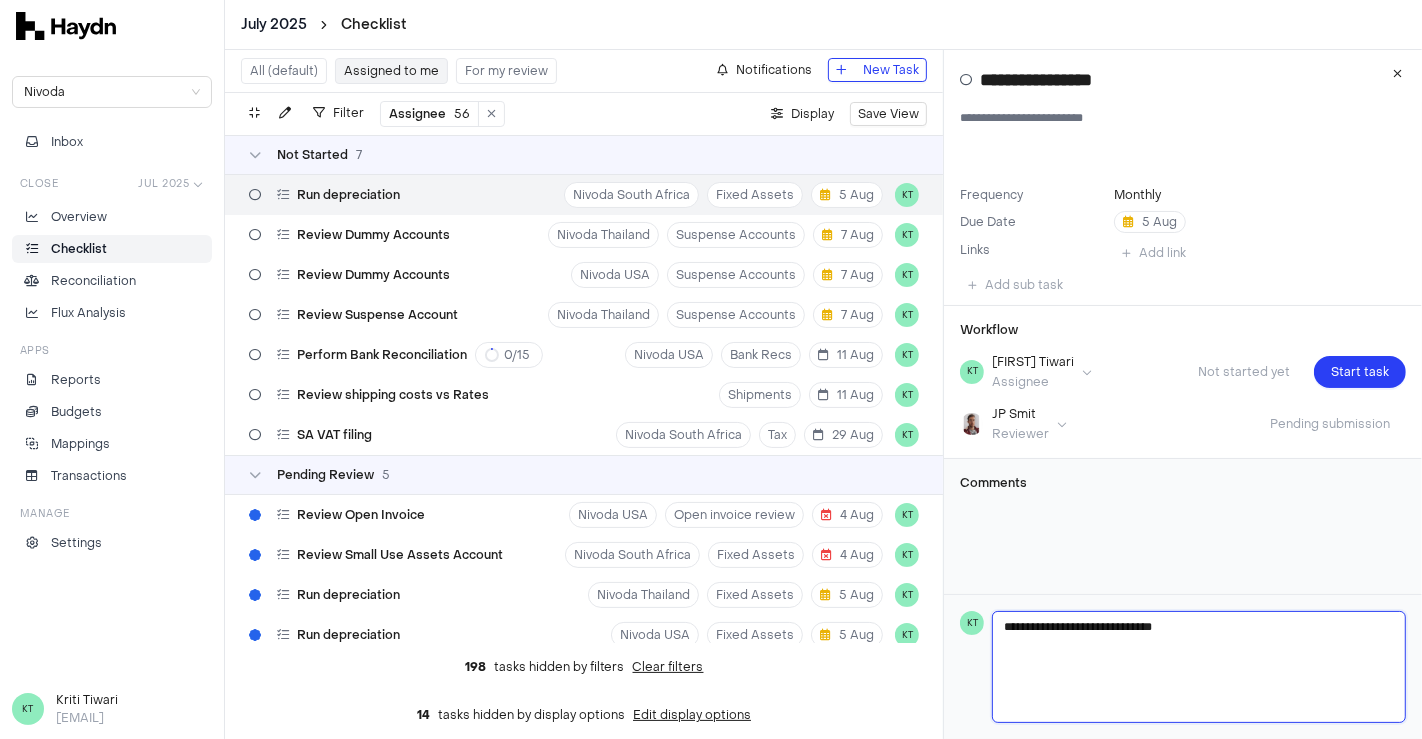 type 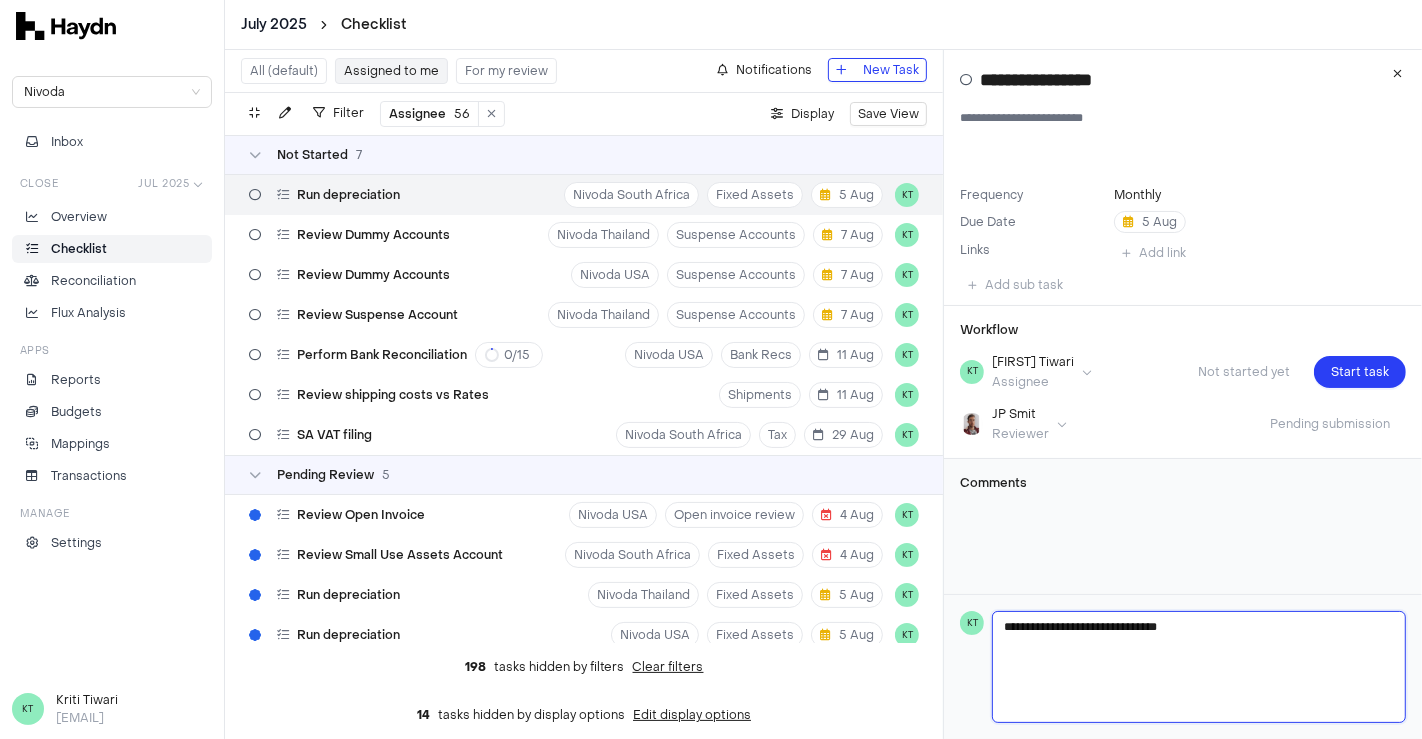 type 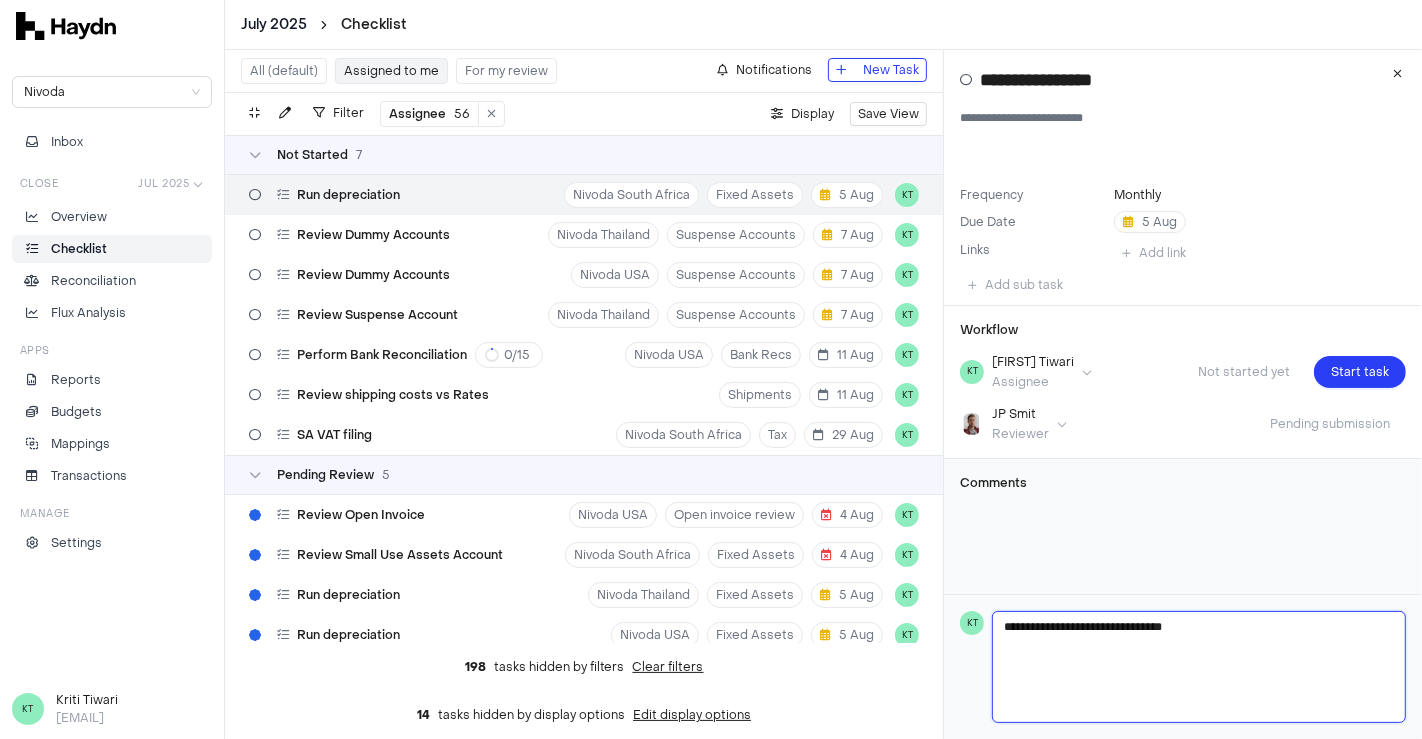 type 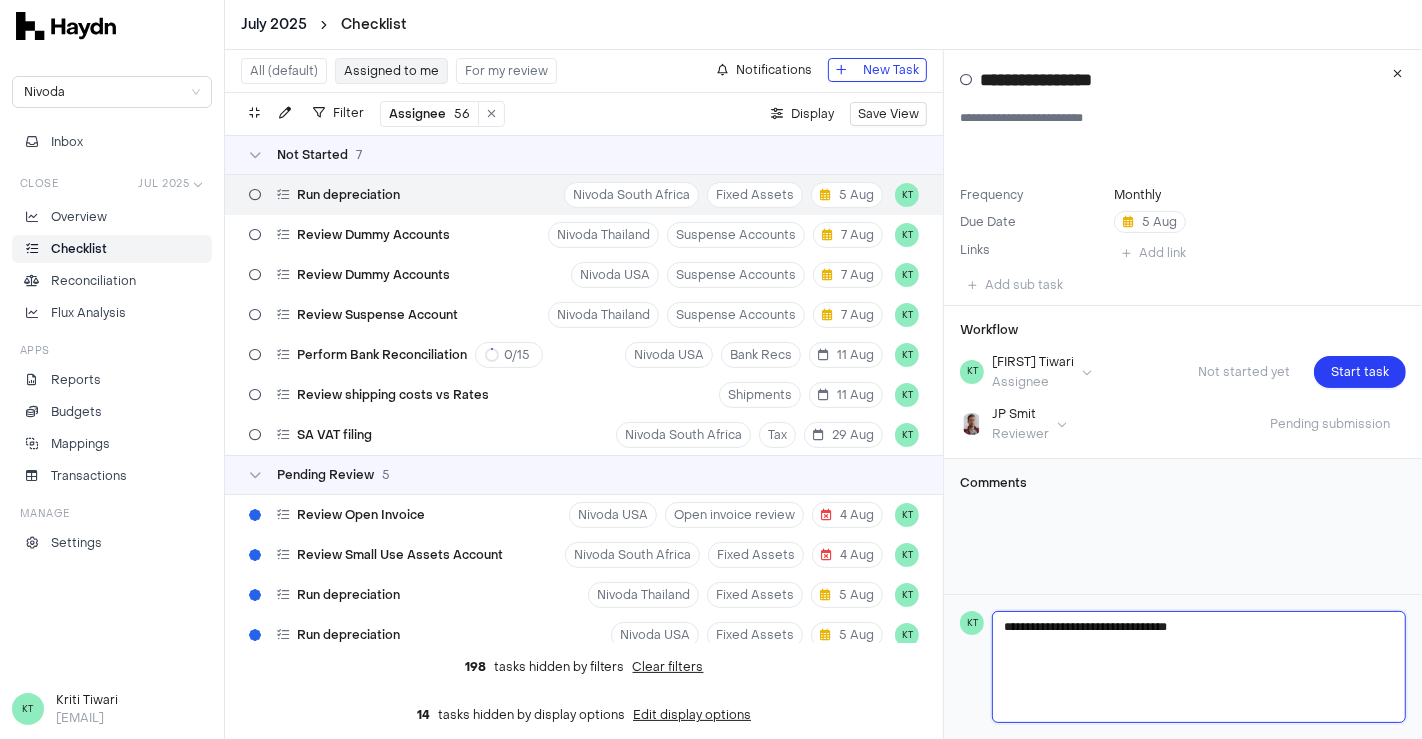 type 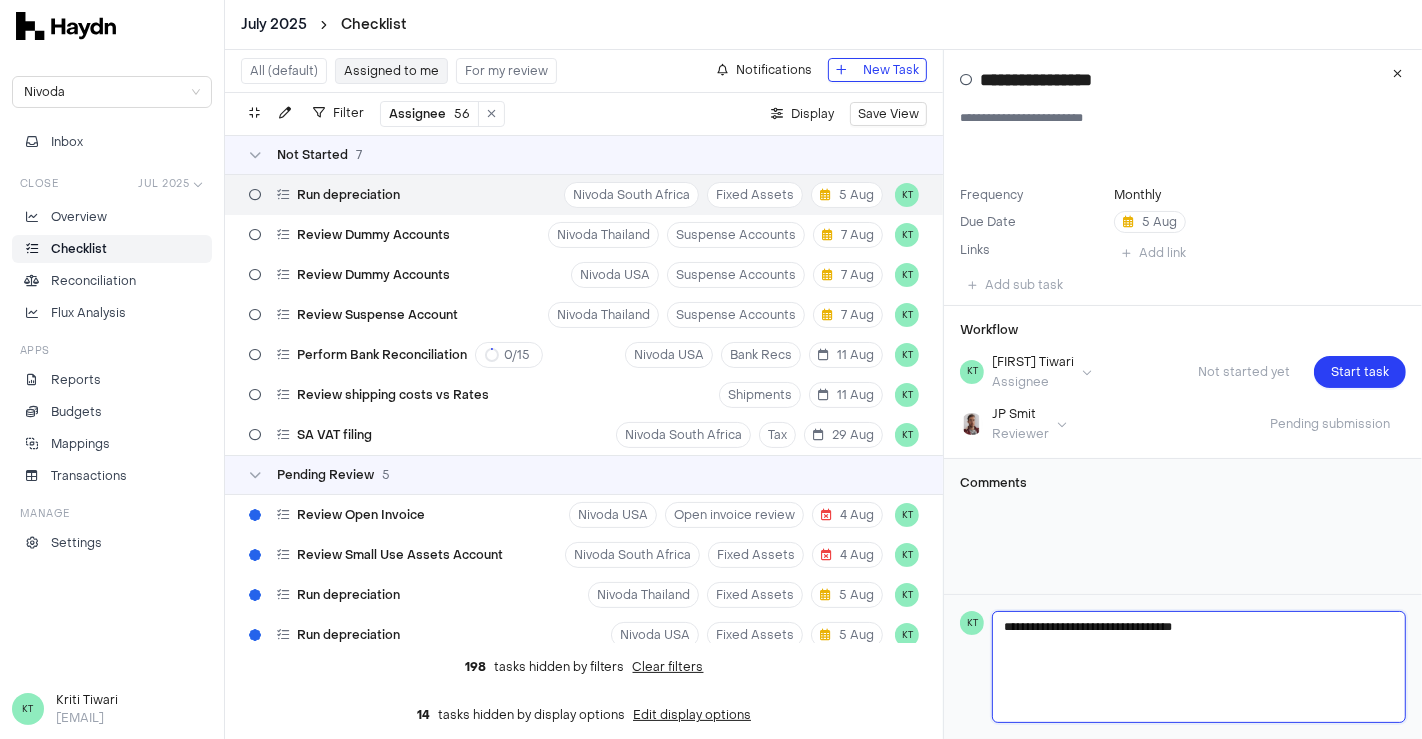 type 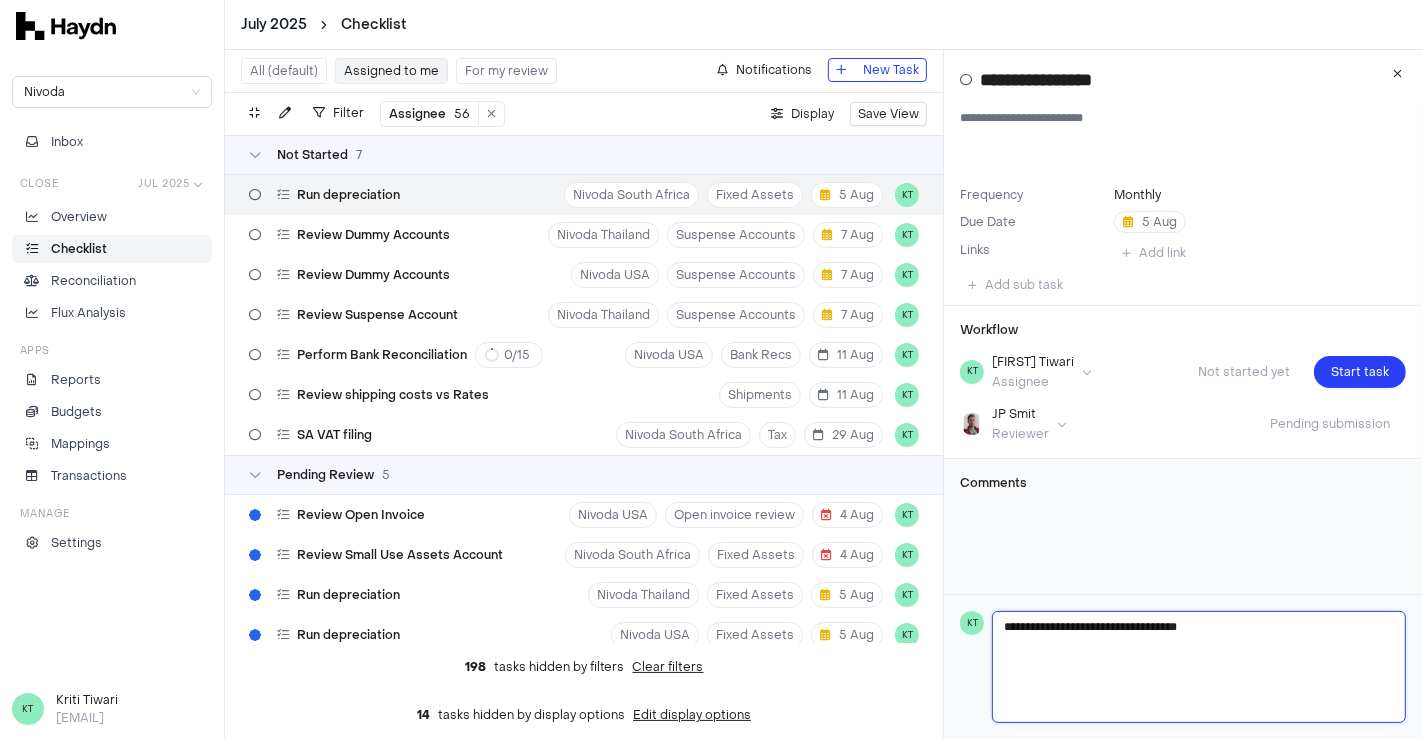type 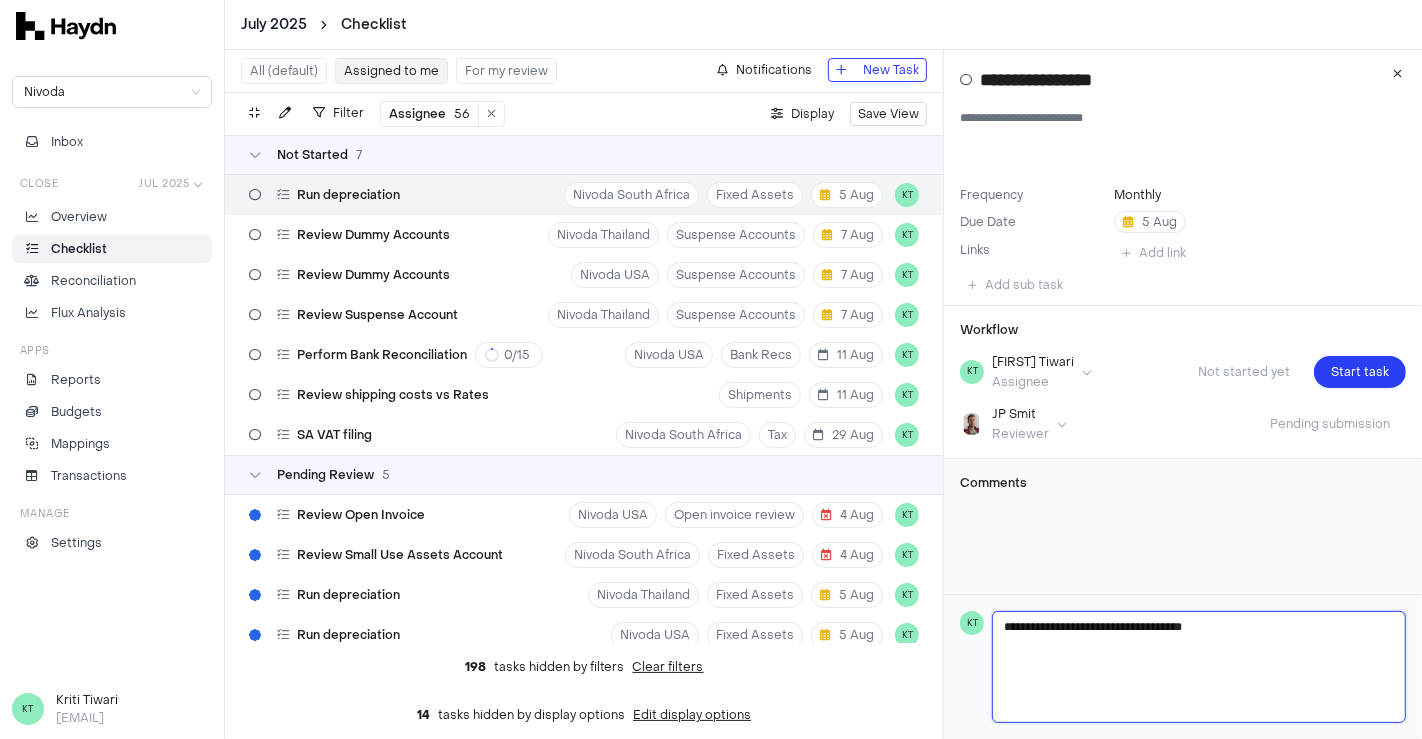 type 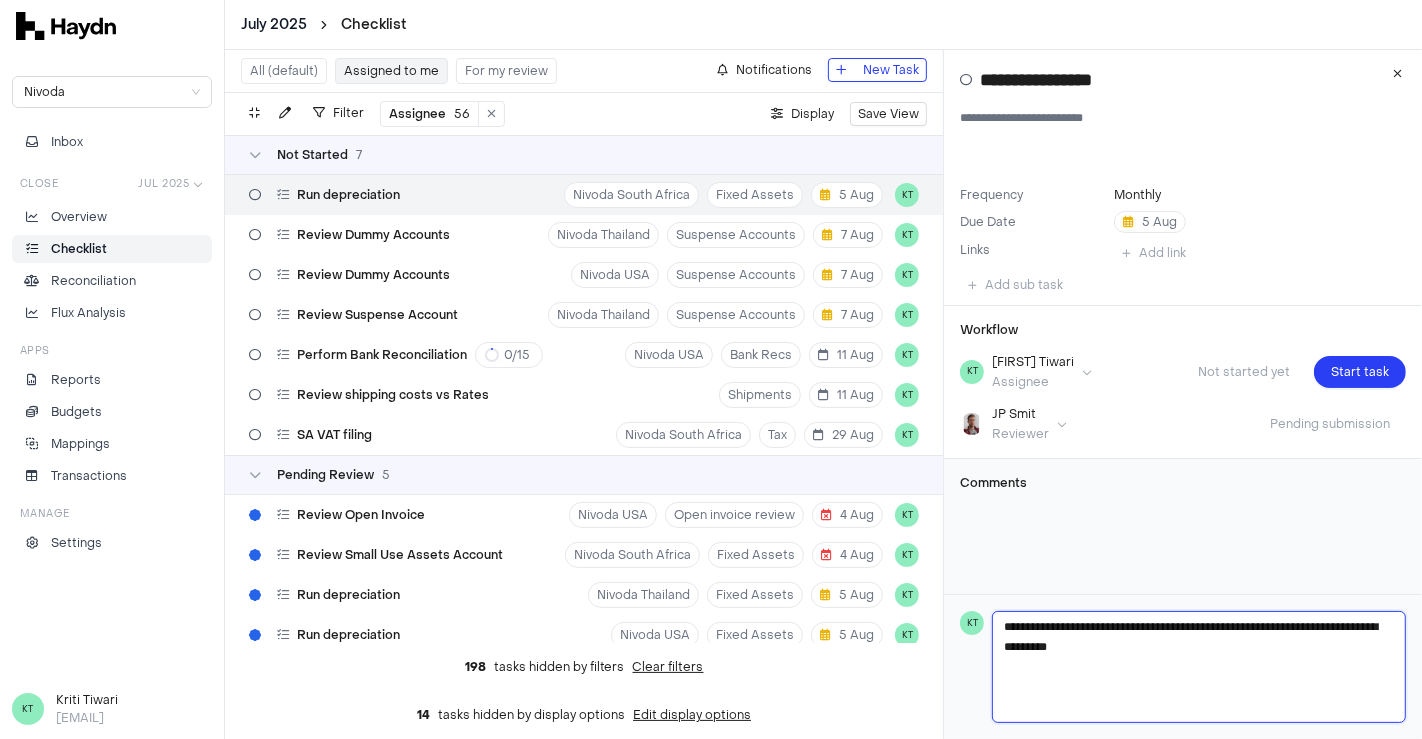click on "**********" at bounding box center (1199, 667) 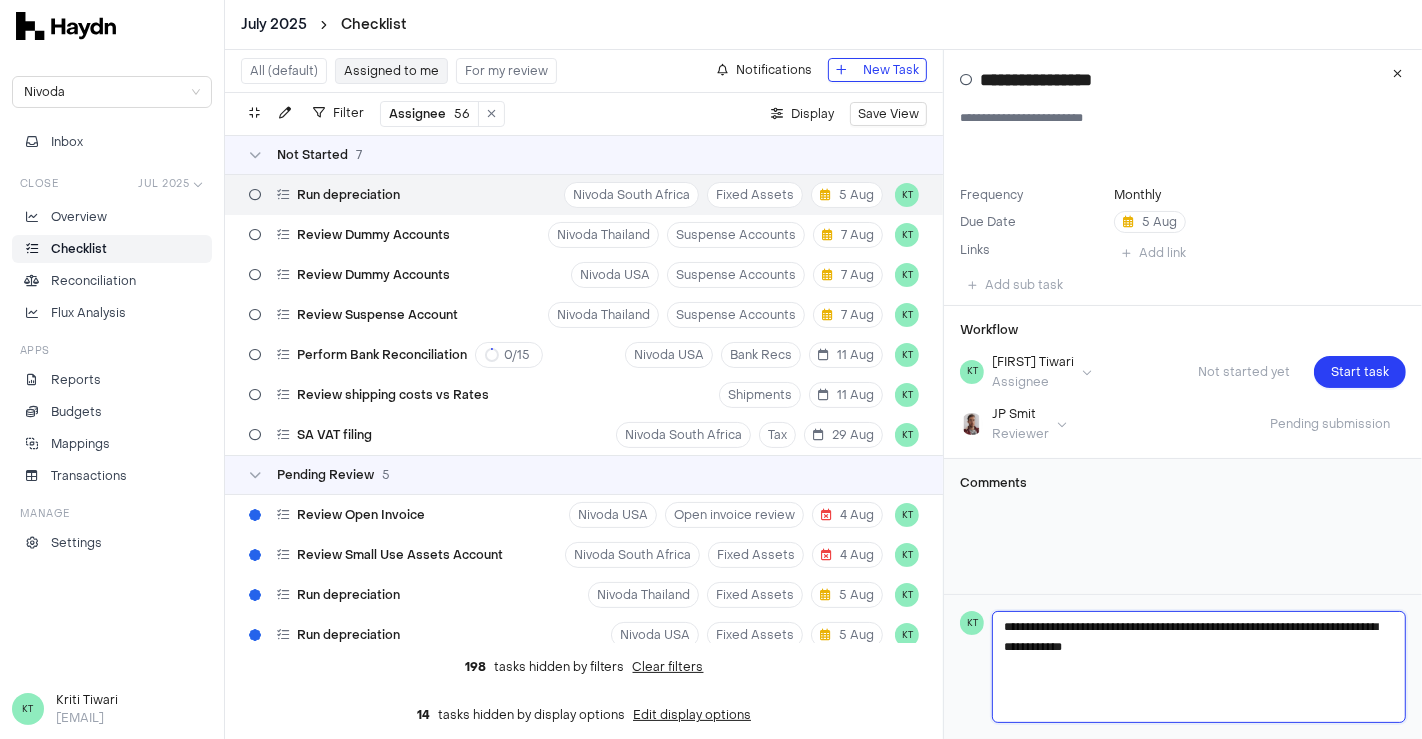 click on "**********" at bounding box center (1199, 667) 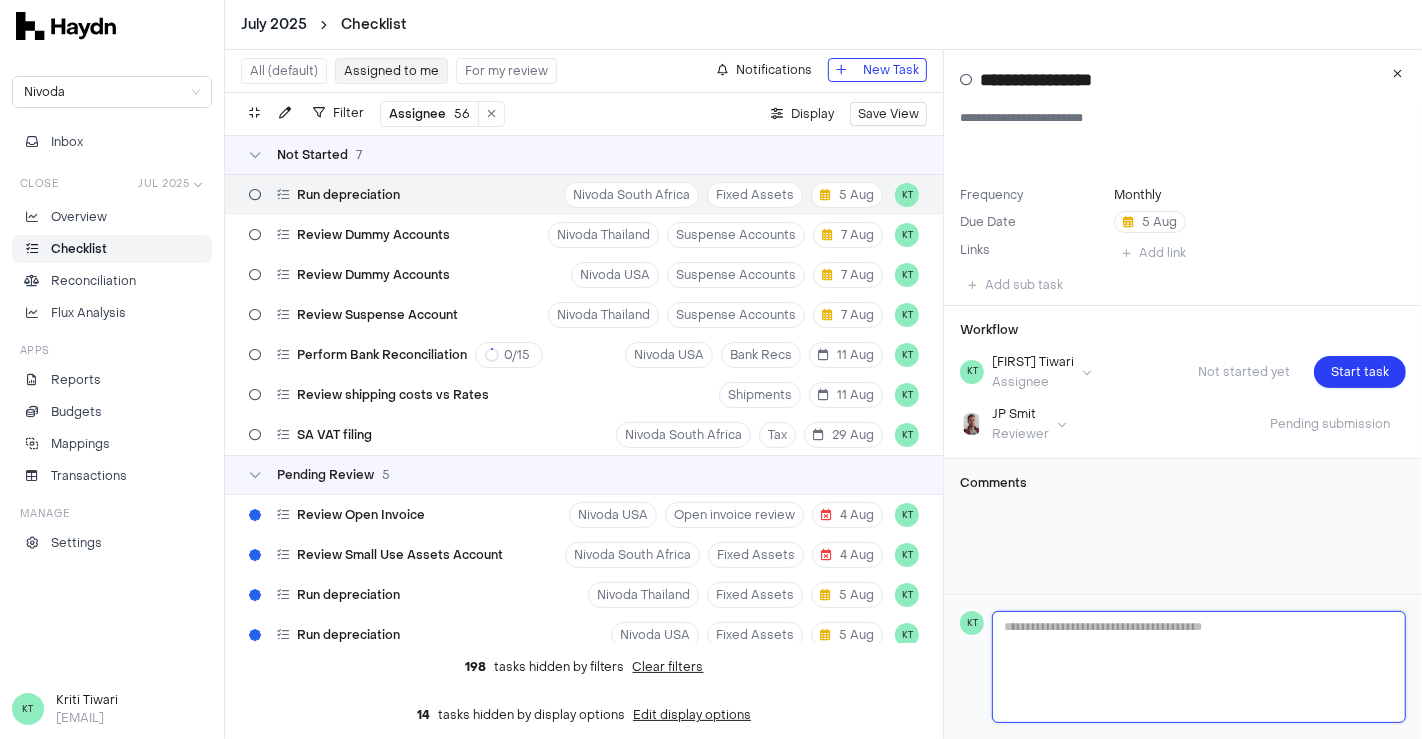 scroll, scrollTop: 7, scrollLeft: 0, axis: vertical 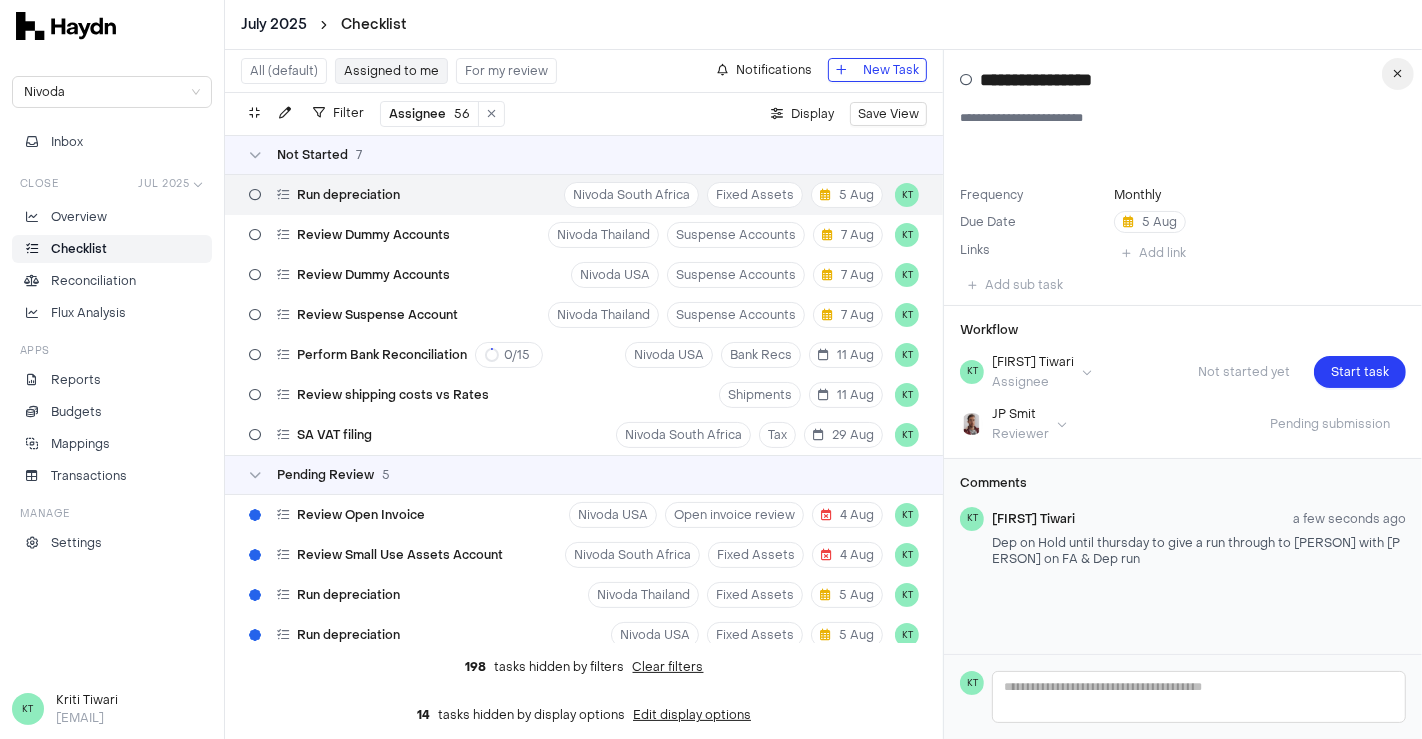 click at bounding box center (1398, 74) 